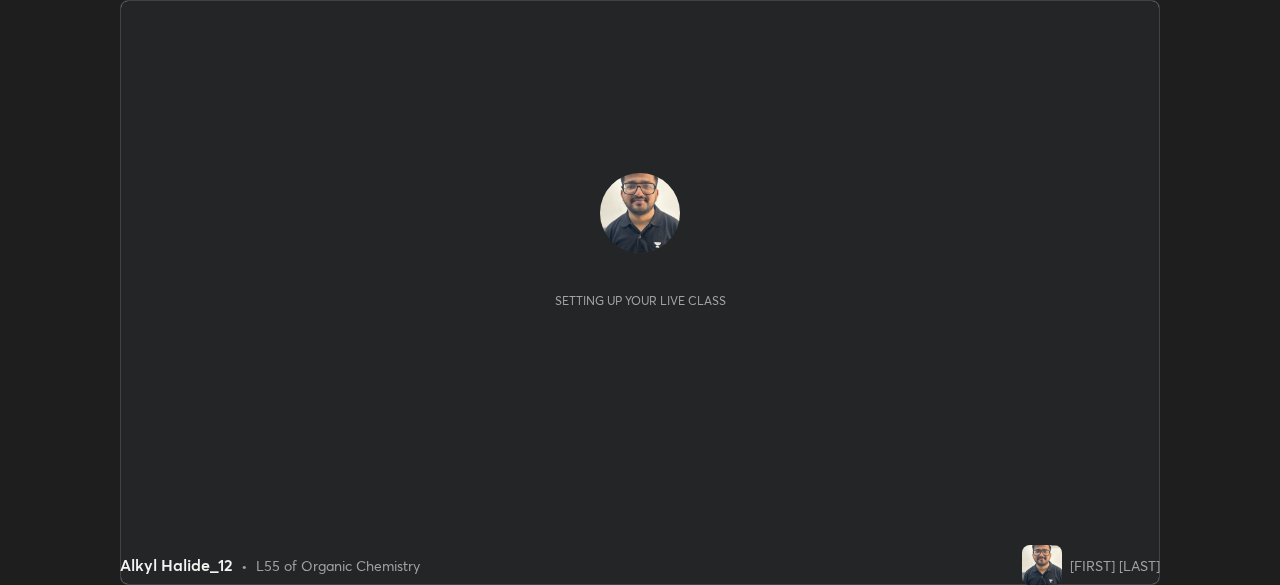 scroll, scrollTop: 0, scrollLeft: 0, axis: both 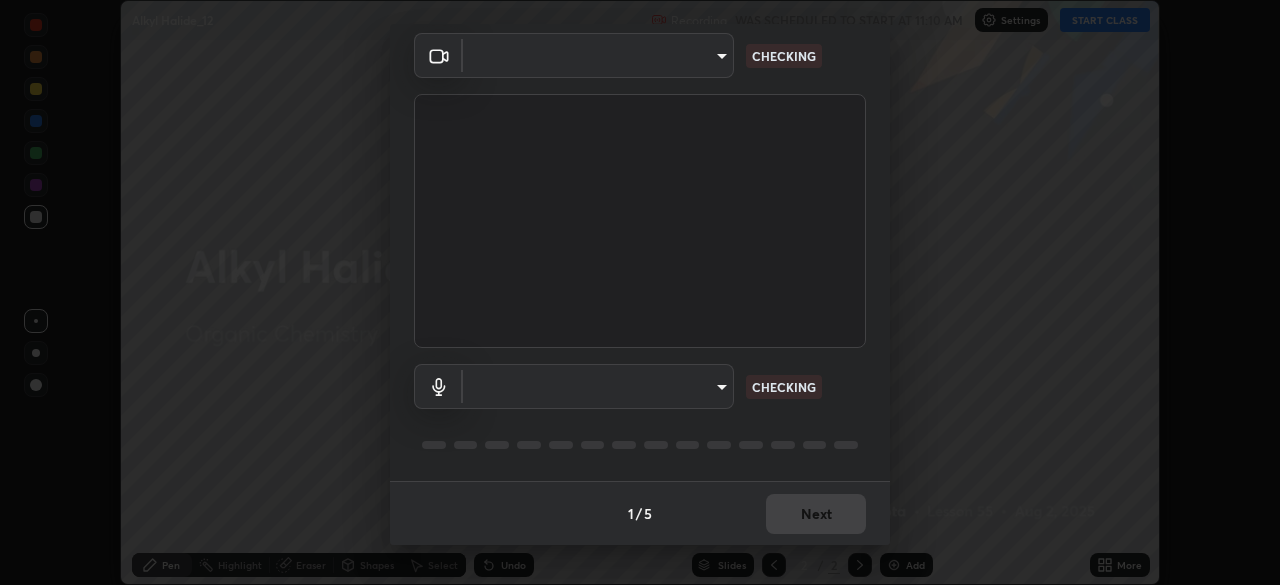 click on "1 / 5 Next" at bounding box center [640, 513] 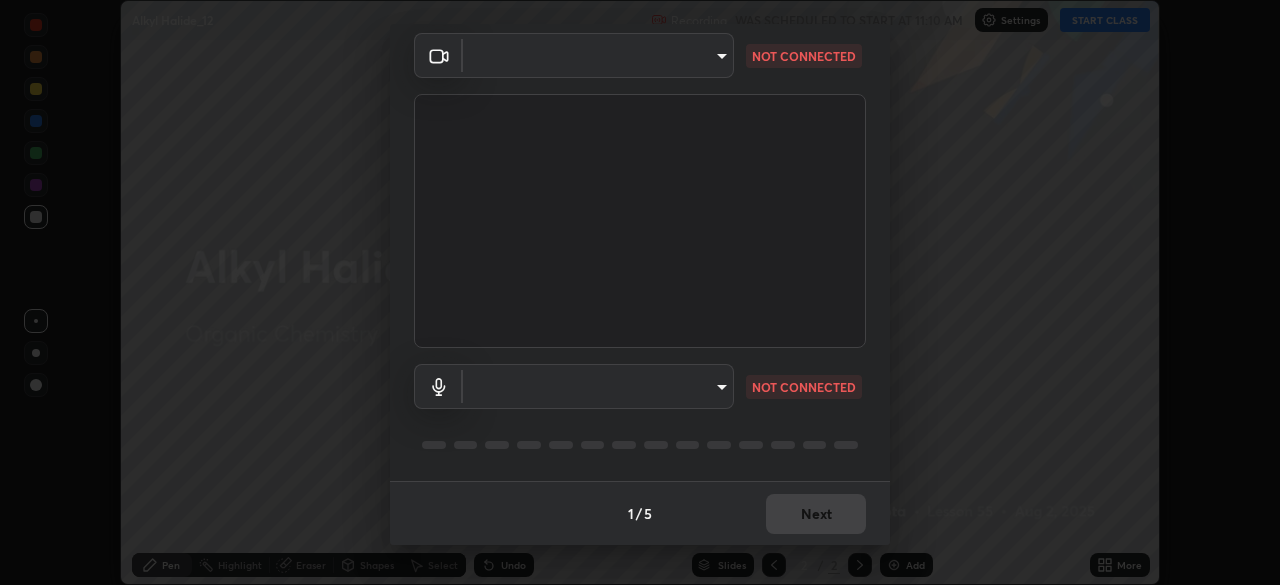type on "9d859b0dc9df3993e45d71748640ef8916b2c21d6ac1b4416f64a69378af508e" 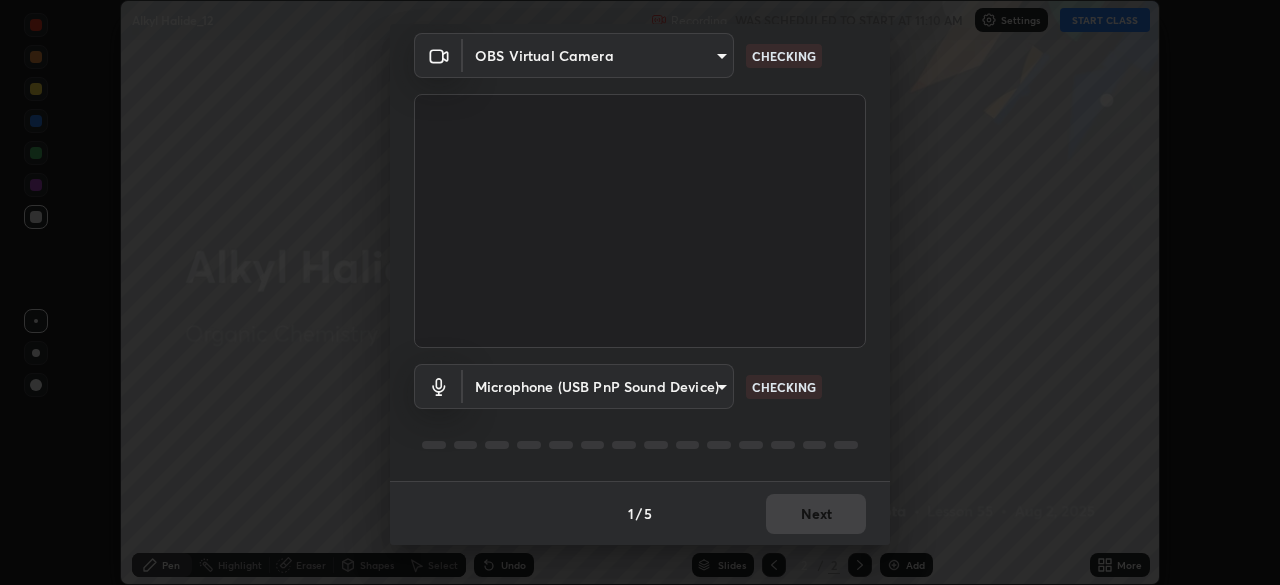 click on "1 / 5 Next" at bounding box center [640, 513] 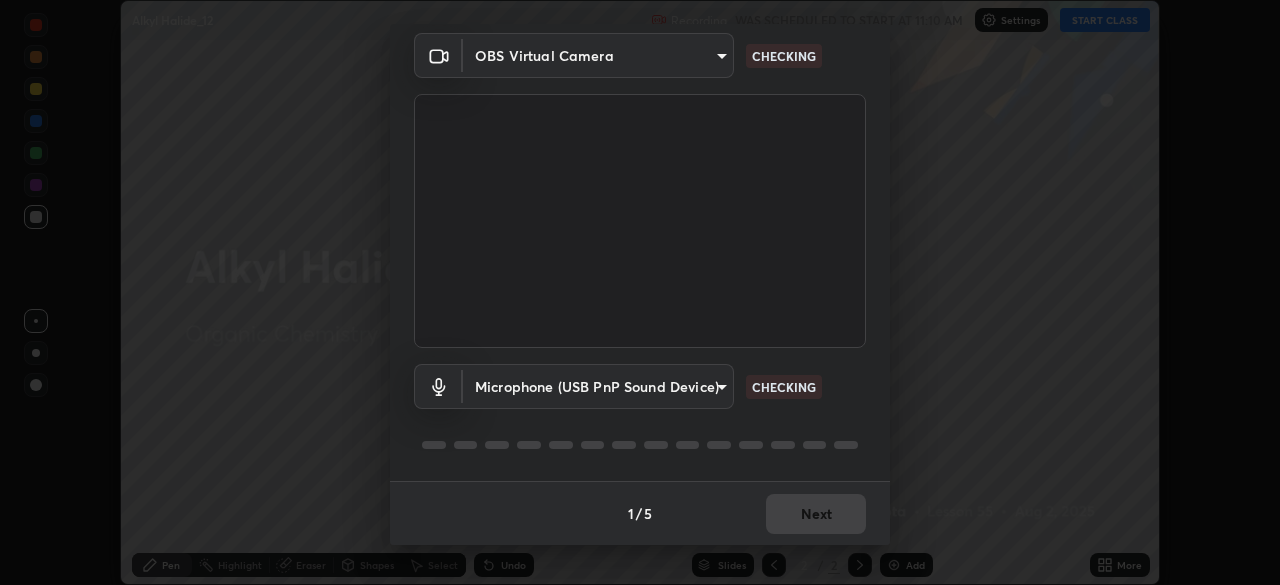 click on "1 / 5 Next" at bounding box center [640, 513] 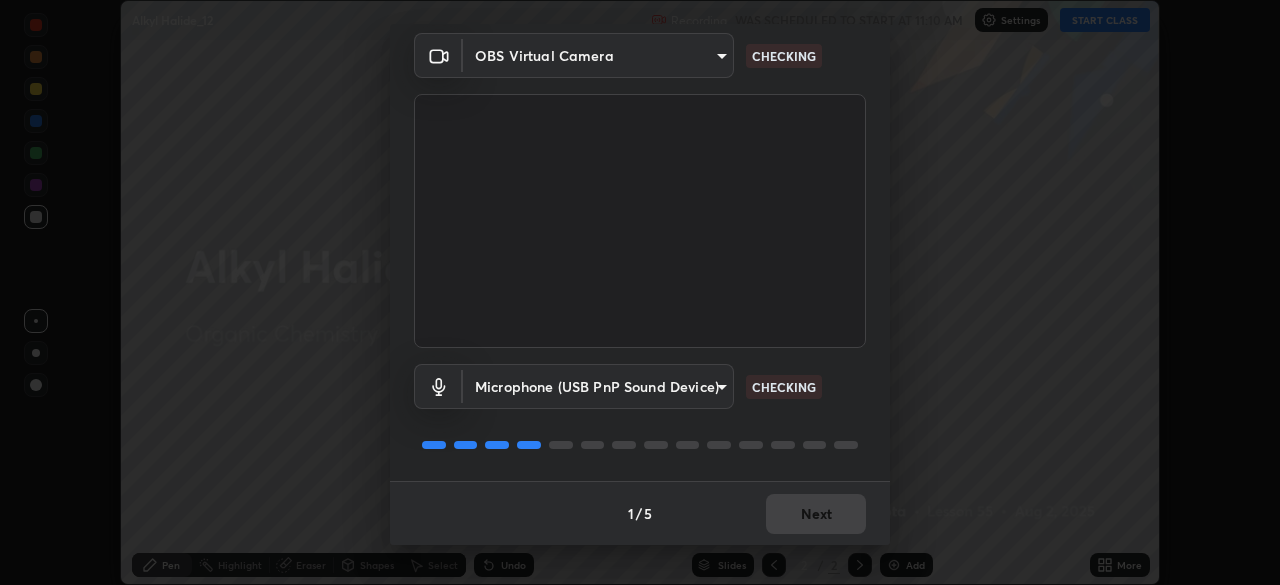 click on "1 / 5 Next" at bounding box center (640, 513) 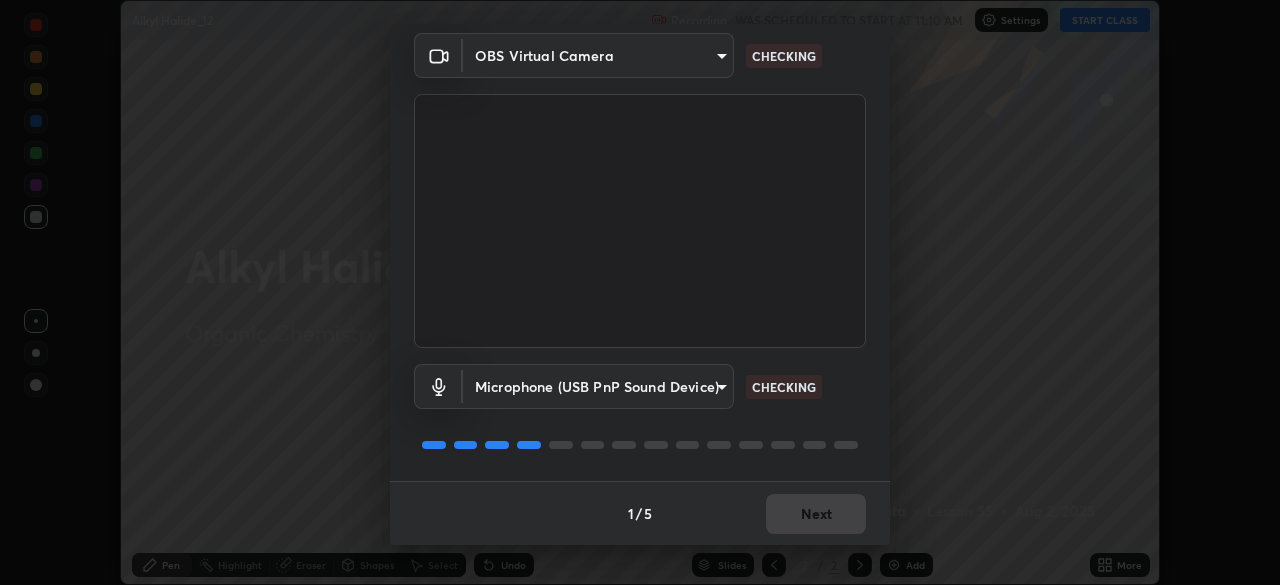 click on "1 / 5 Next" at bounding box center (640, 513) 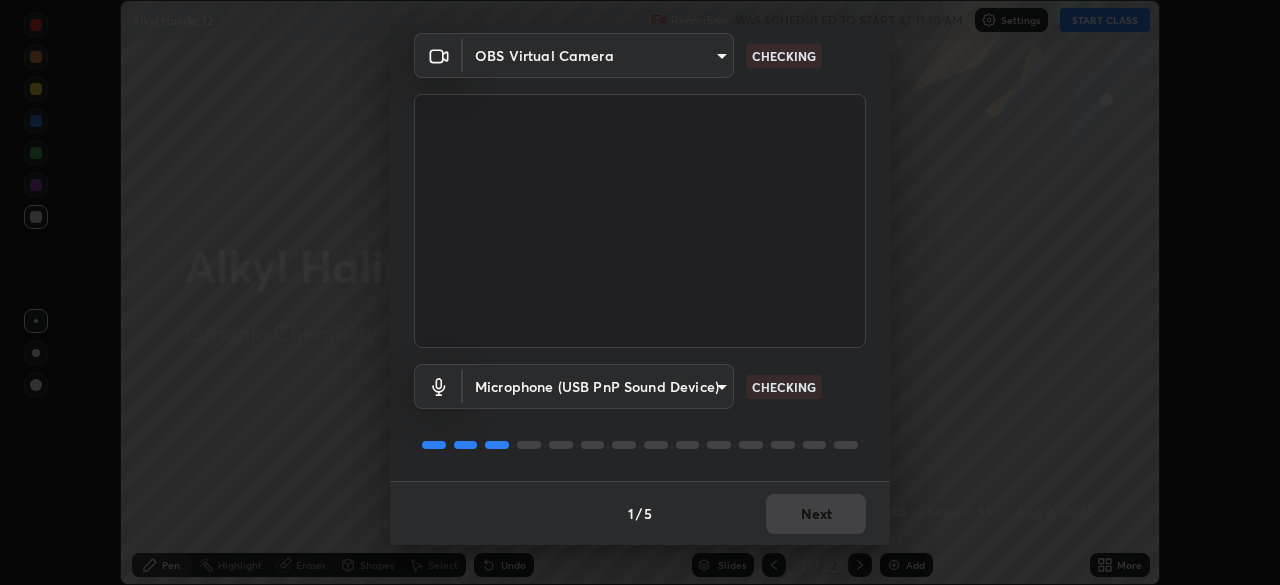 click on "1 / 5 Next" at bounding box center (640, 513) 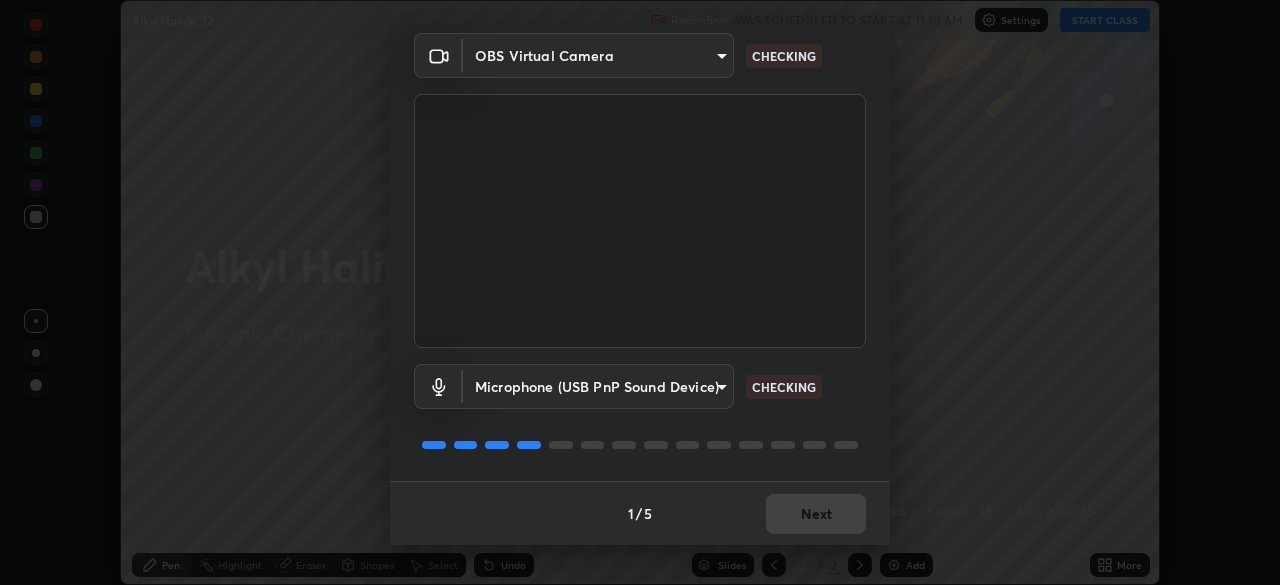 click on "1 / 5 Next" at bounding box center [640, 513] 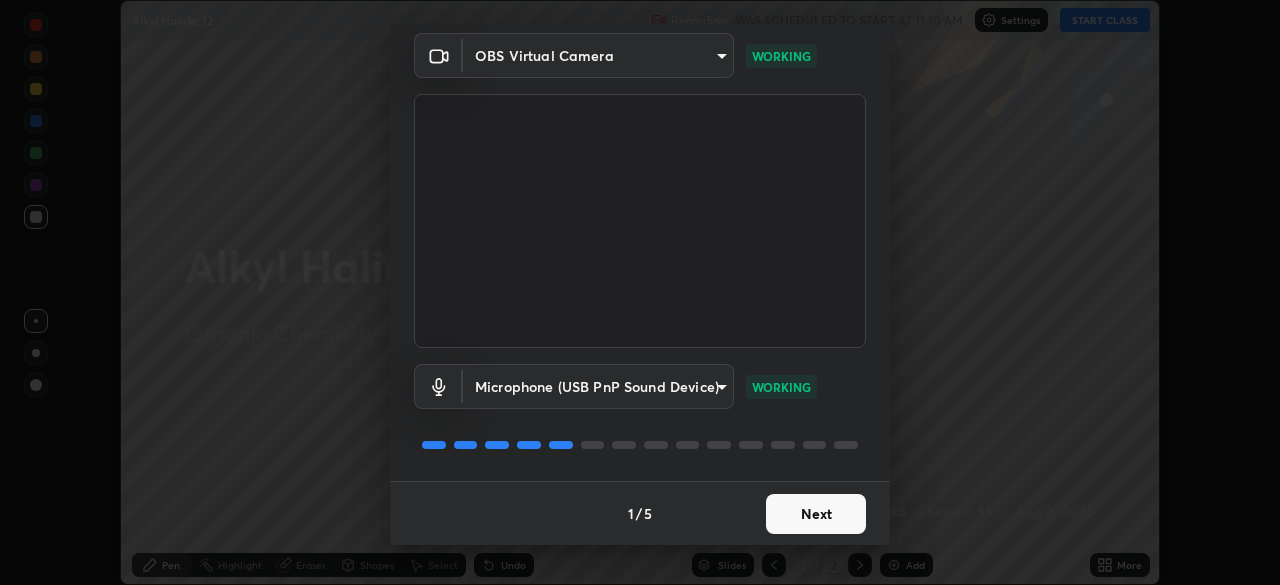 click on "Next" at bounding box center [816, 514] 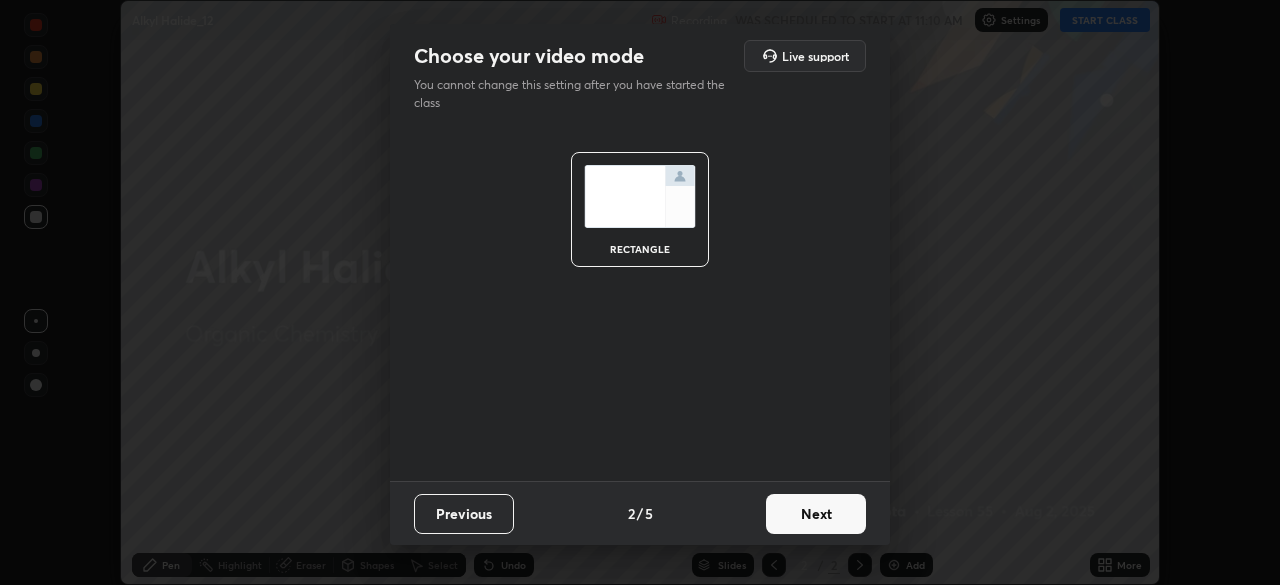 click on "Next" at bounding box center (816, 514) 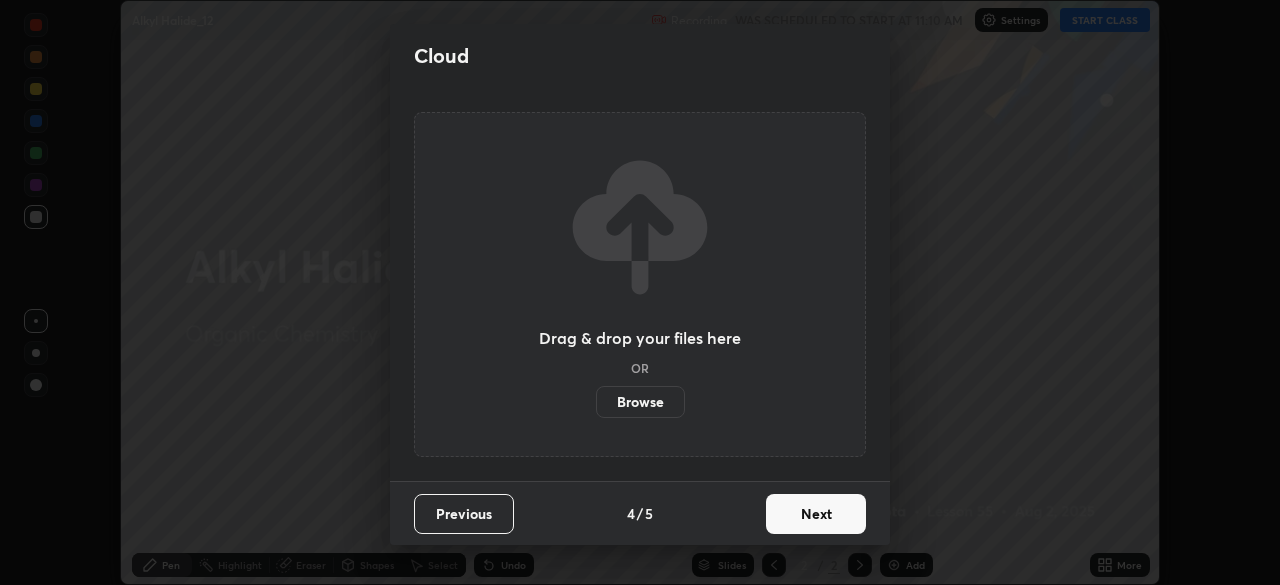 click on "Next" at bounding box center (816, 514) 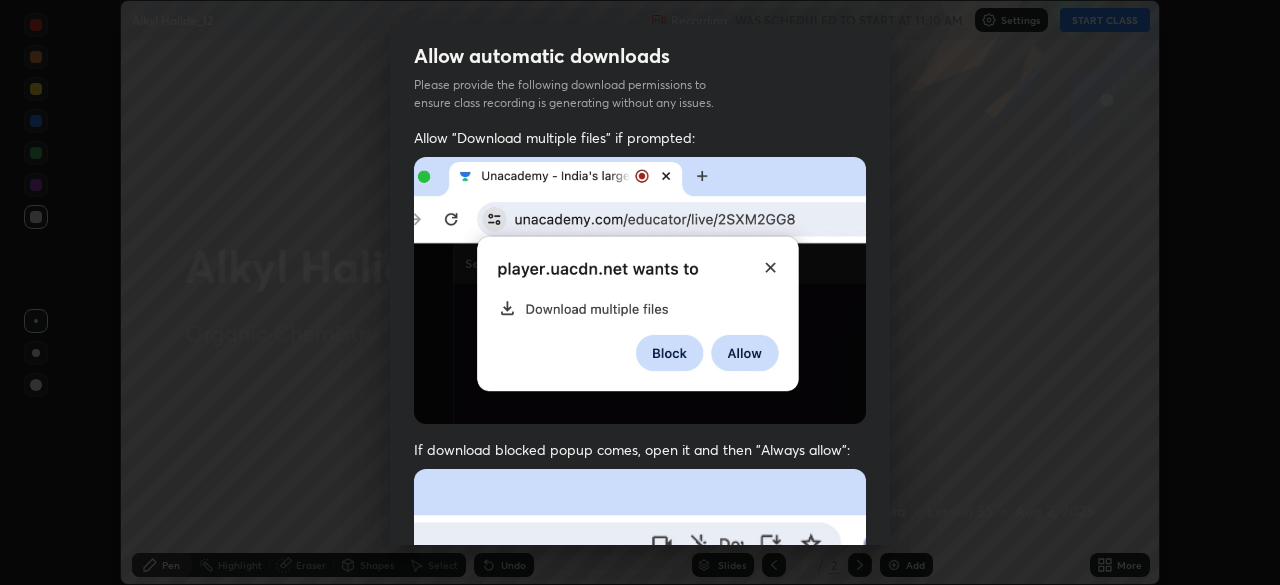 click at bounding box center [640, 290] 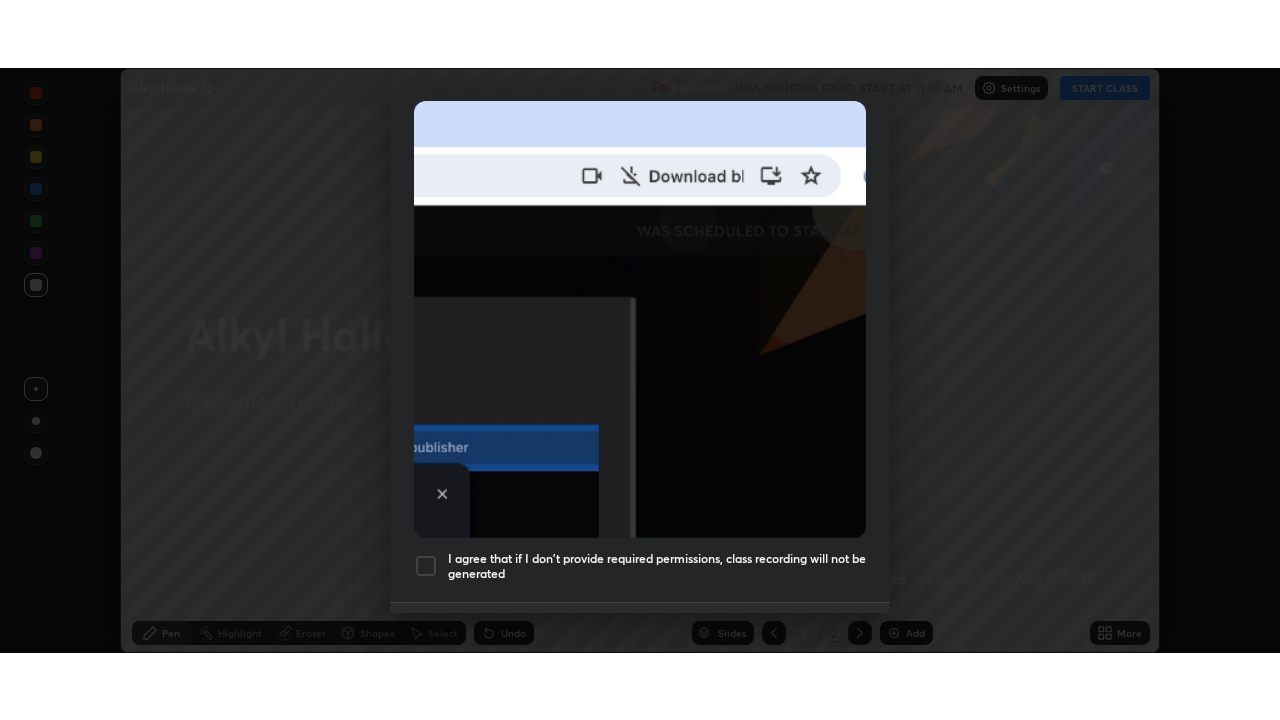 scroll, scrollTop: 479, scrollLeft: 0, axis: vertical 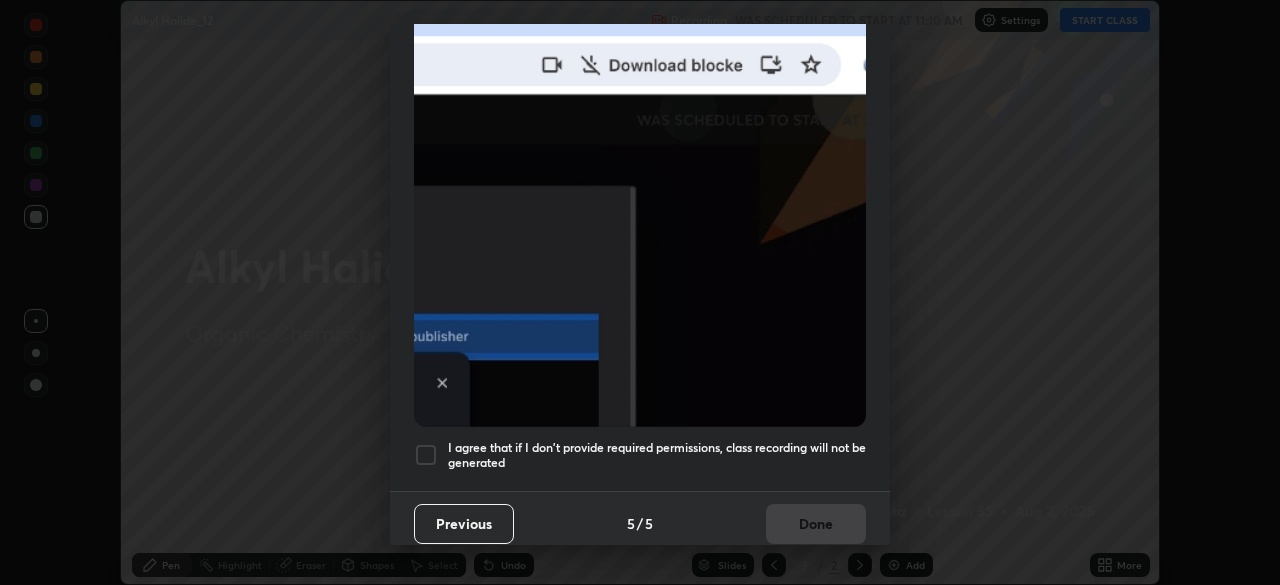 click at bounding box center [426, 455] 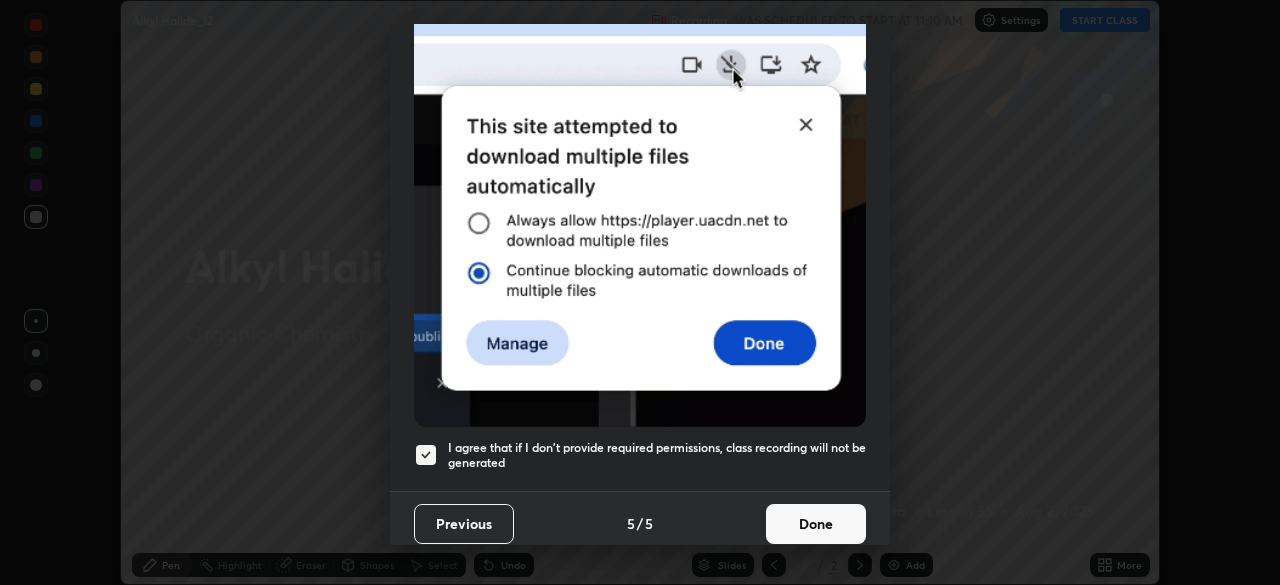 click on "Done" at bounding box center (816, 524) 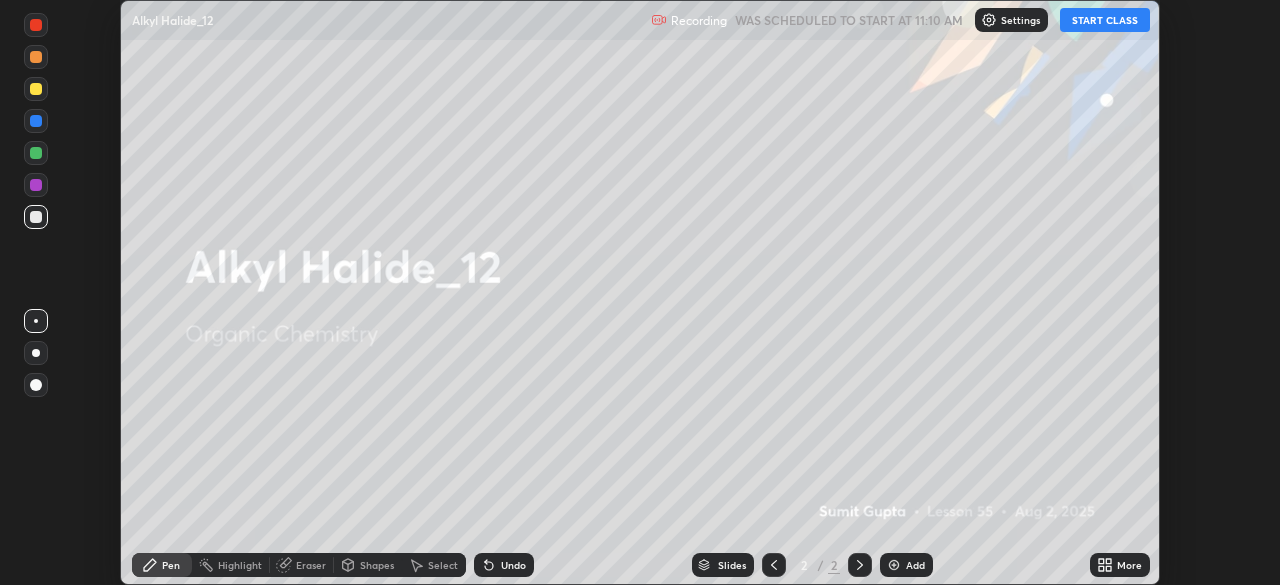 click on "More" at bounding box center (1120, 565) 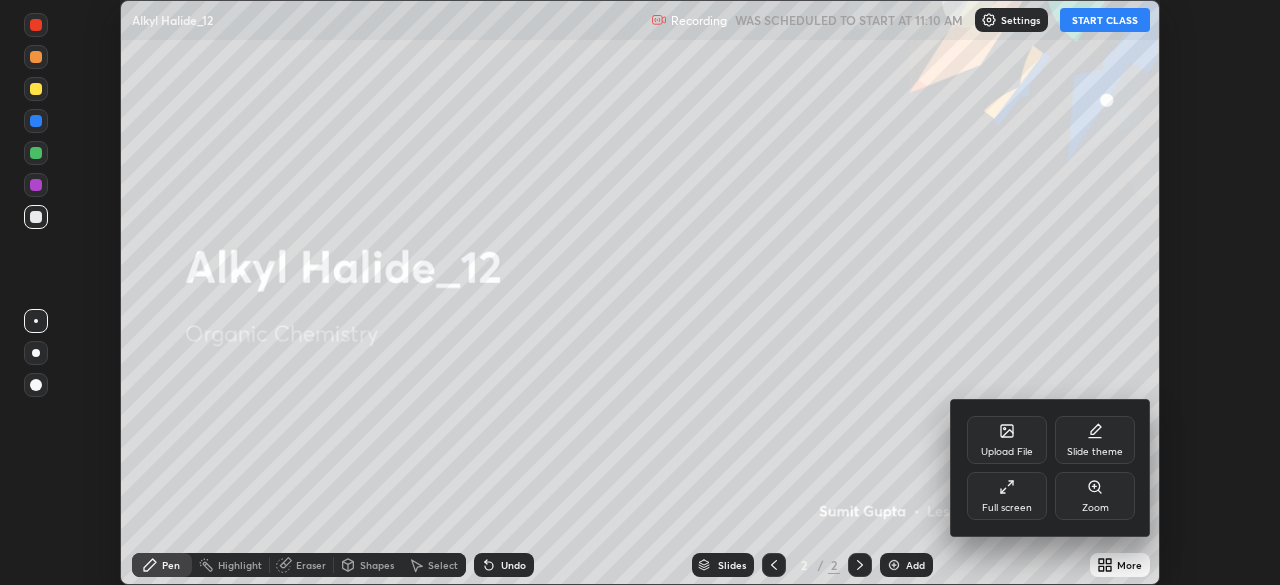 click on "Full screen" at bounding box center (1007, 496) 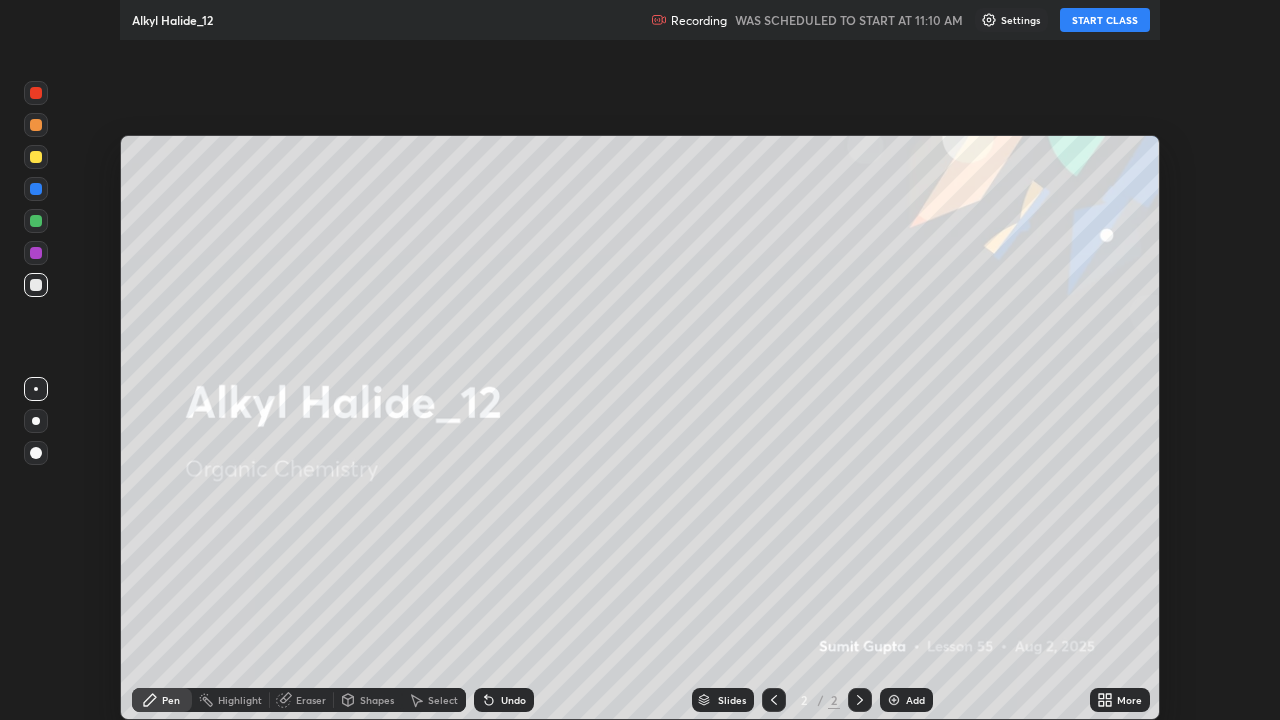 scroll, scrollTop: 99280, scrollLeft: 98720, axis: both 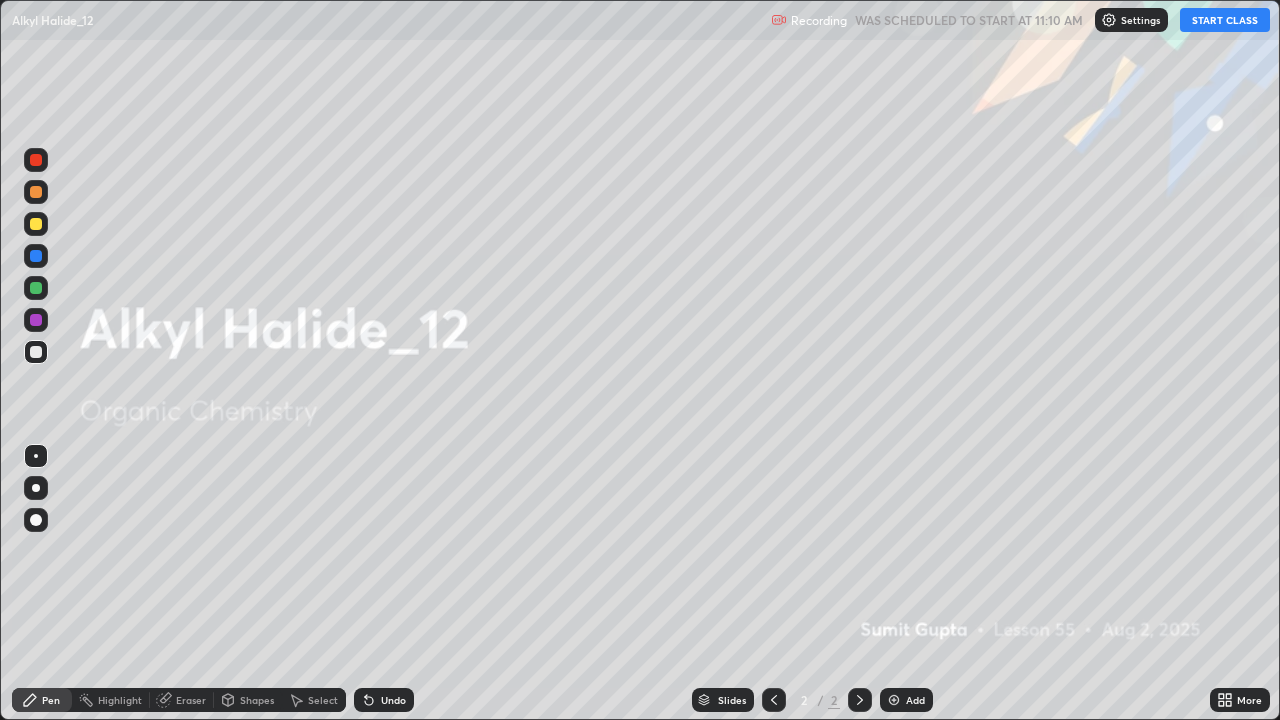 click on "START CLASS" at bounding box center [1225, 20] 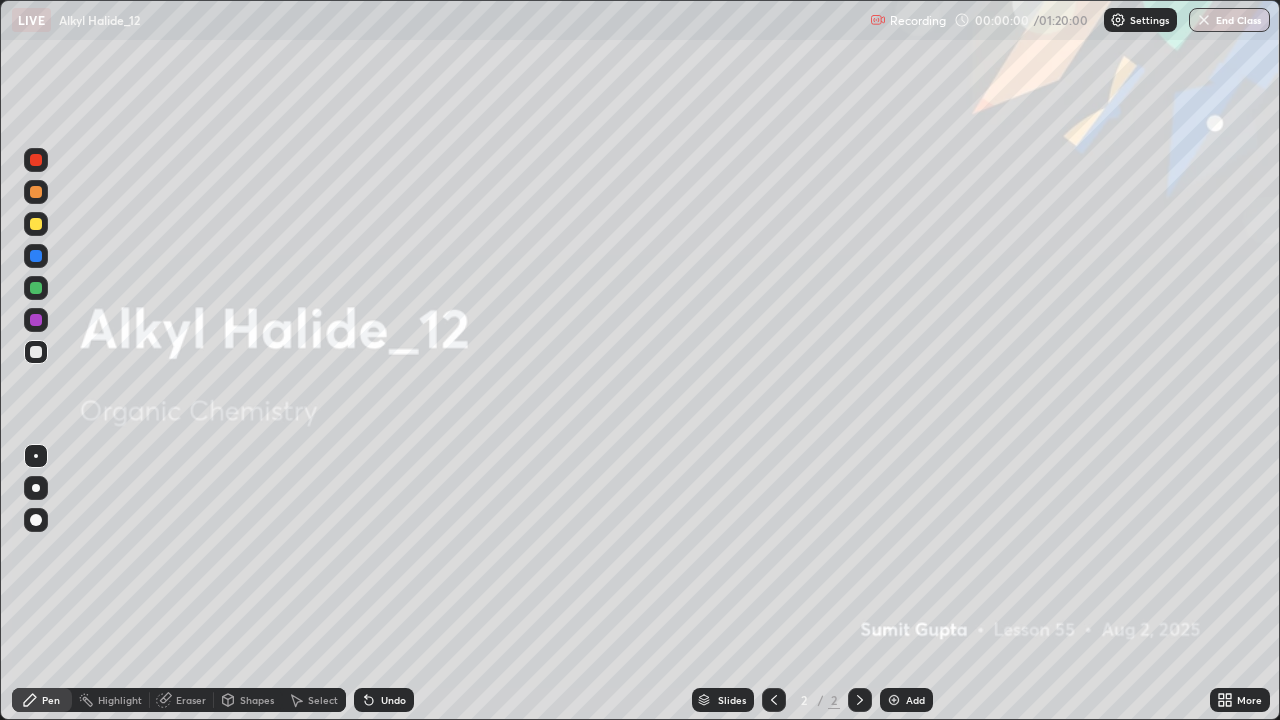click on "Add" at bounding box center [906, 700] 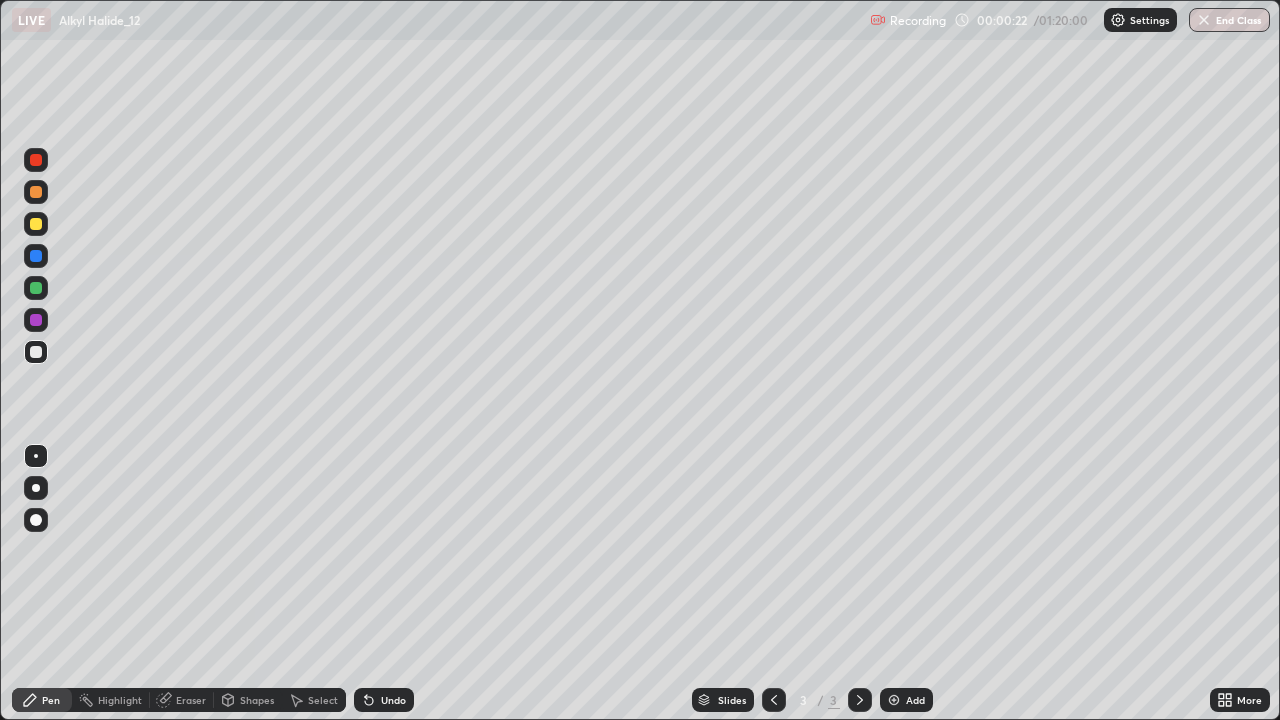 click at bounding box center [36, 488] 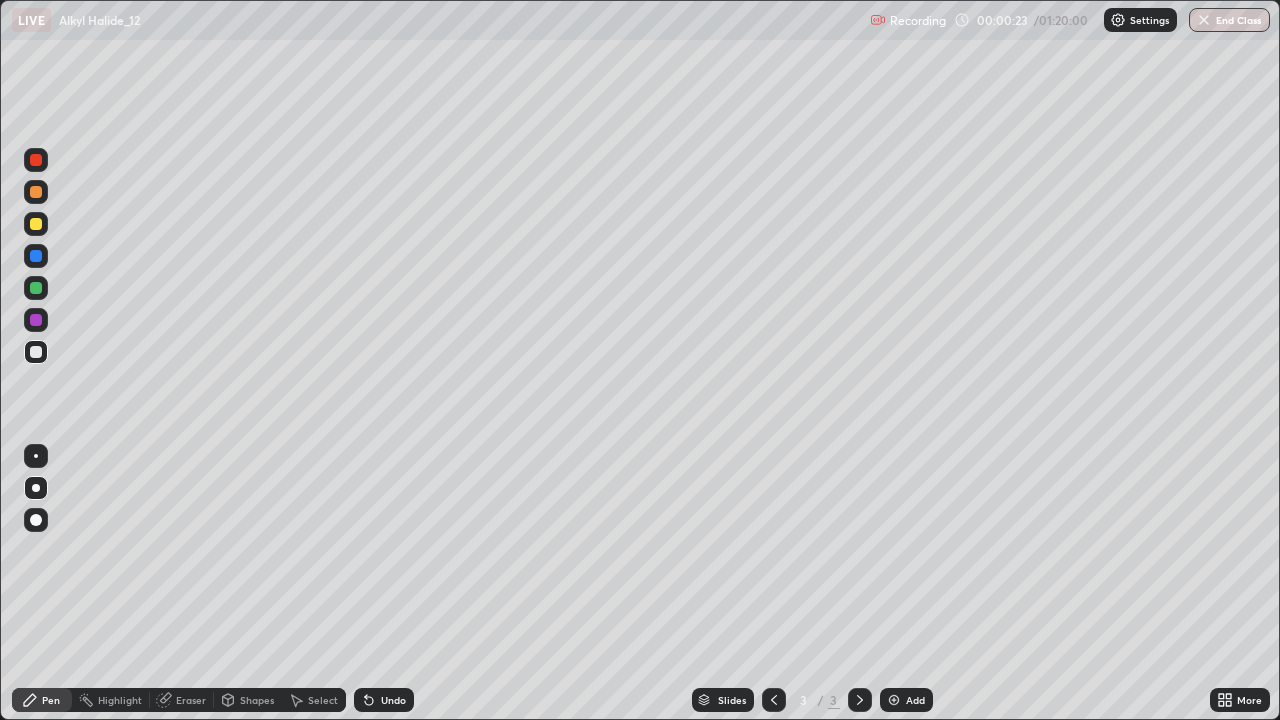 click at bounding box center (36, 224) 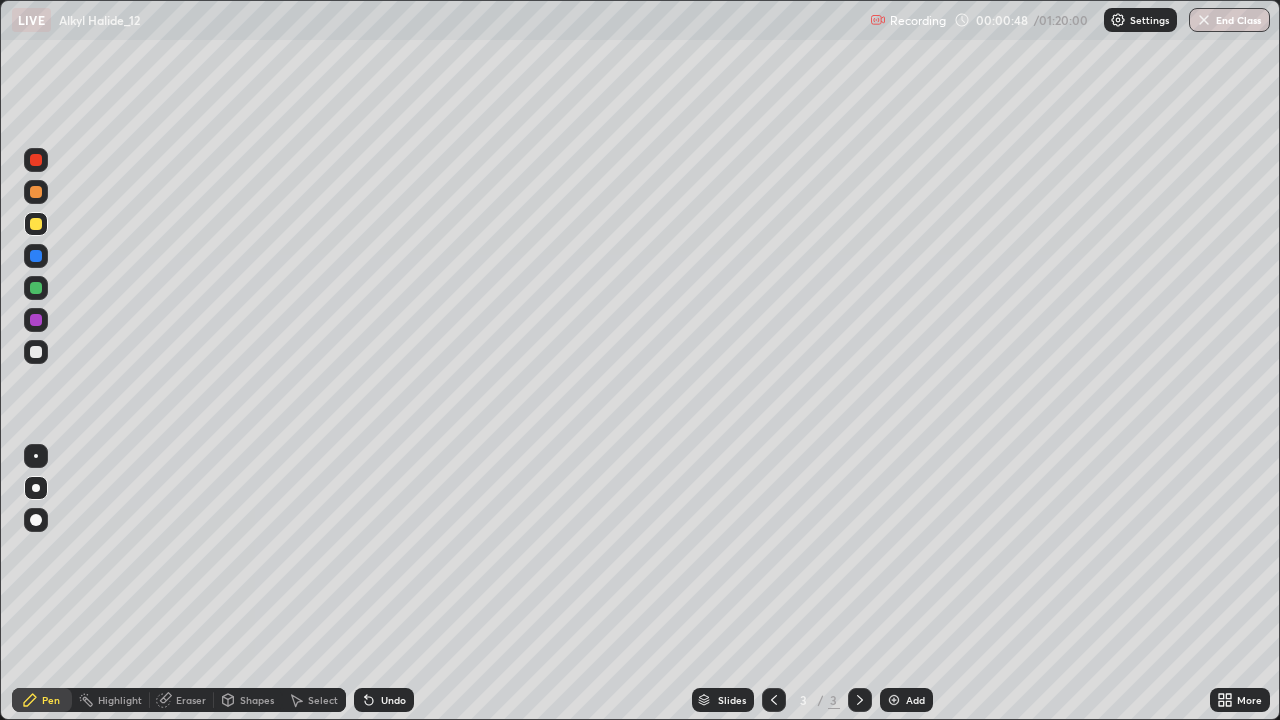 click at bounding box center (36, 256) 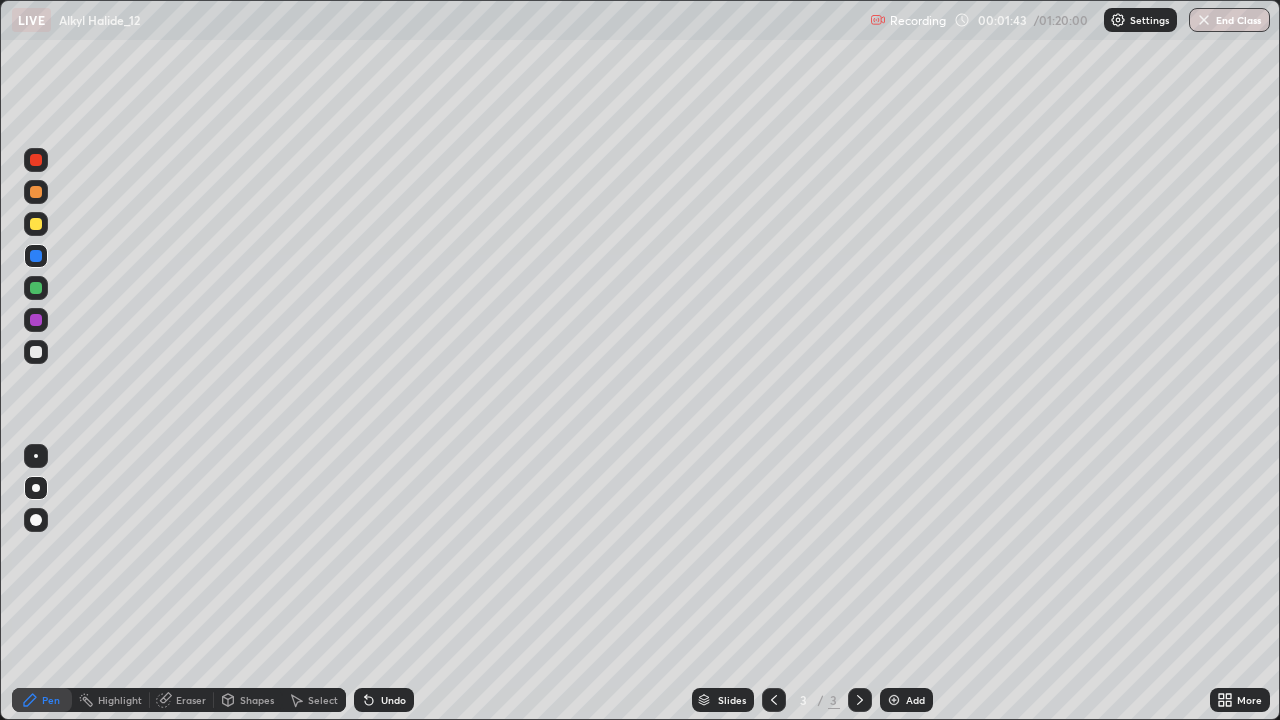 click at bounding box center [36, 352] 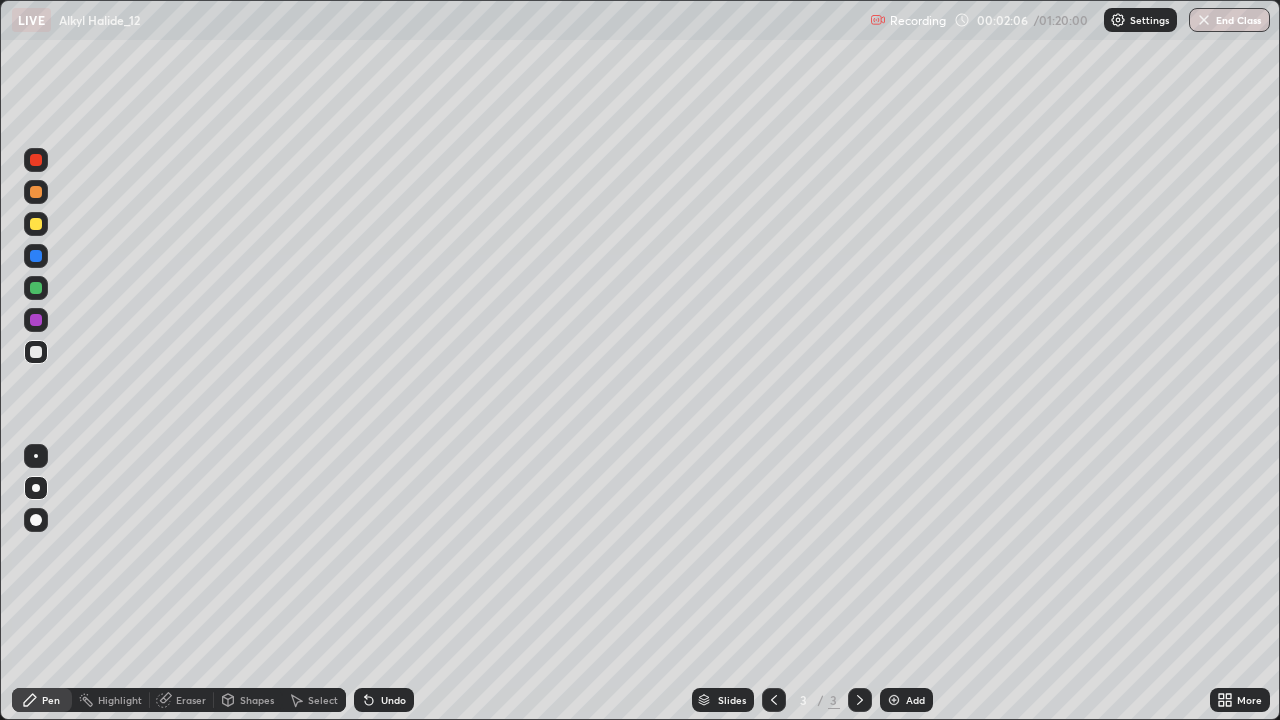 click at bounding box center [36, 352] 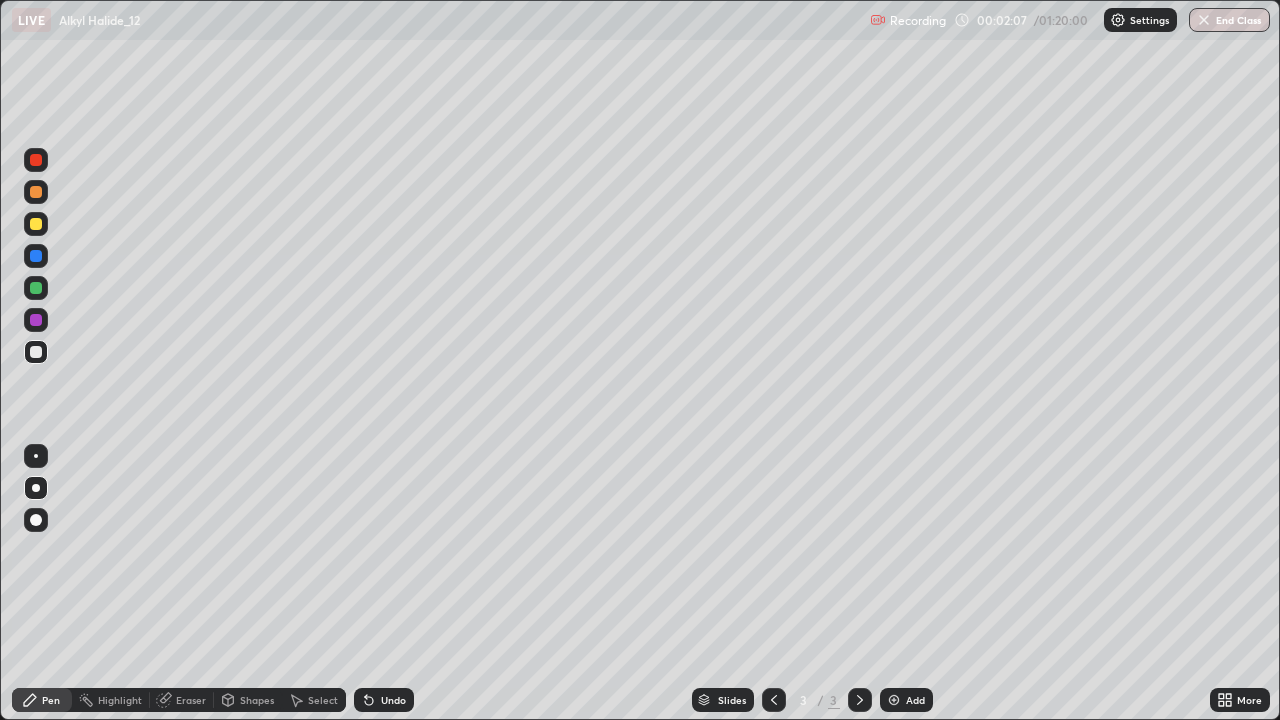 click at bounding box center (36, 224) 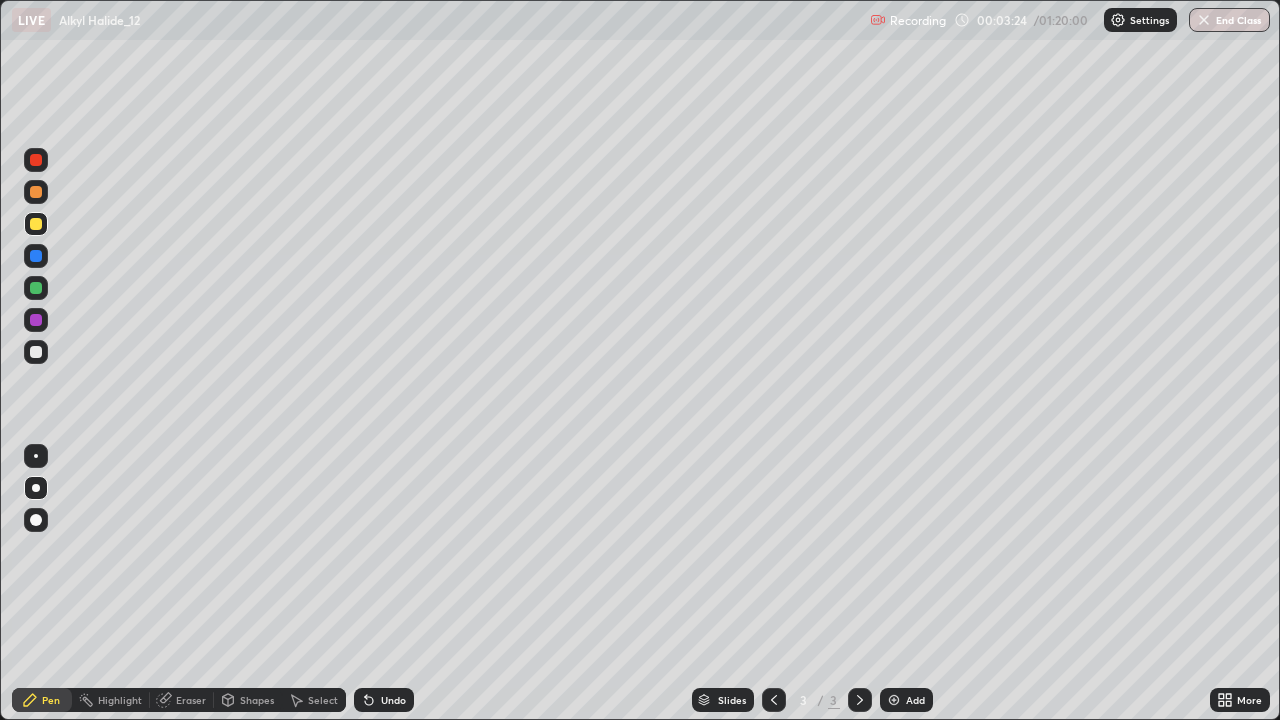 click on "Add" at bounding box center (906, 700) 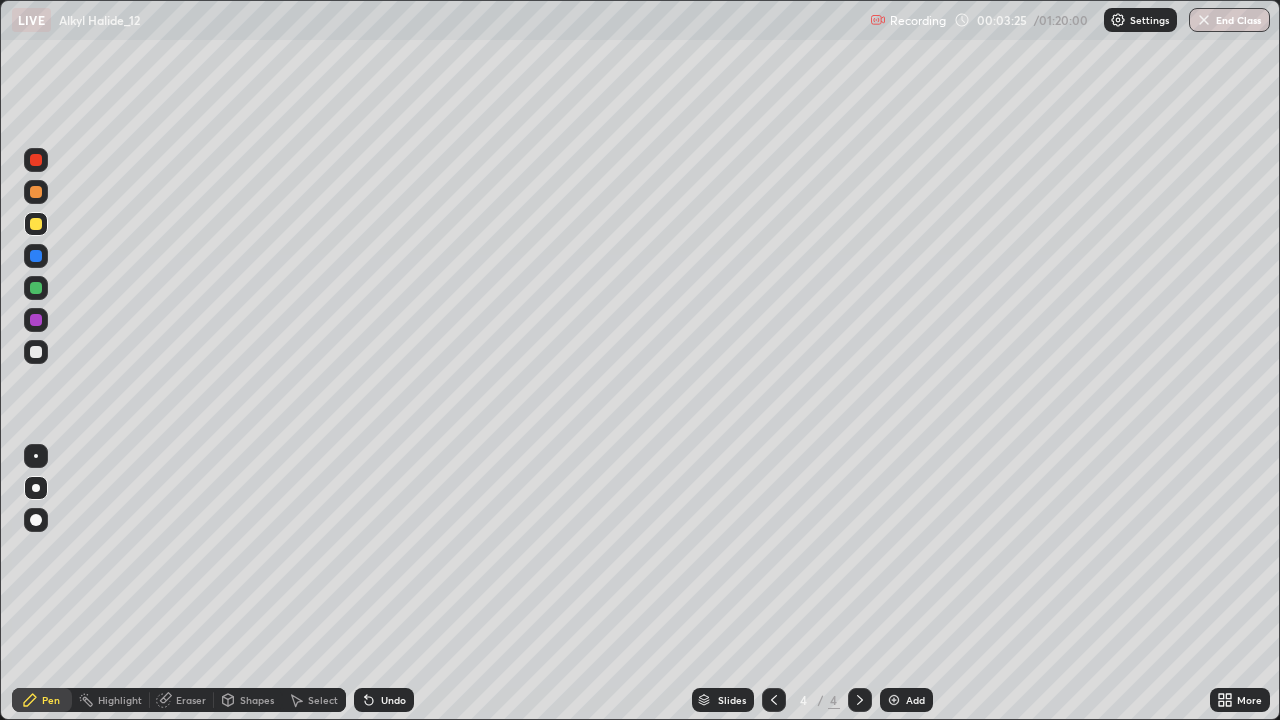 click at bounding box center [36, 352] 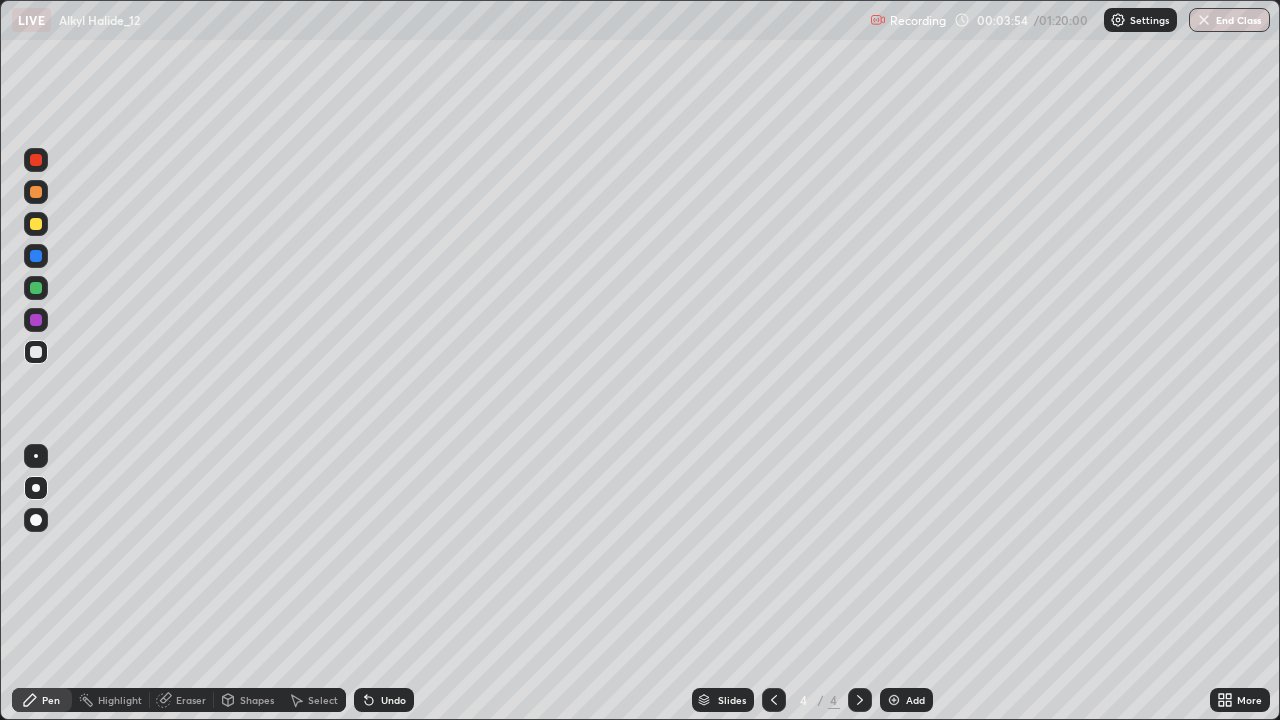 click on "Add" at bounding box center (906, 700) 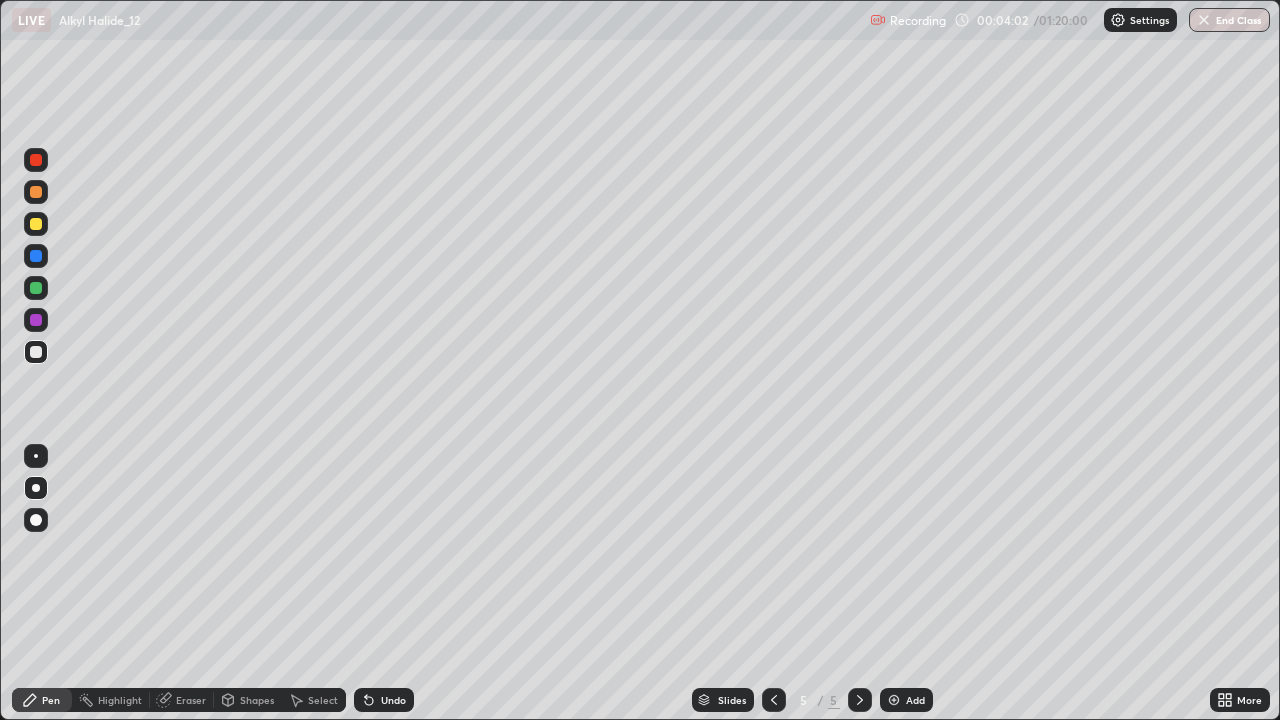 click at bounding box center (36, 224) 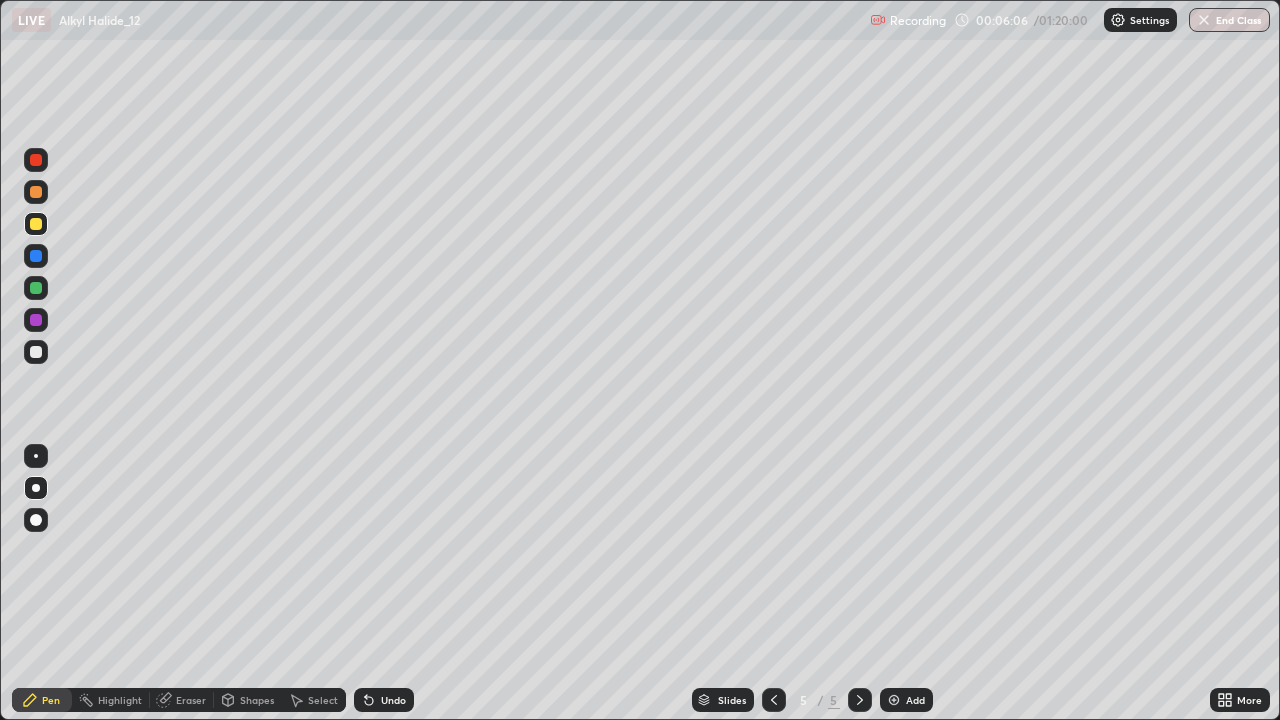 click on "Add" at bounding box center (906, 700) 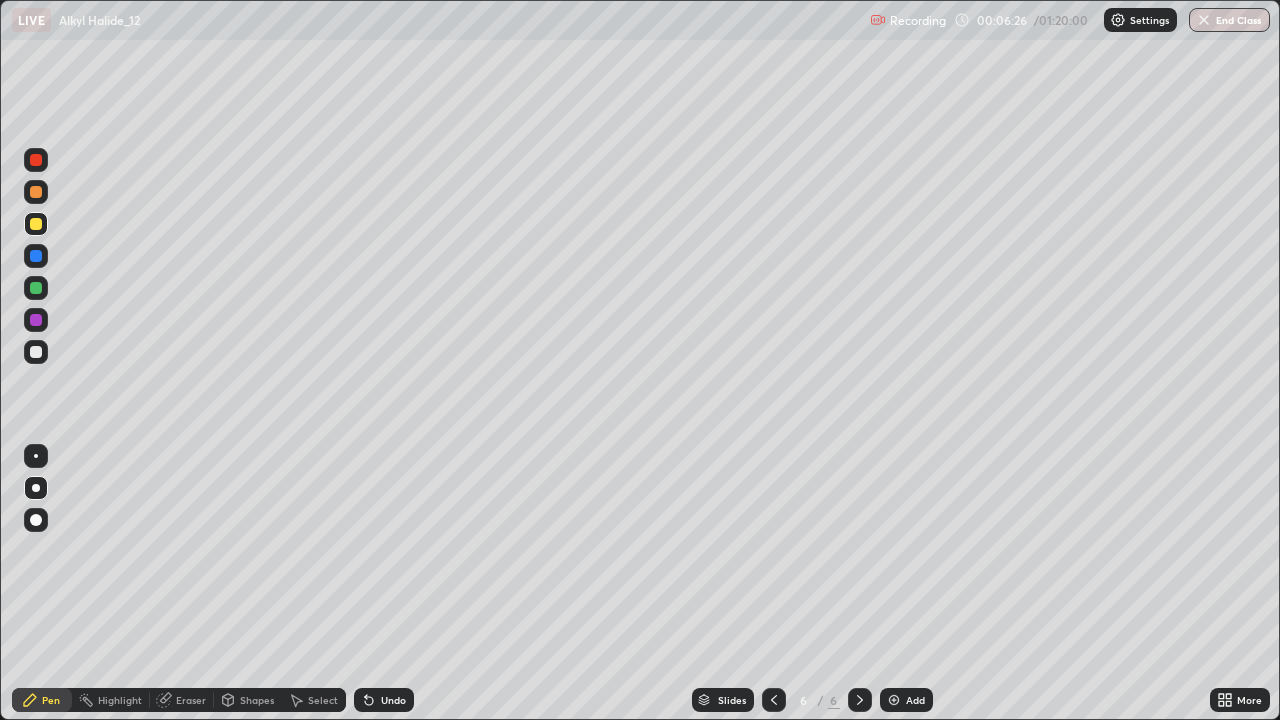 click at bounding box center (894, 700) 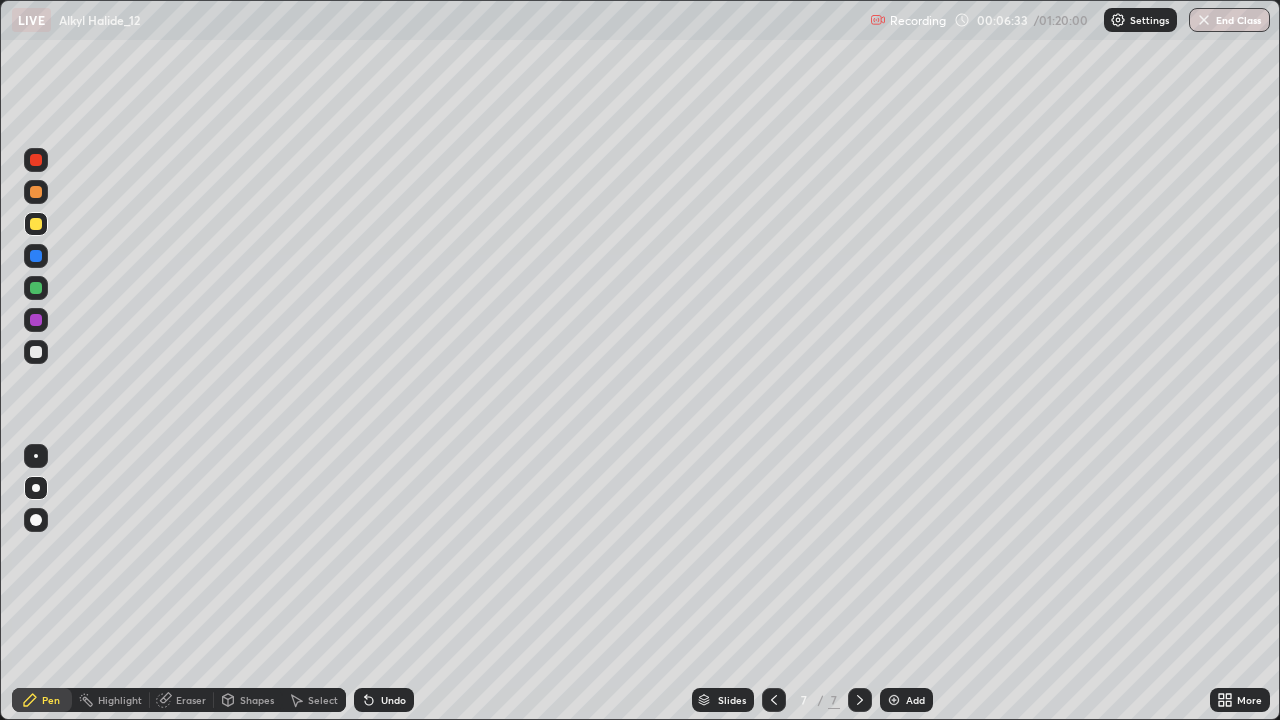 click at bounding box center [36, 224] 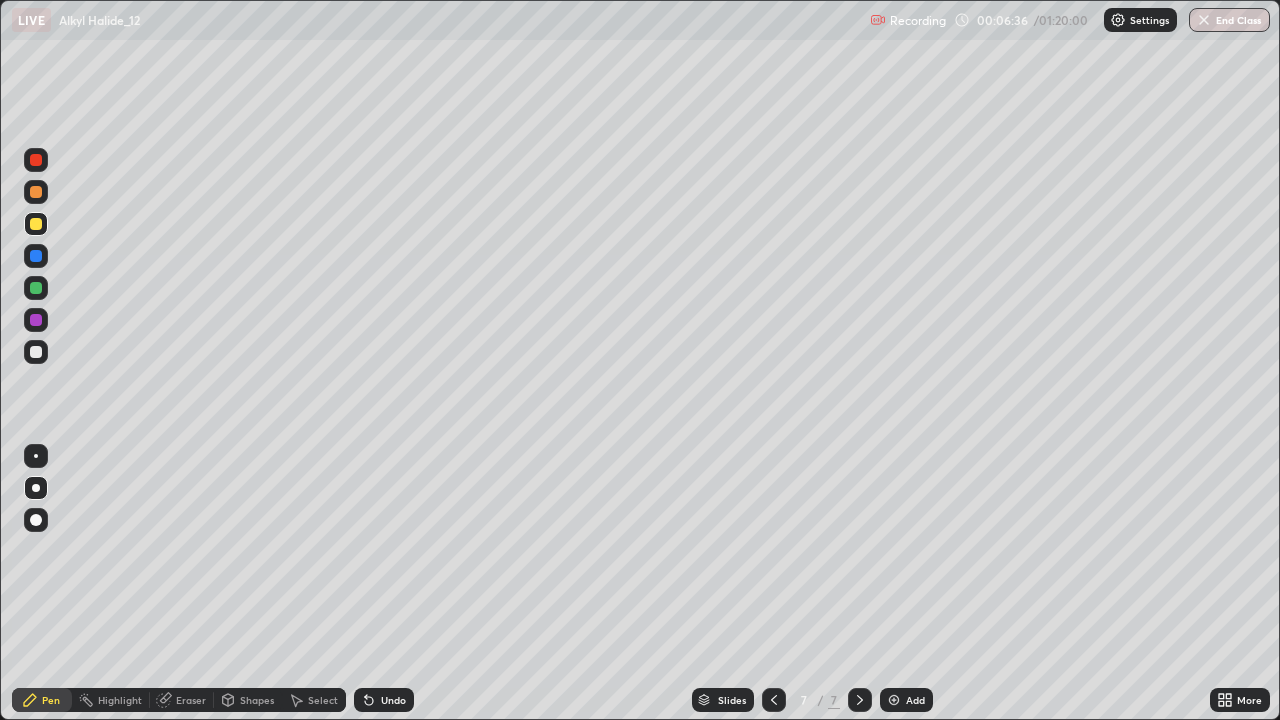 click 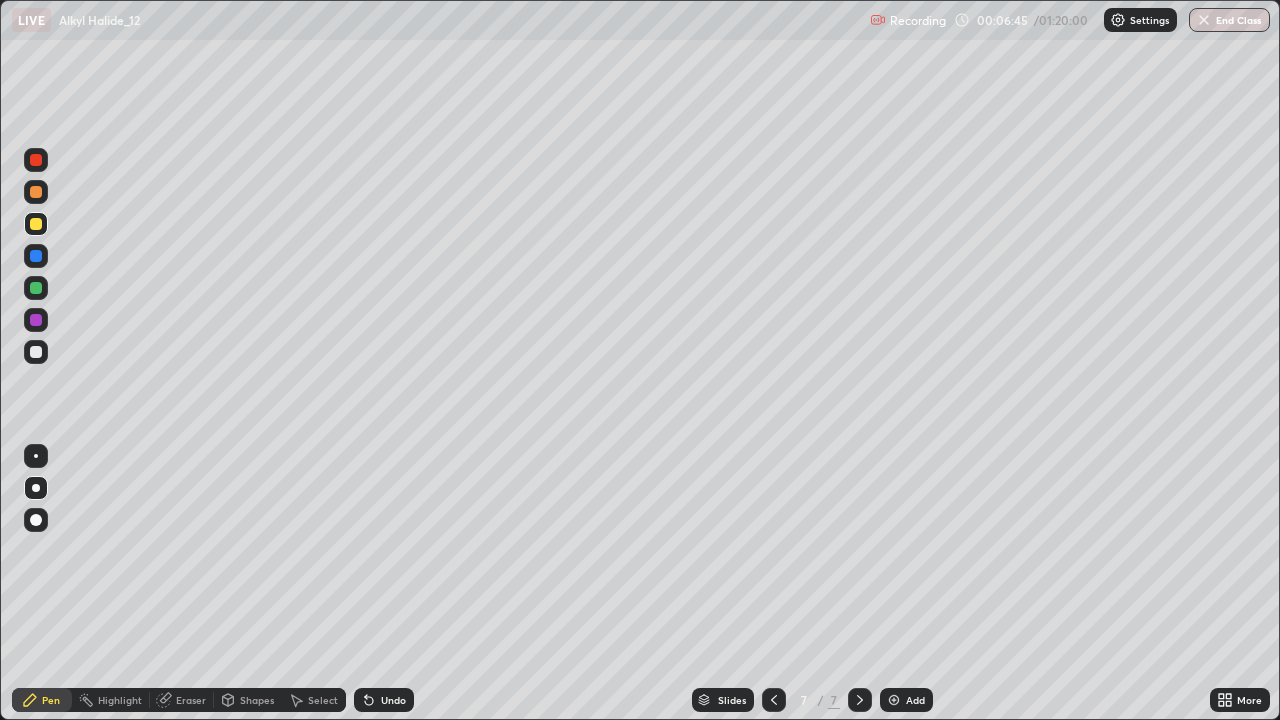 click at bounding box center [36, 224] 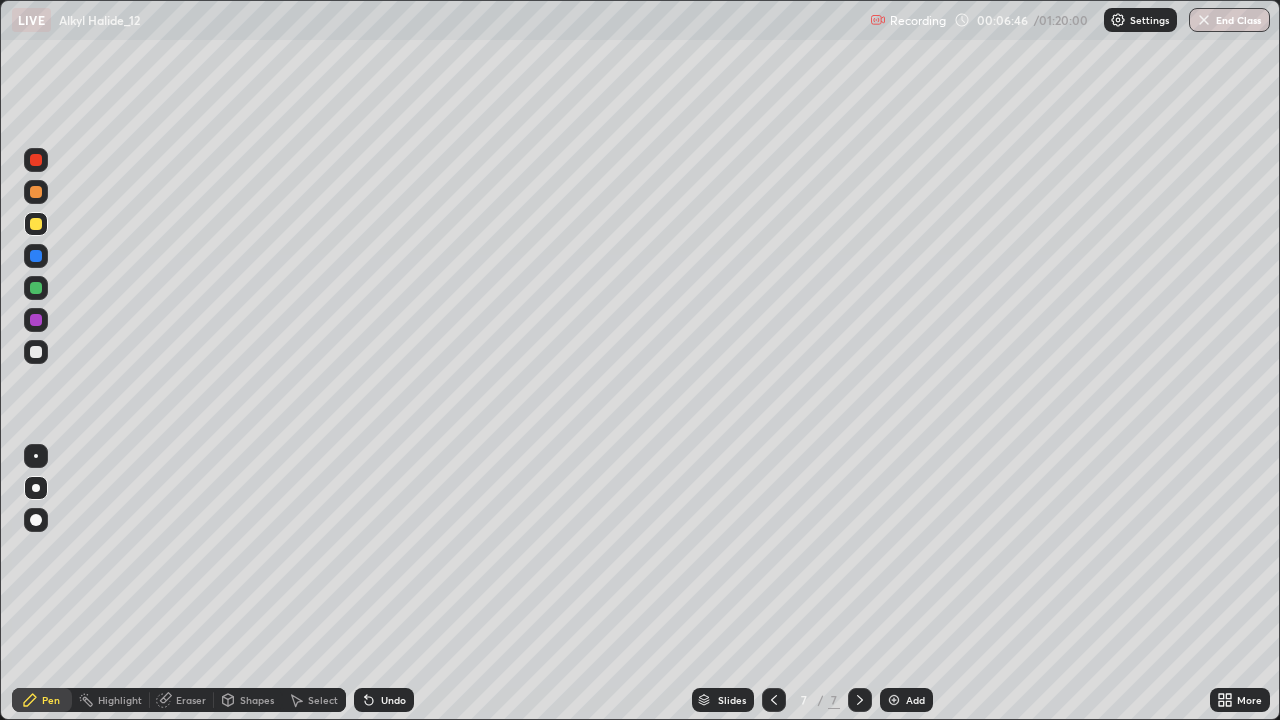 click at bounding box center (36, 256) 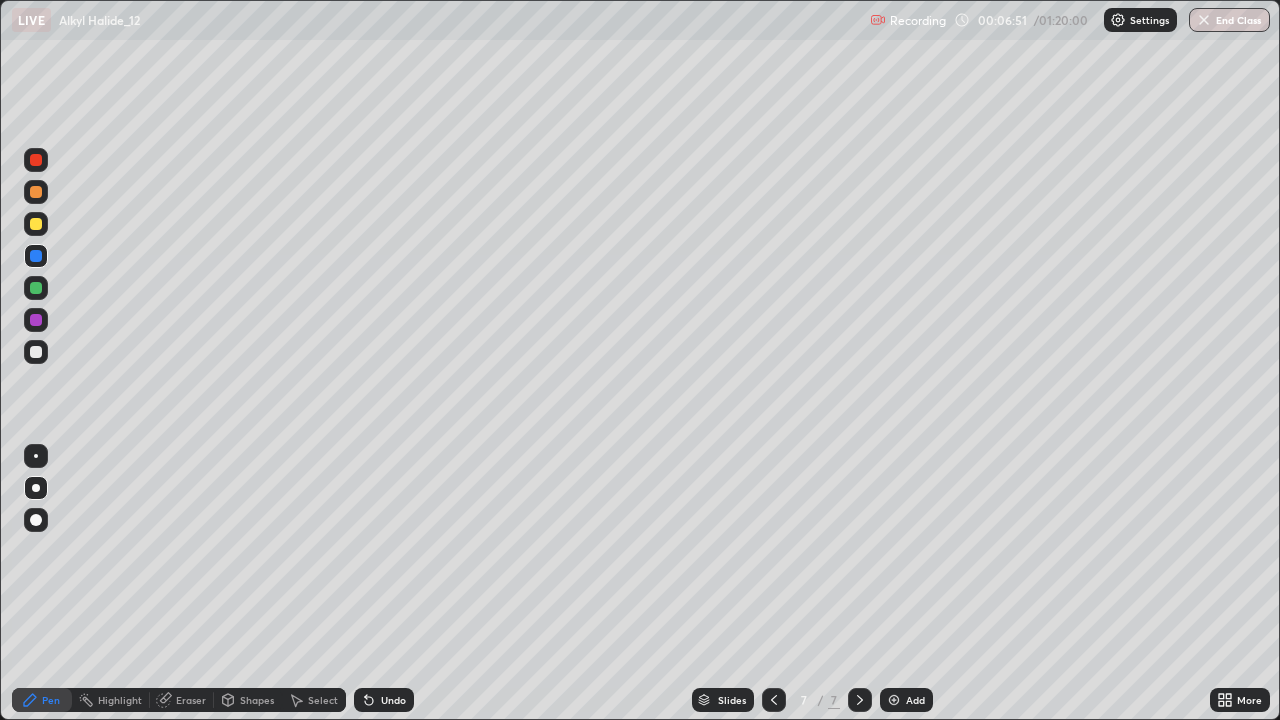 click on "Undo" at bounding box center [384, 700] 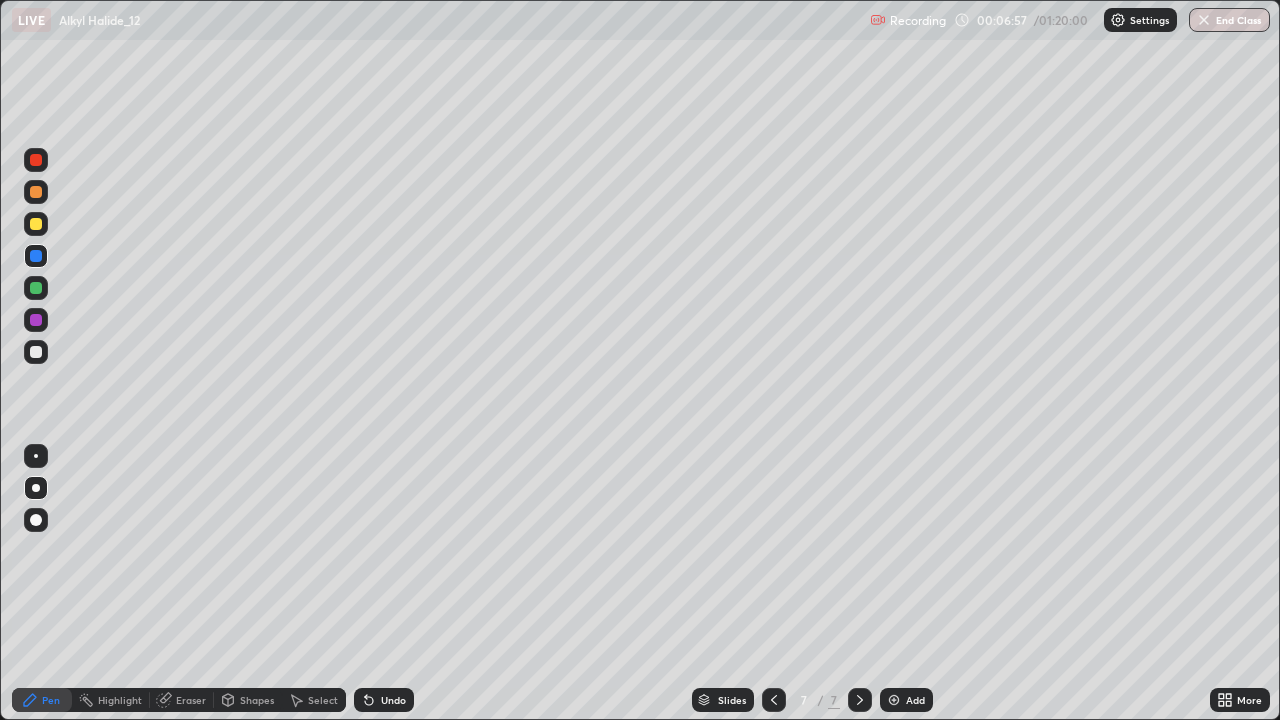 click at bounding box center [36, 224] 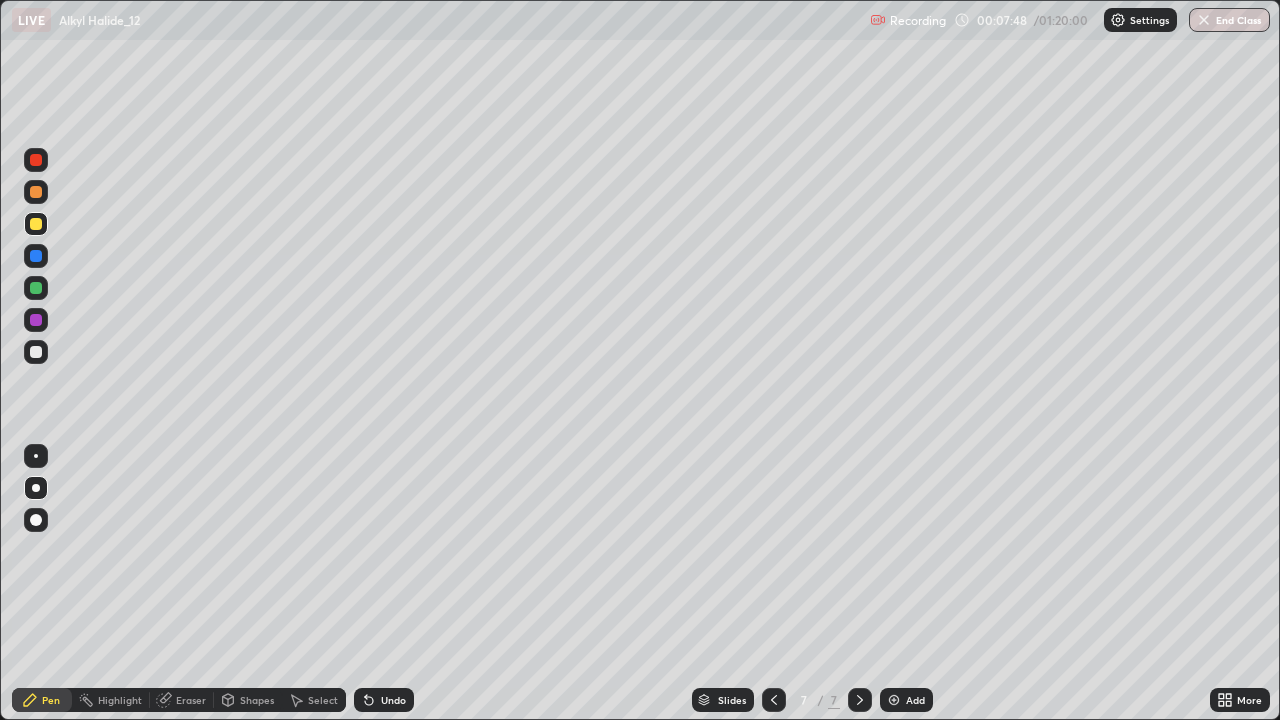 click on "Add" at bounding box center (915, 700) 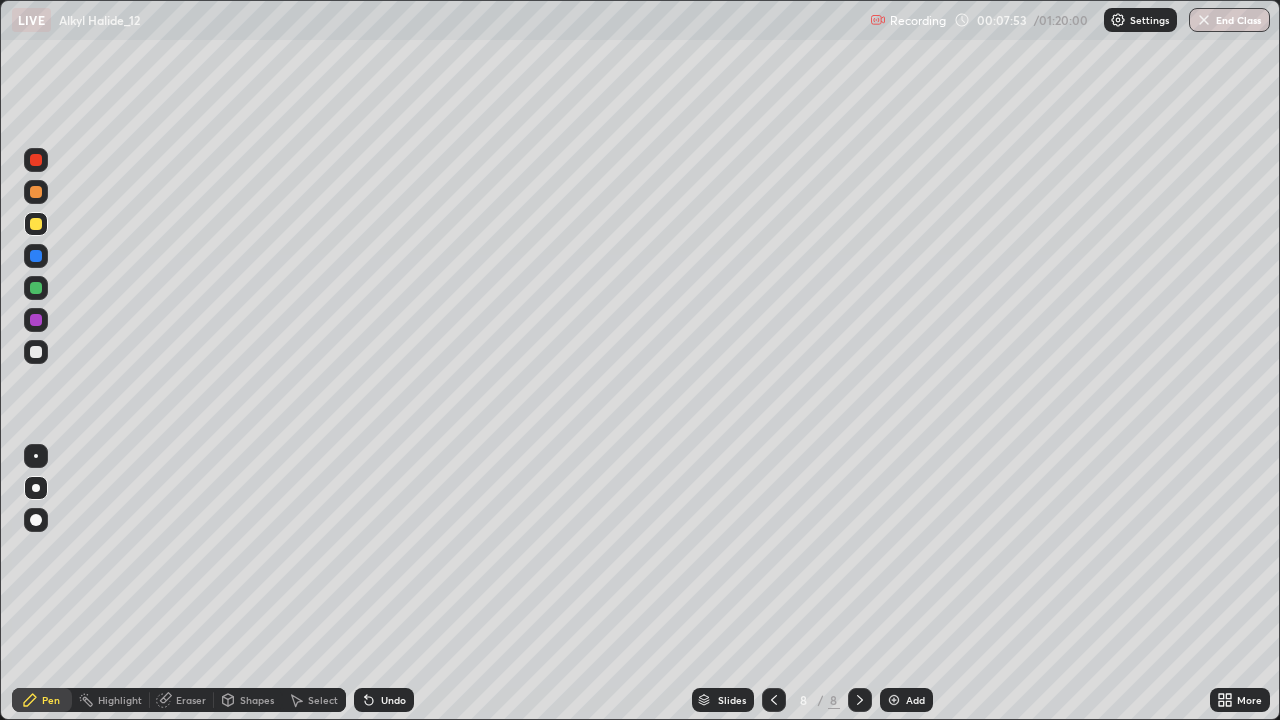click at bounding box center [36, 256] 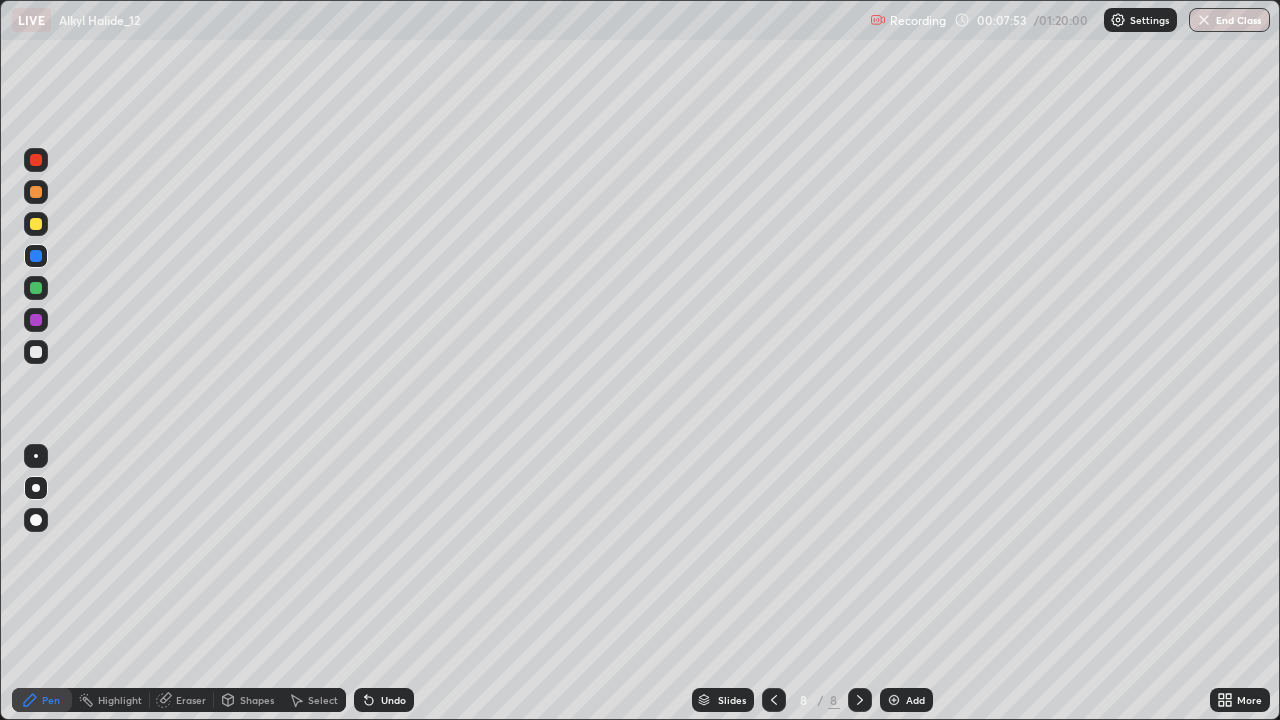 click at bounding box center (36, 320) 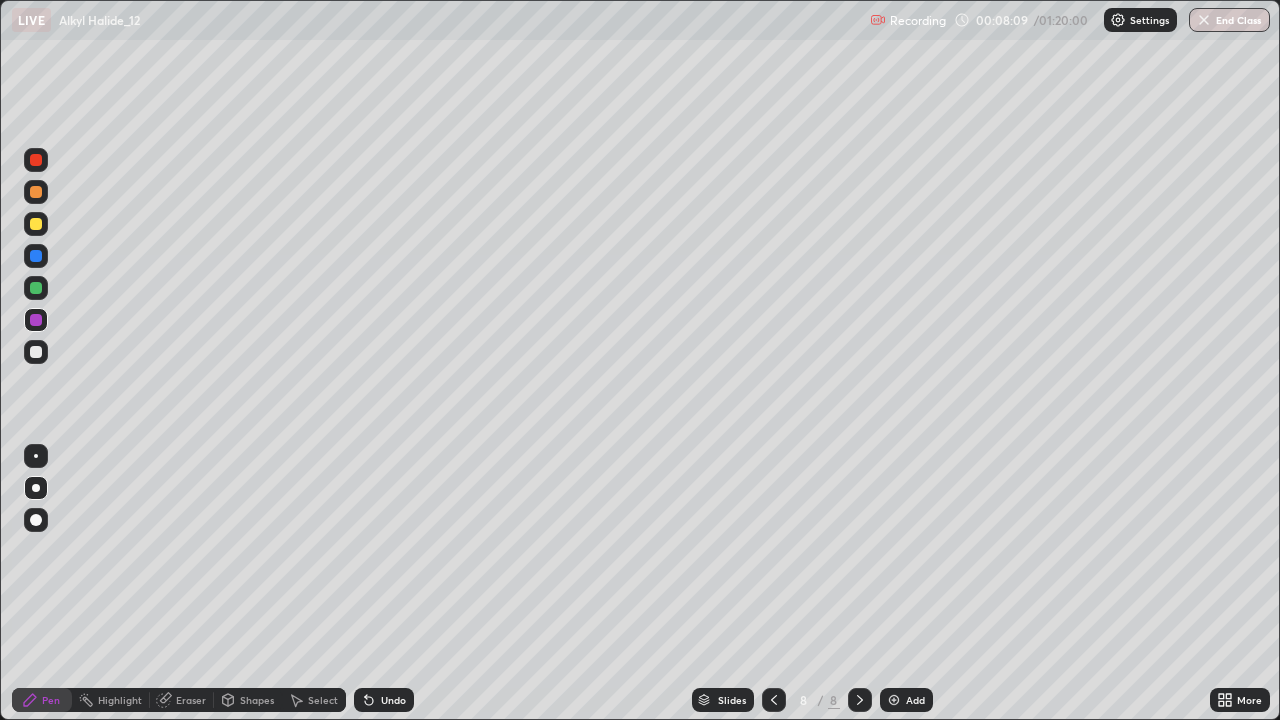 click at bounding box center (36, 224) 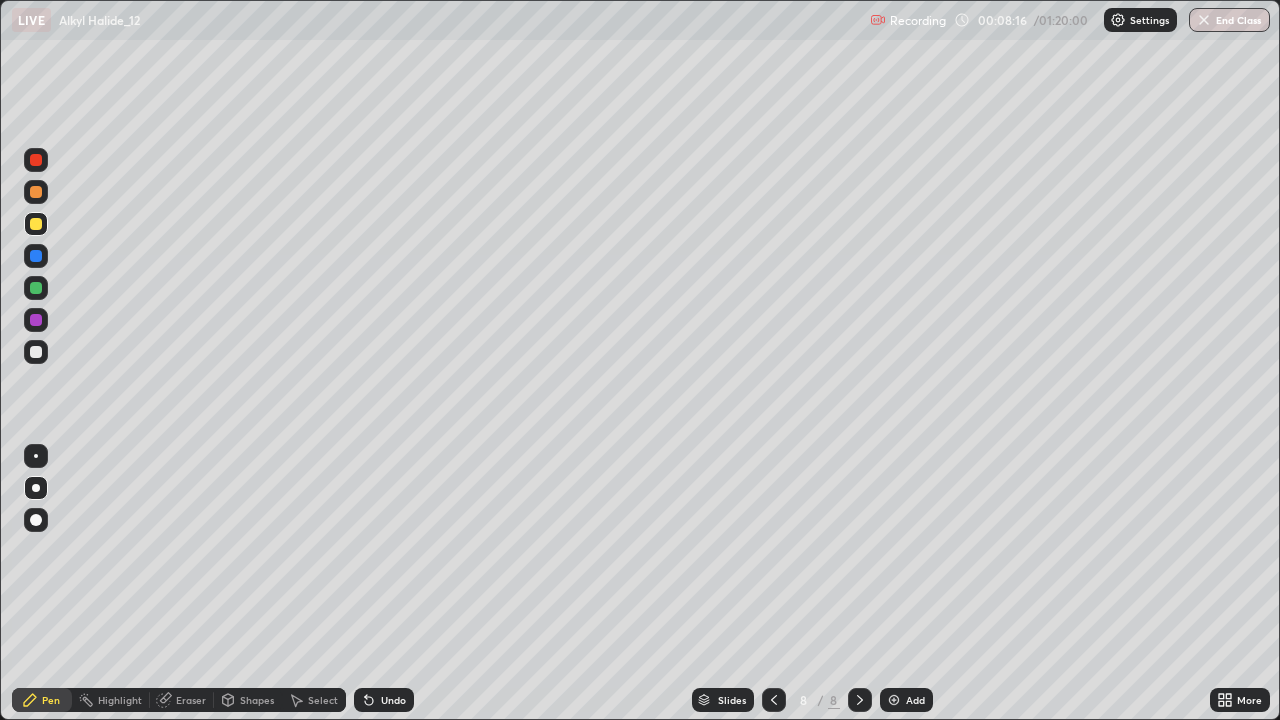 click at bounding box center (36, 256) 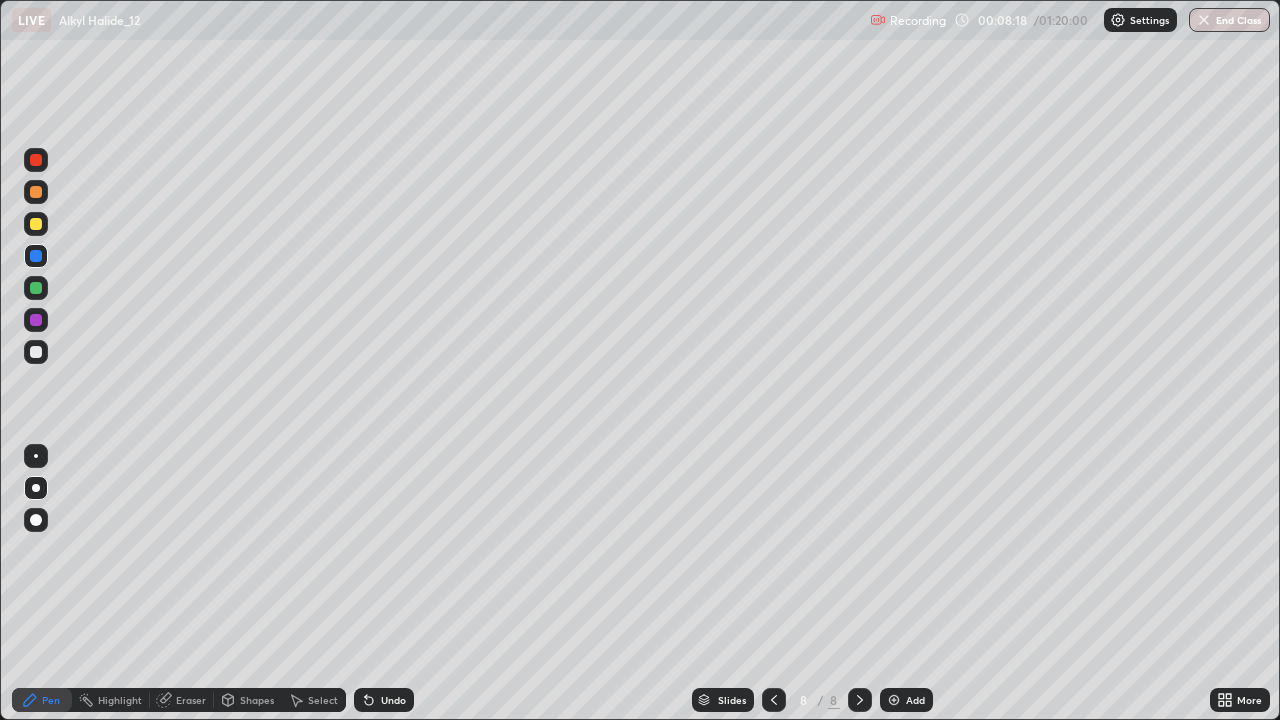 click at bounding box center [36, 288] 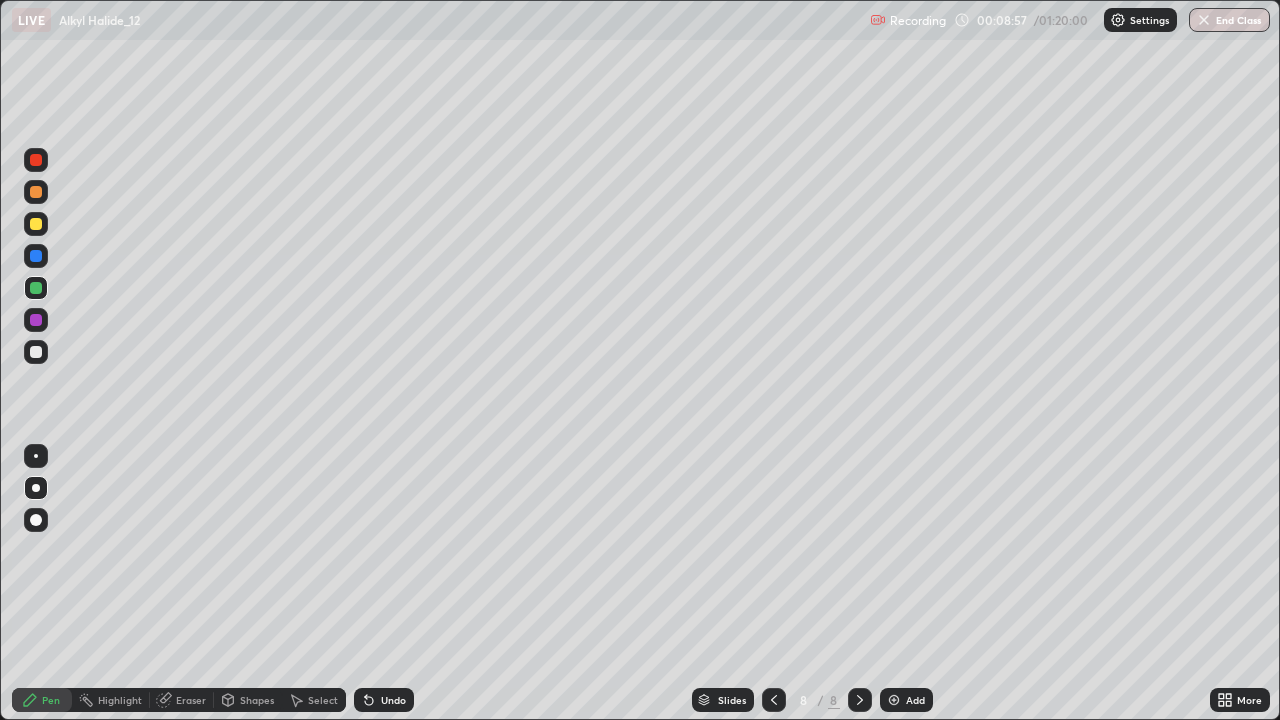 click at bounding box center (36, 224) 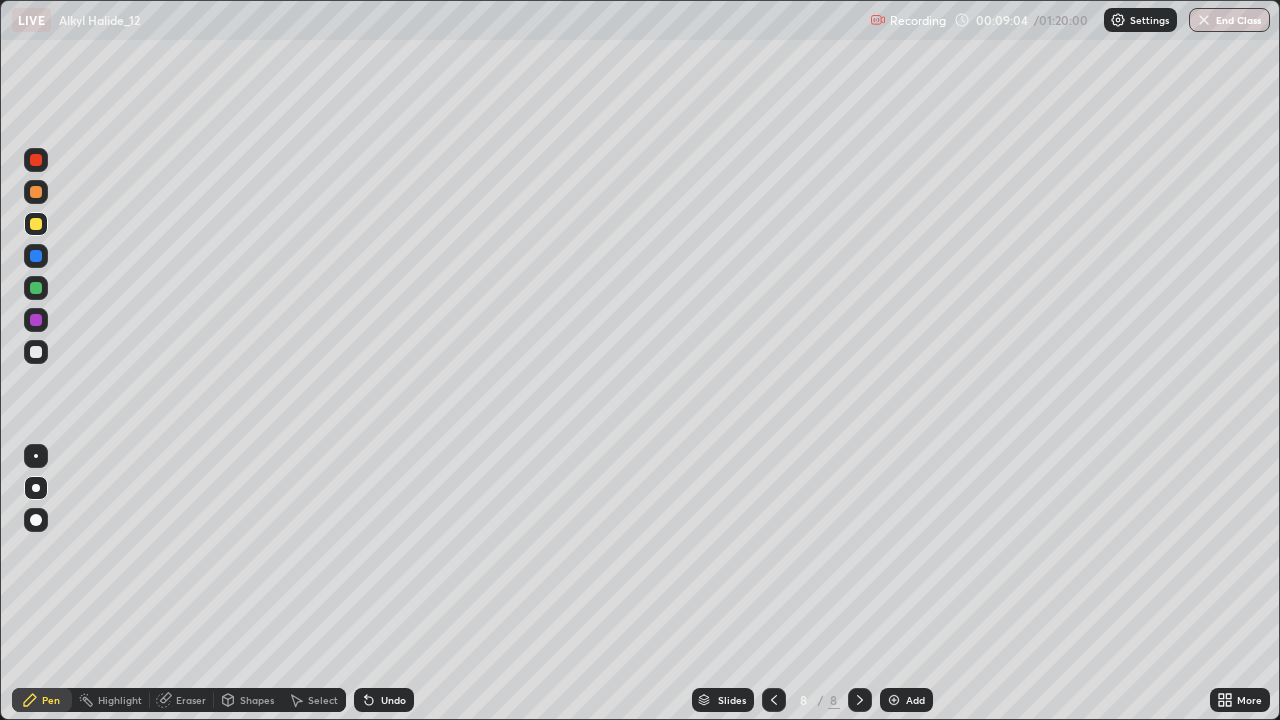 click at bounding box center [36, 352] 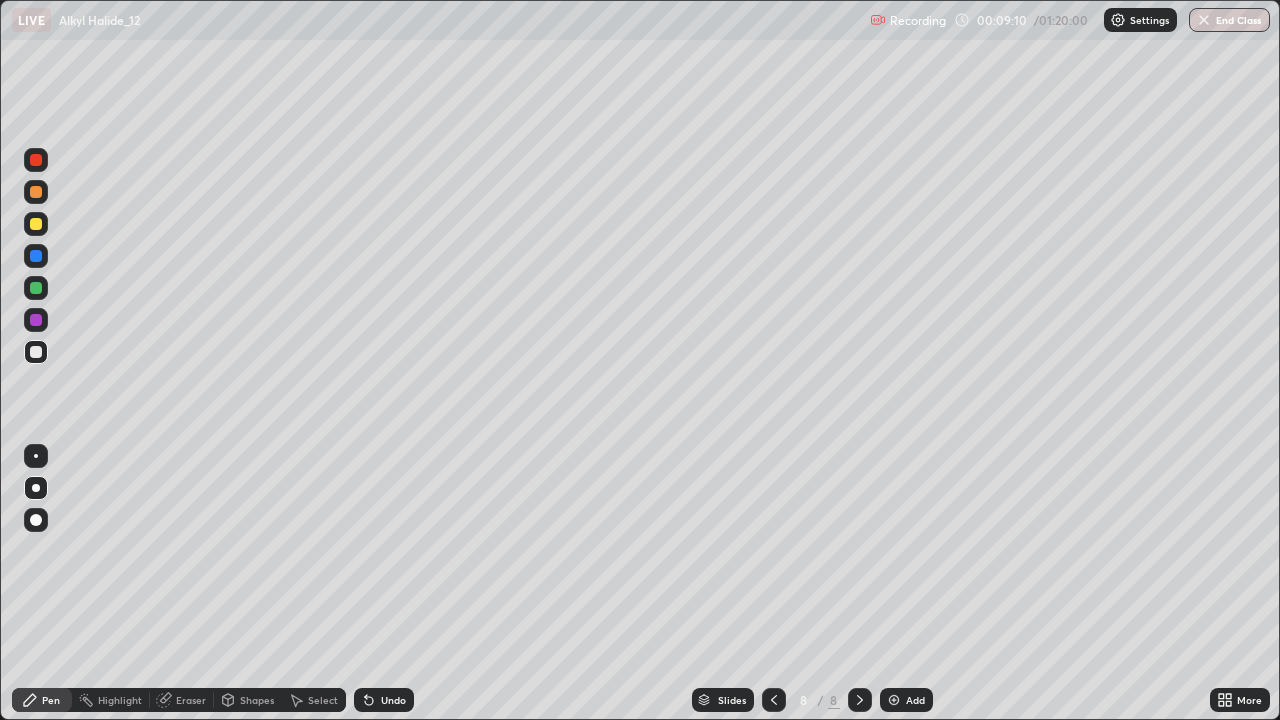 click on "Undo" at bounding box center [384, 700] 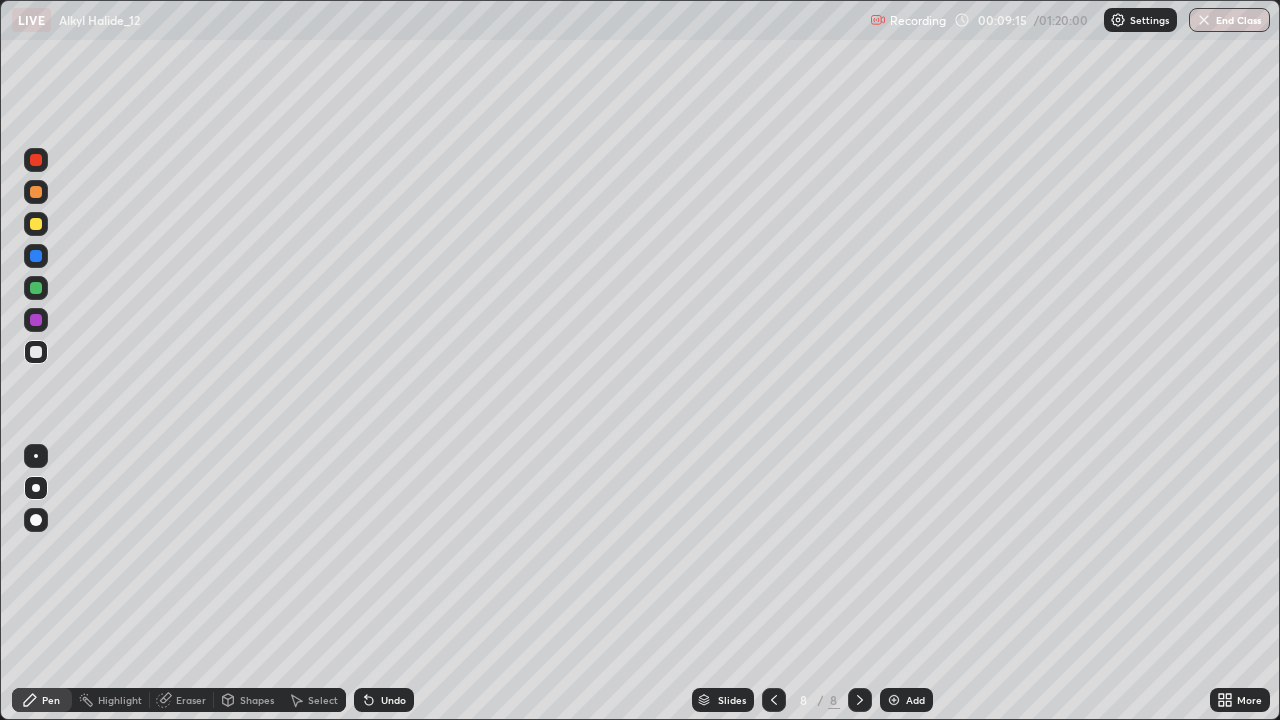 click at bounding box center [36, 320] 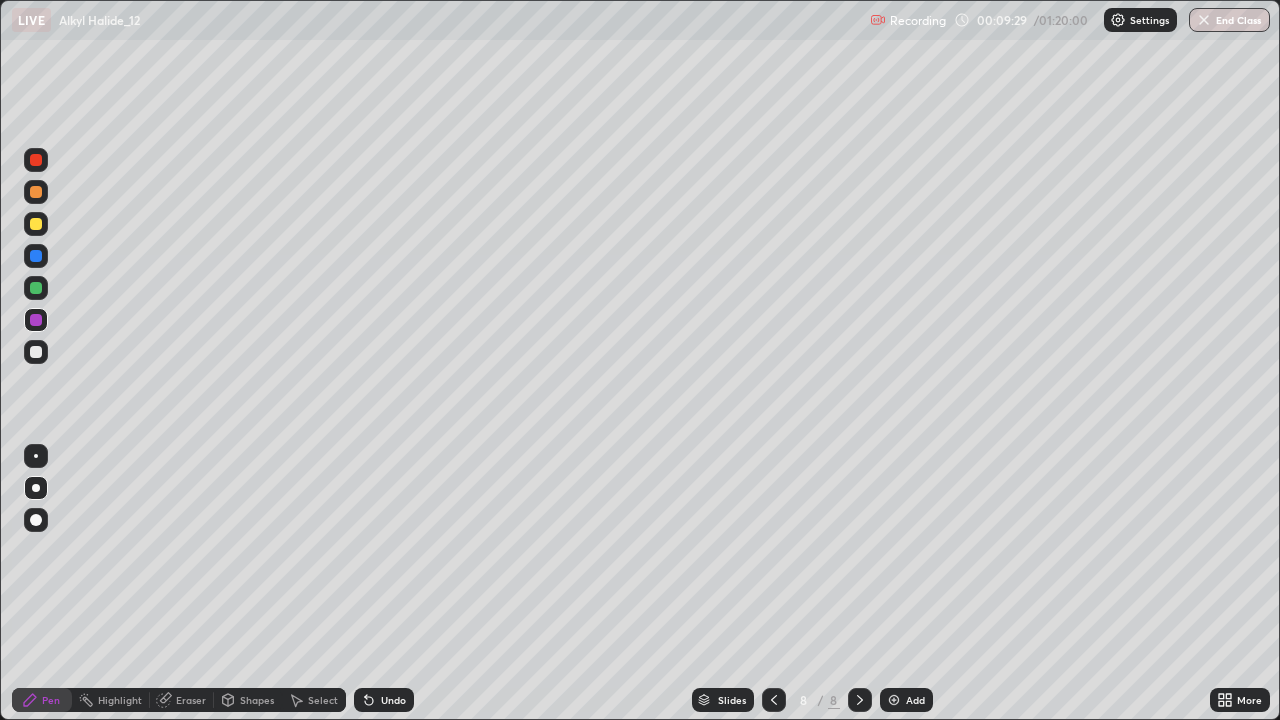 click at bounding box center (36, 288) 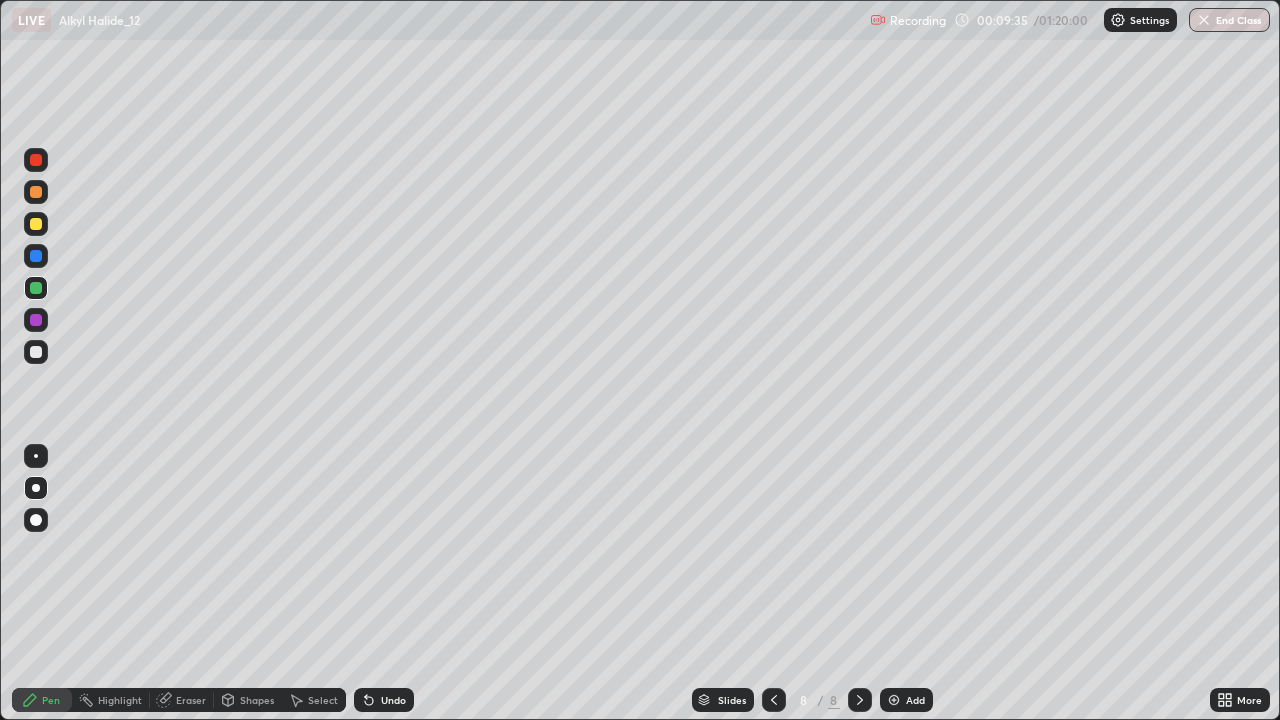 click at bounding box center (36, 256) 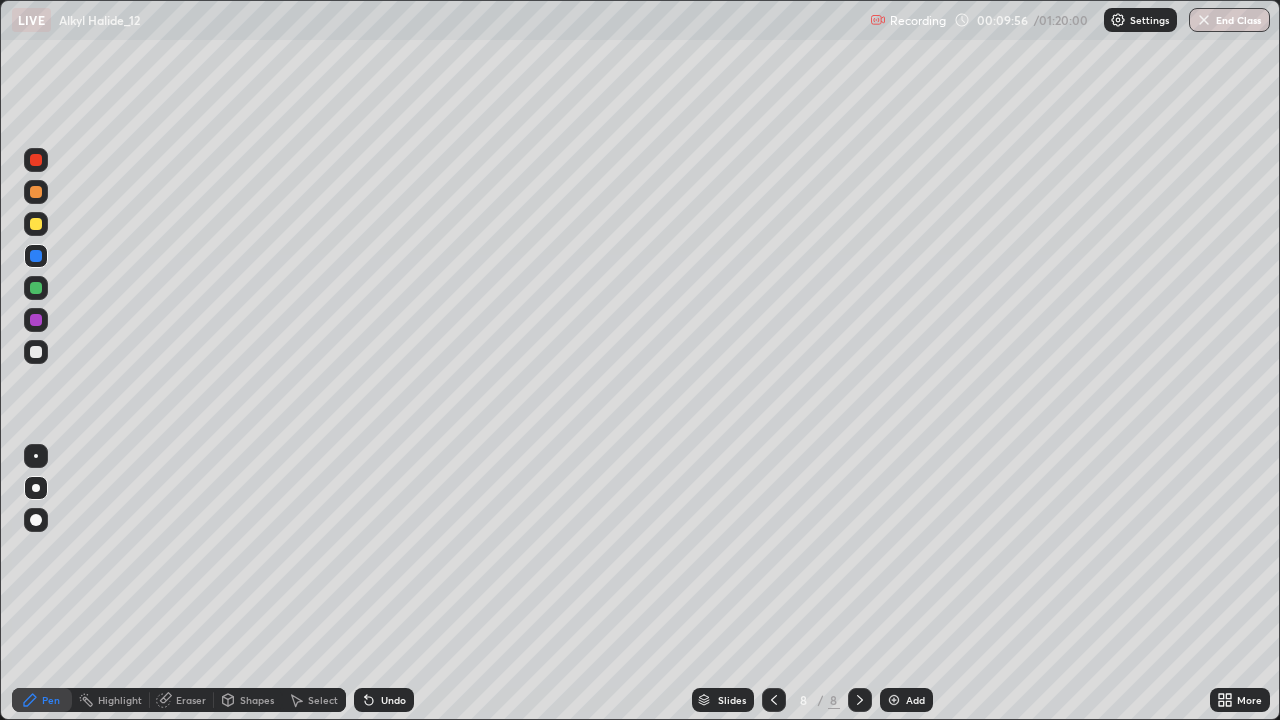 click at bounding box center (36, 352) 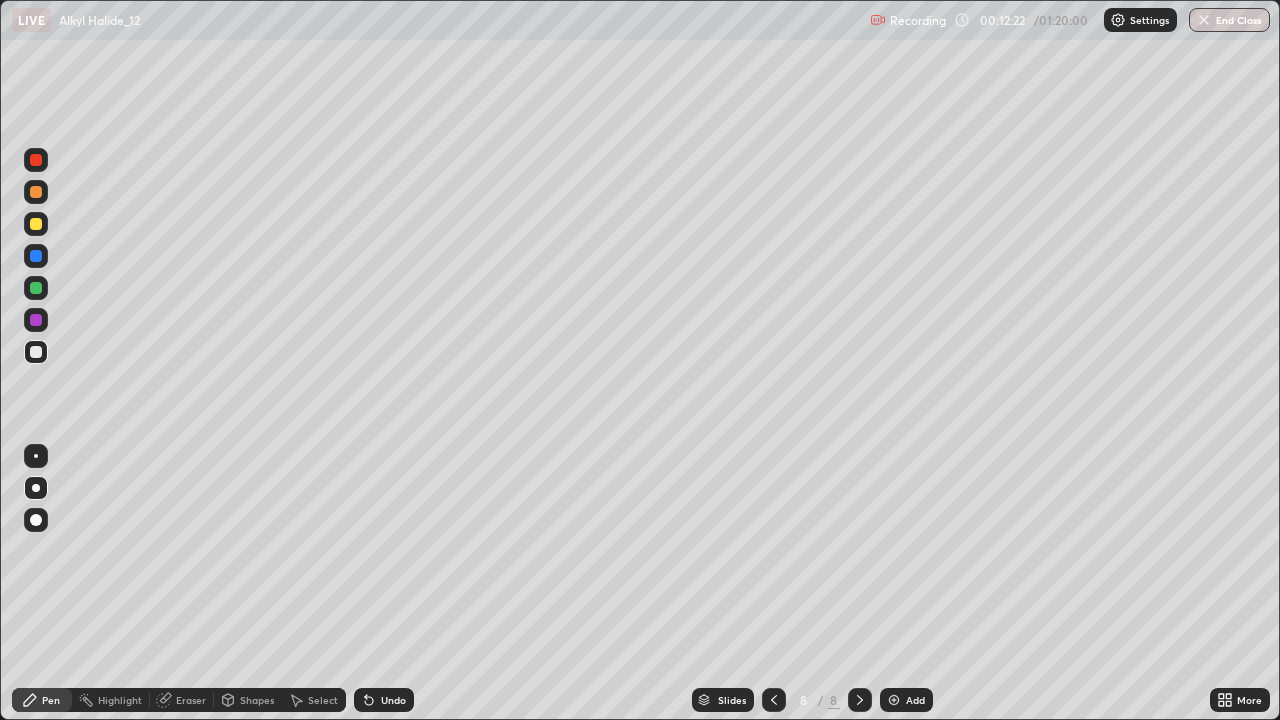 click at bounding box center [36, 224] 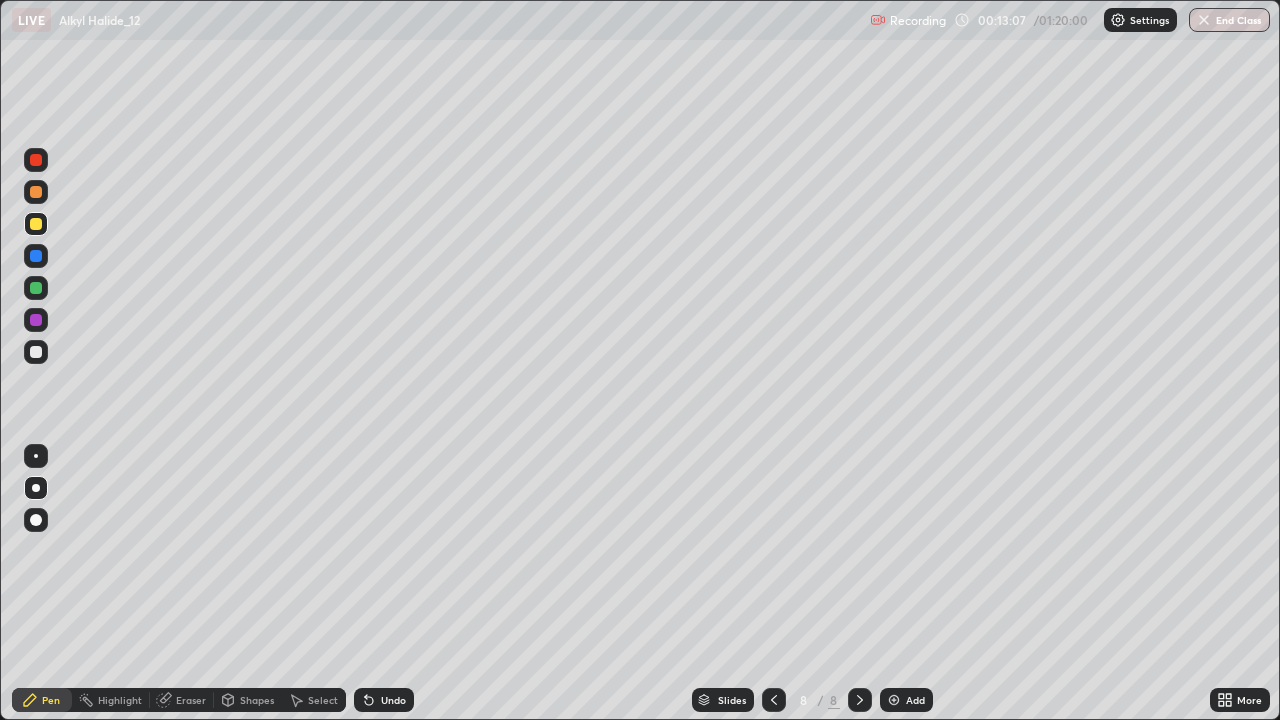 click on "Add" at bounding box center (906, 700) 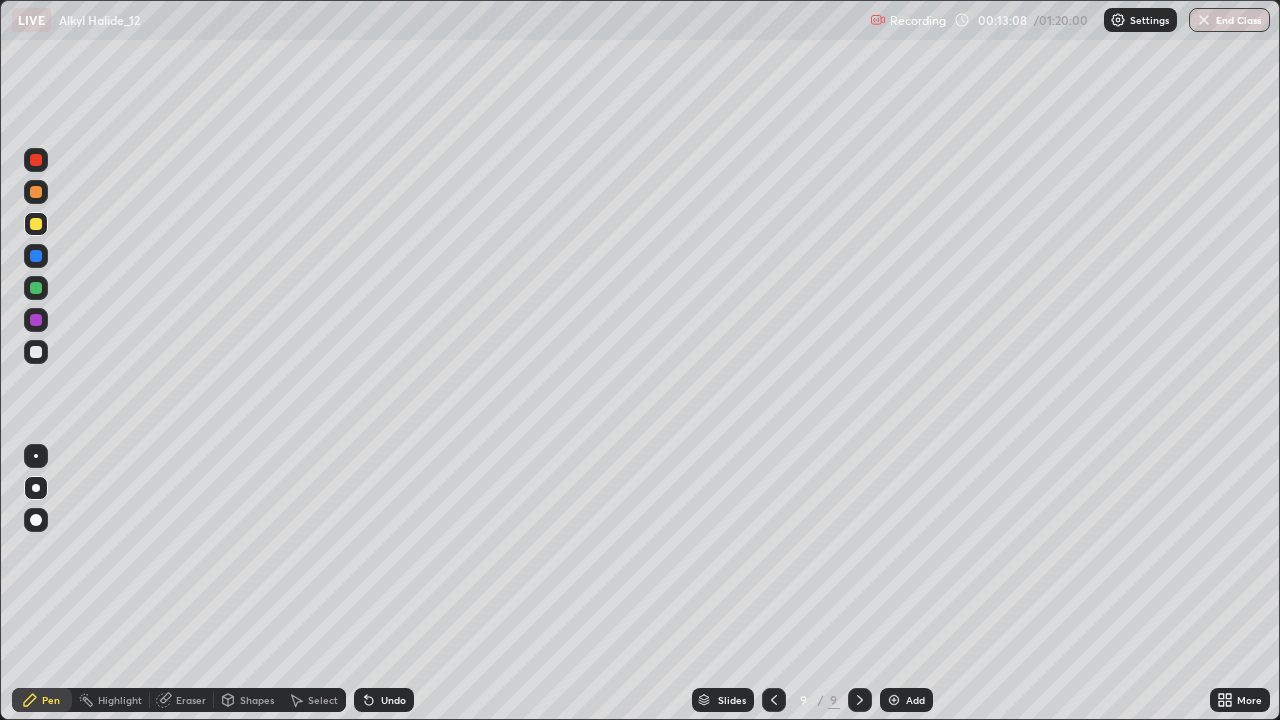 click at bounding box center (36, 320) 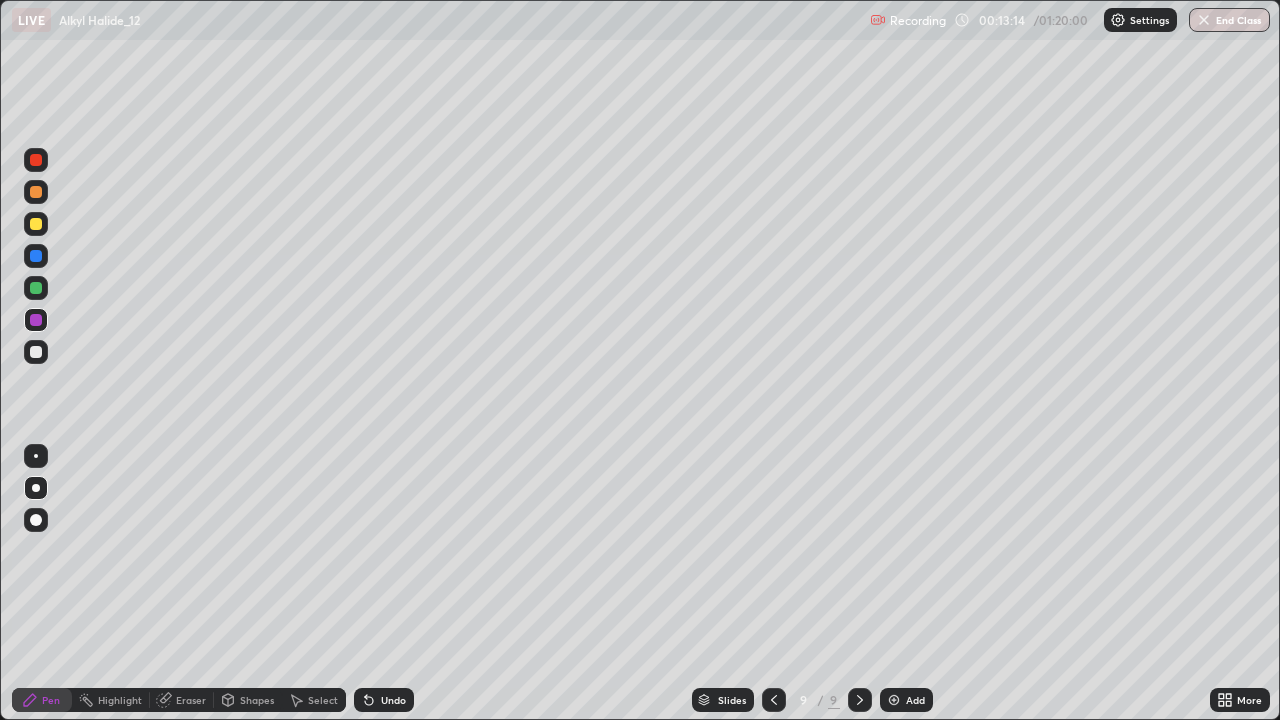 click at bounding box center (36, 352) 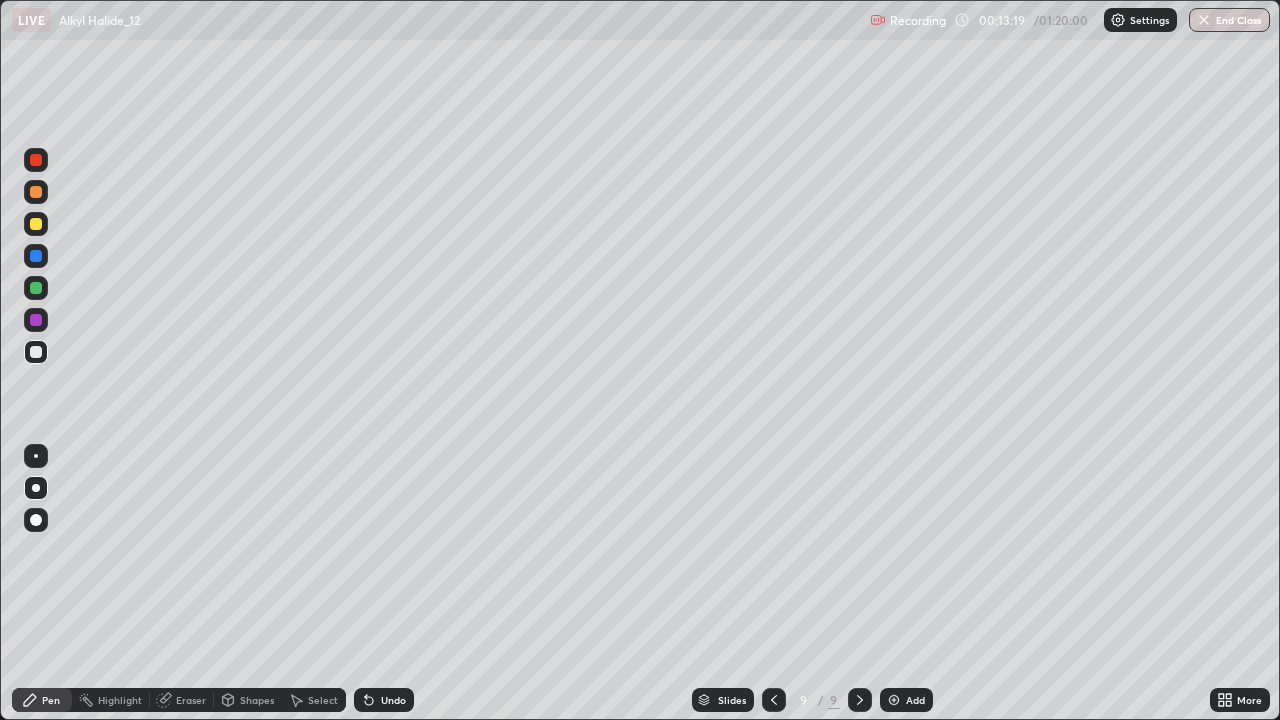 click at bounding box center [36, 224] 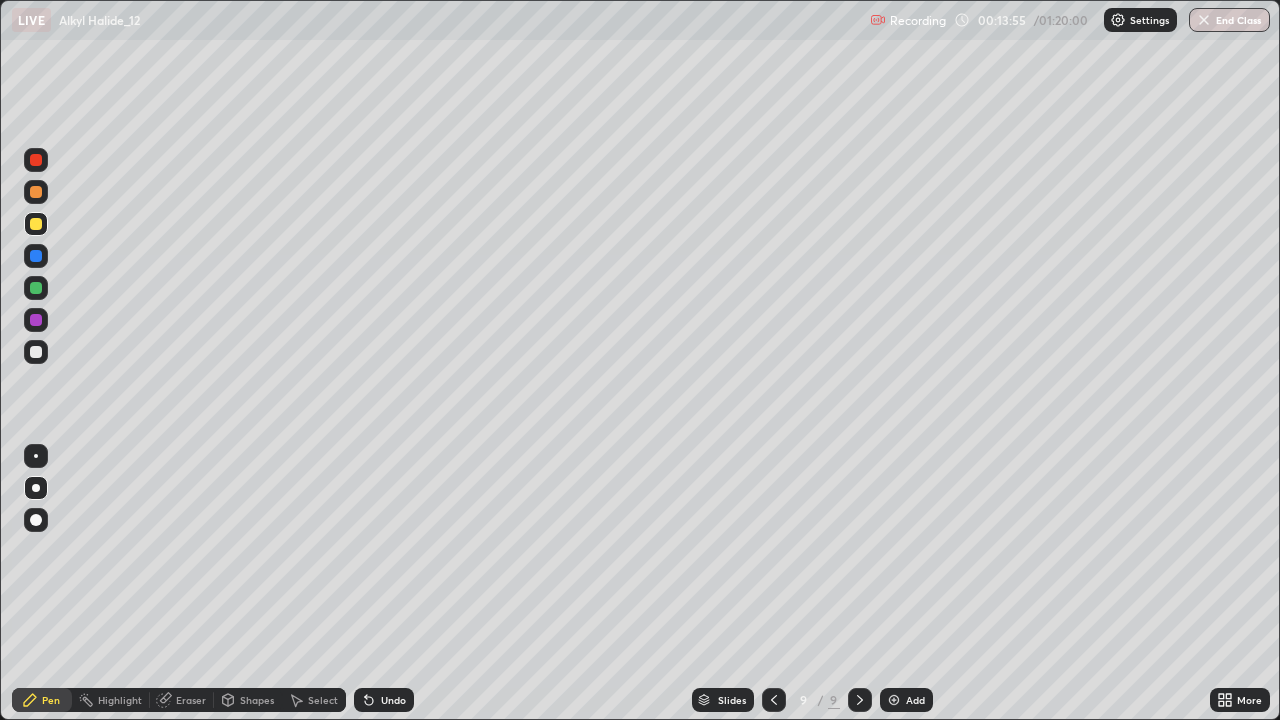click 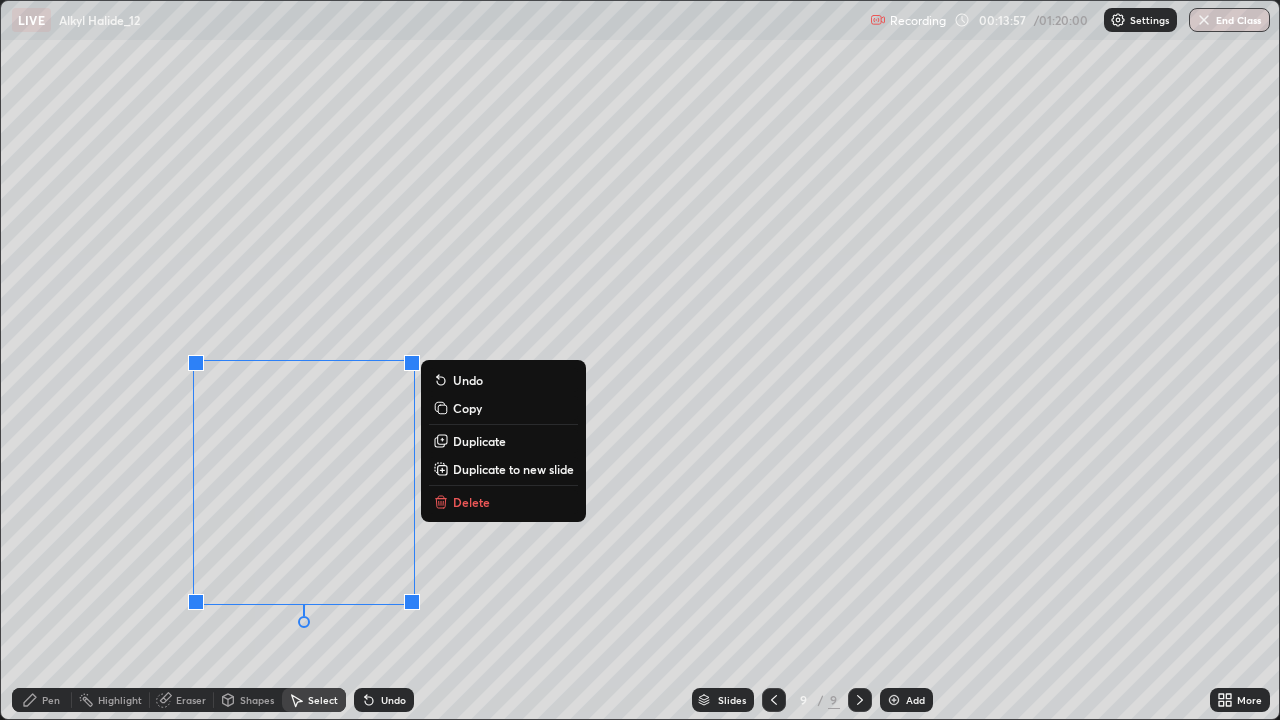 click on "Delete" at bounding box center [471, 502] 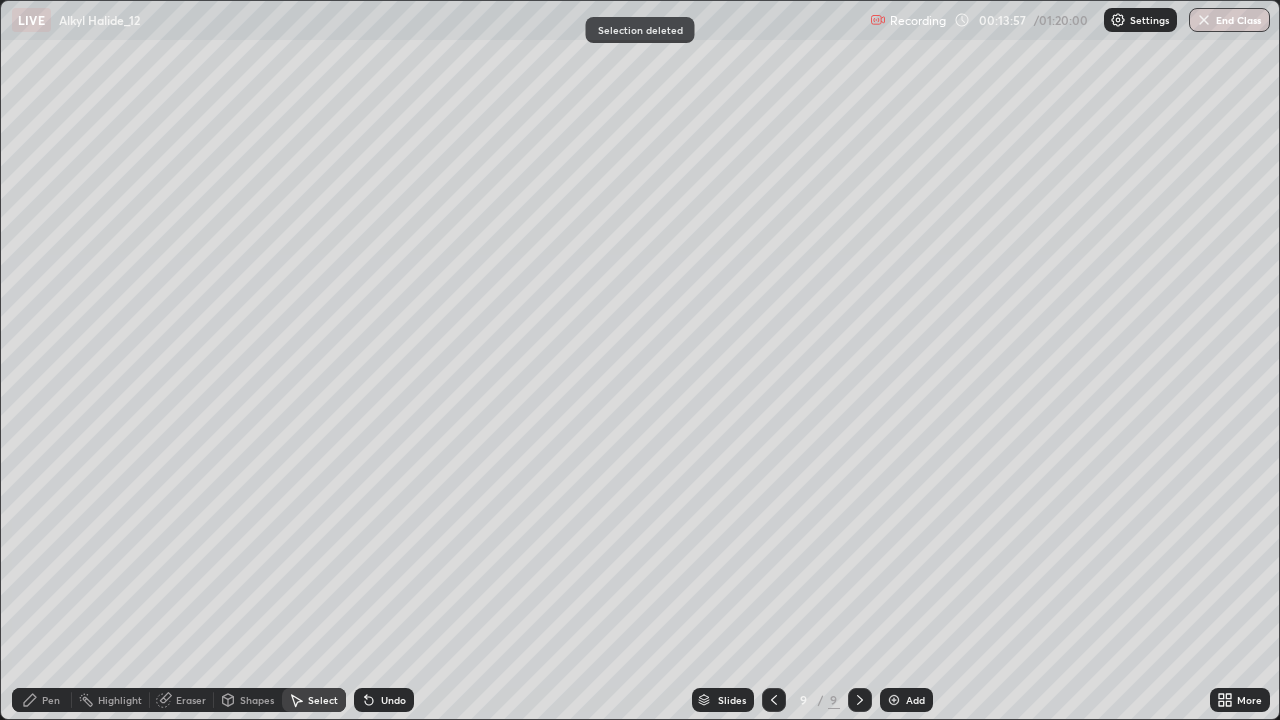 click on "Pen" at bounding box center [42, 700] 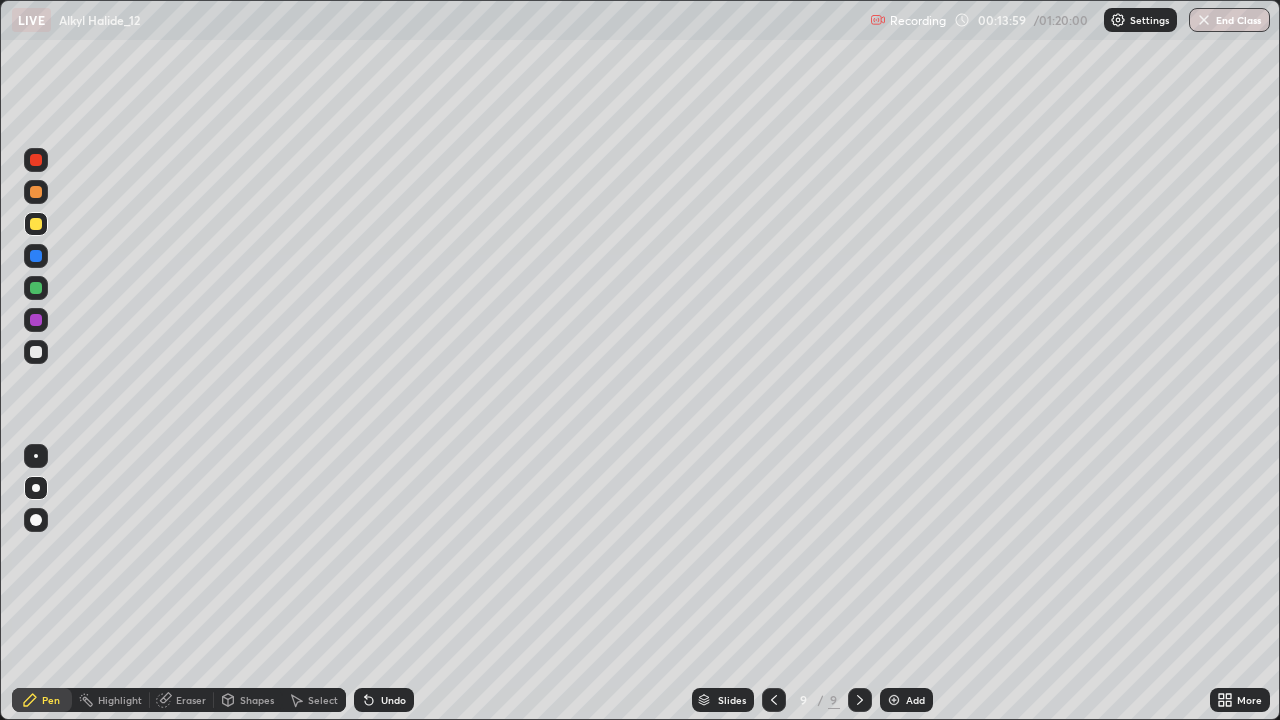 click at bounding box center [36, 256] 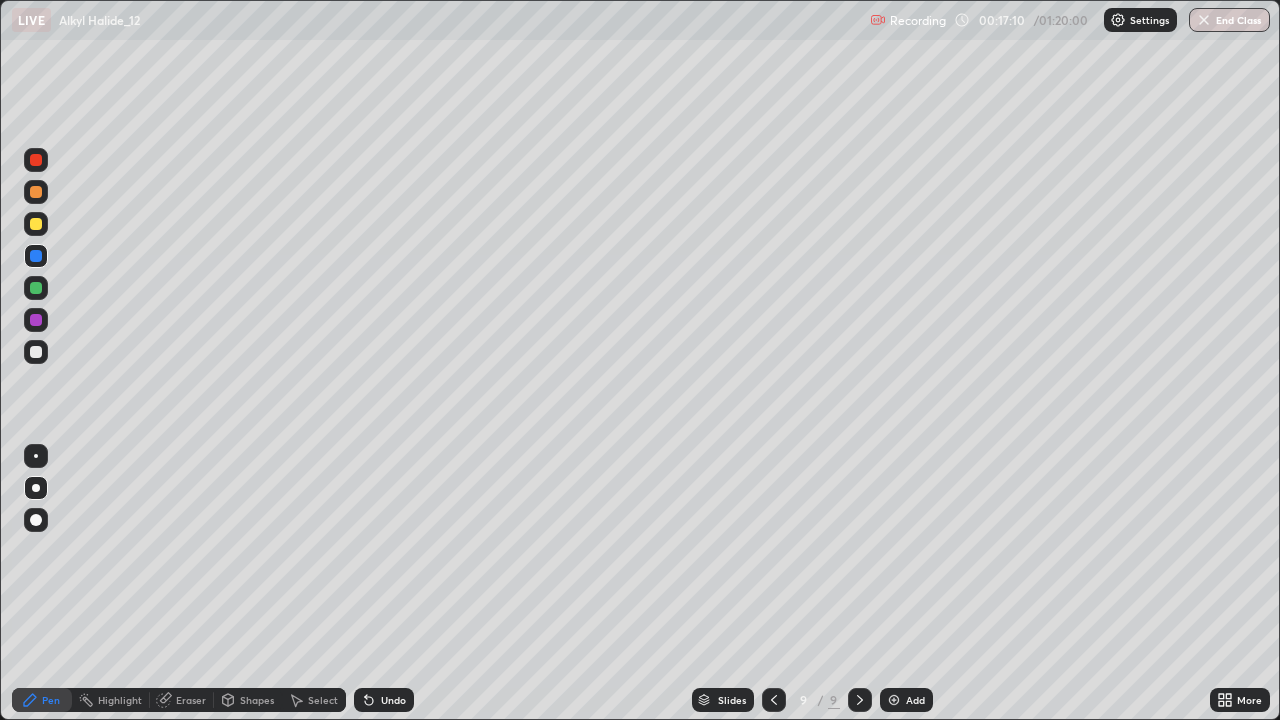 click at bounding box center [894, 700] 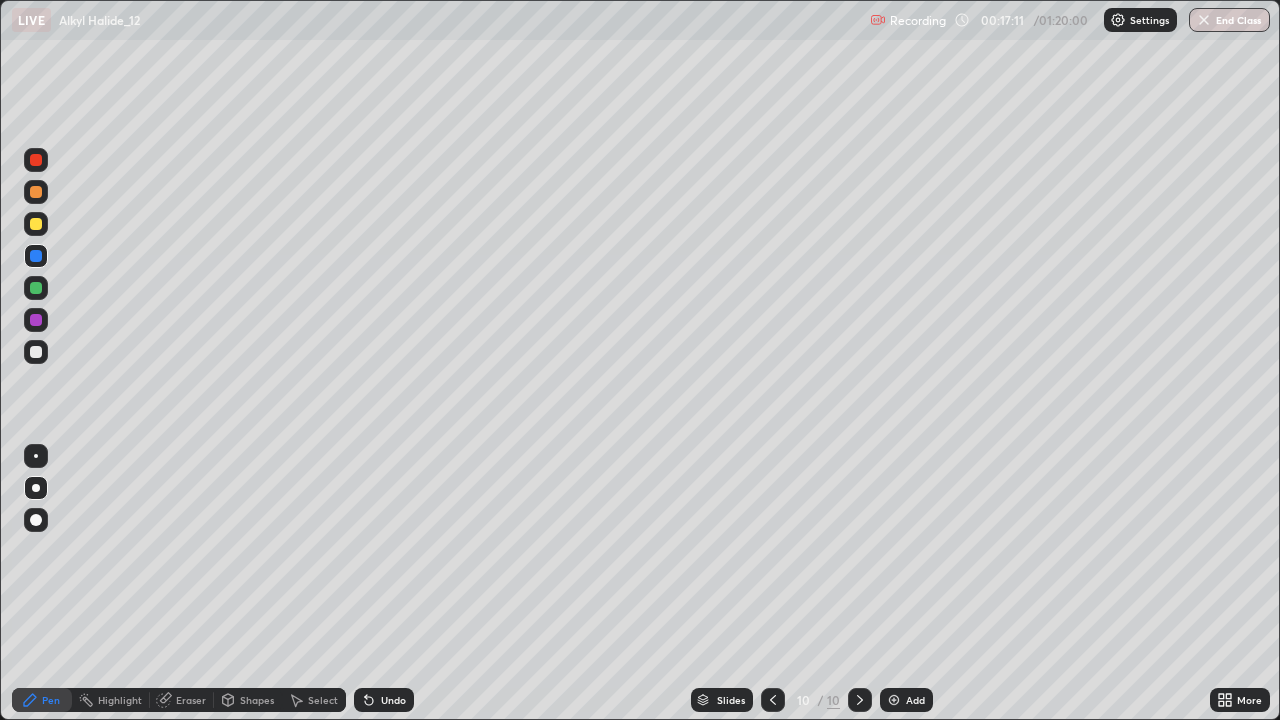 click at bounding box center [36, 352] 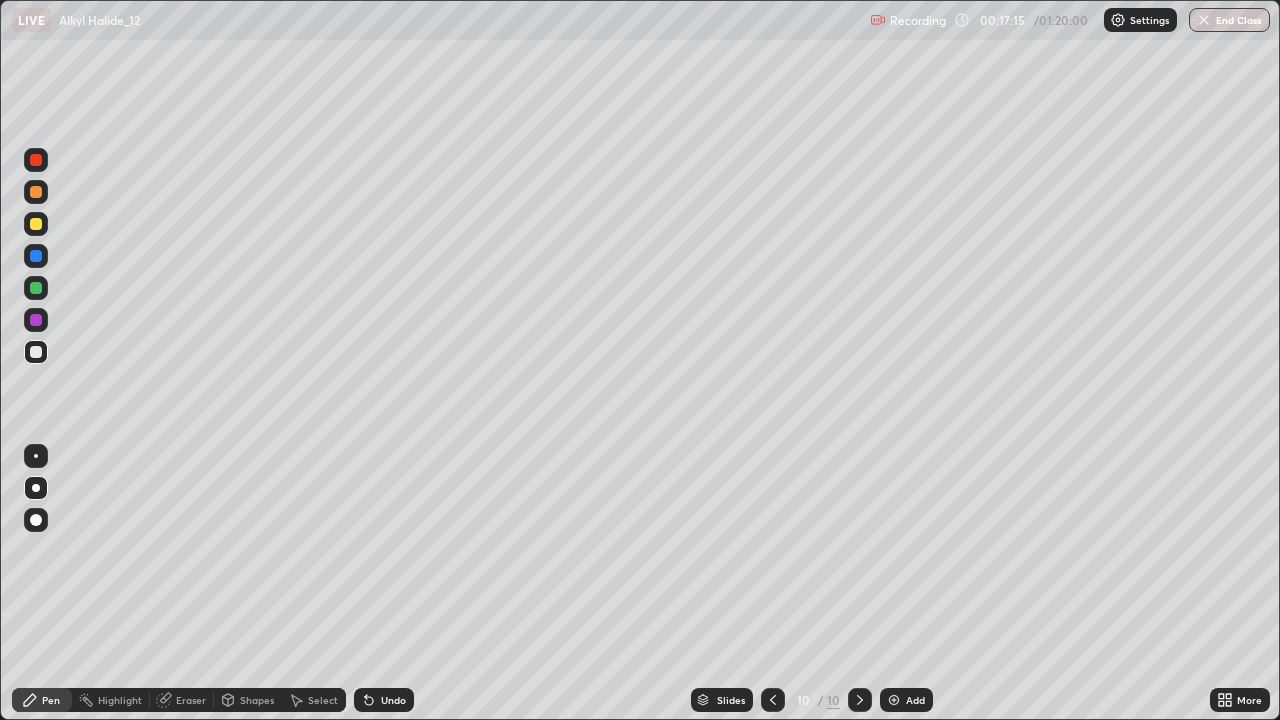 click at bounding box center [36, 224] 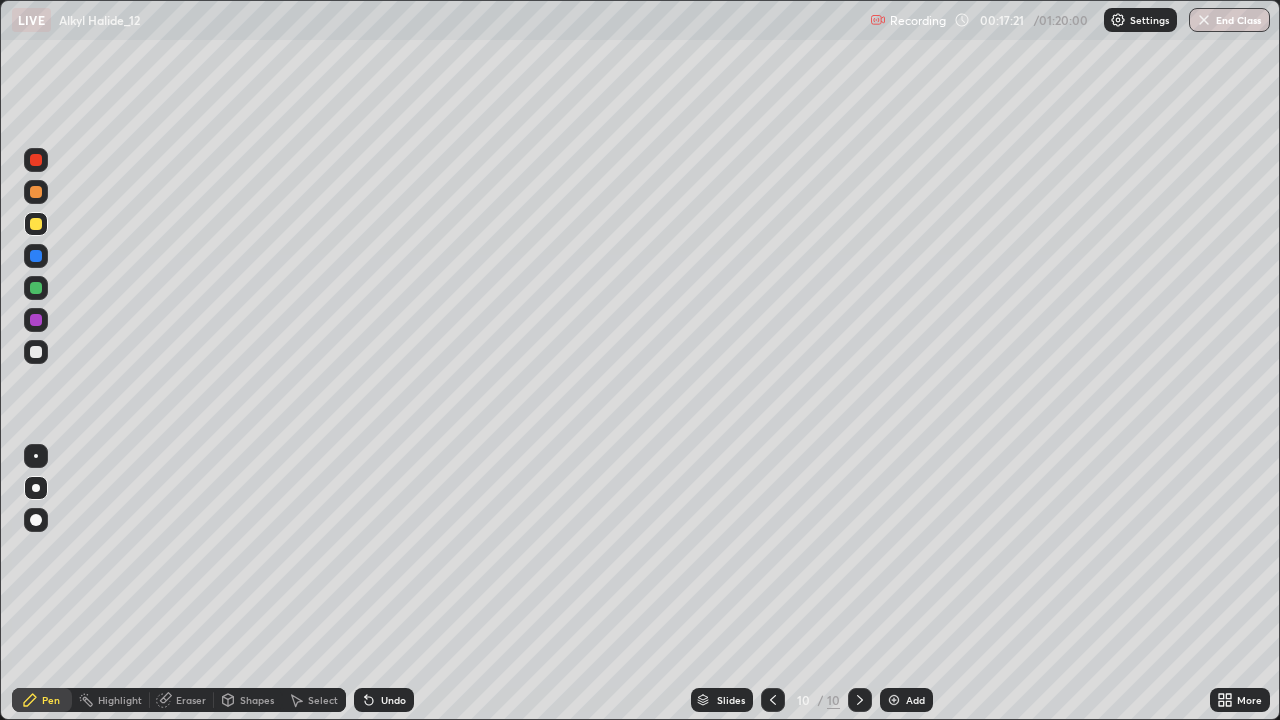 click at bounding box center (36, 256) 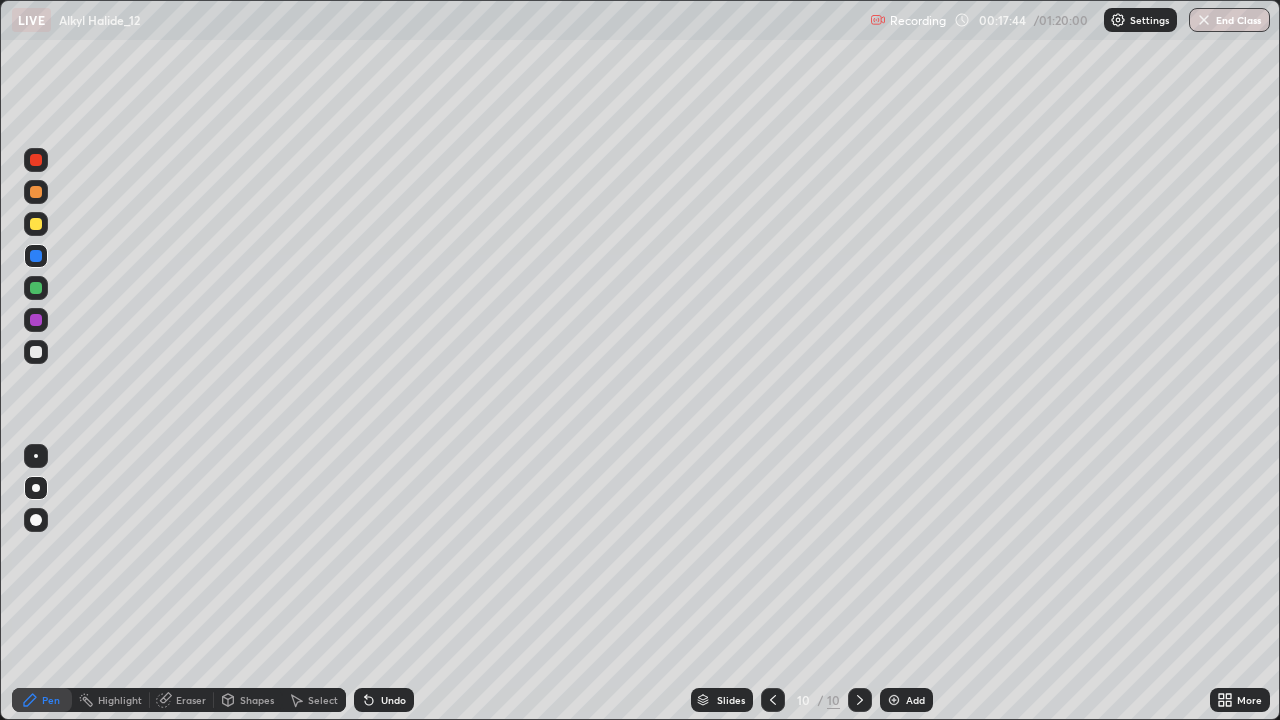 click at bounding box center (36, 224) 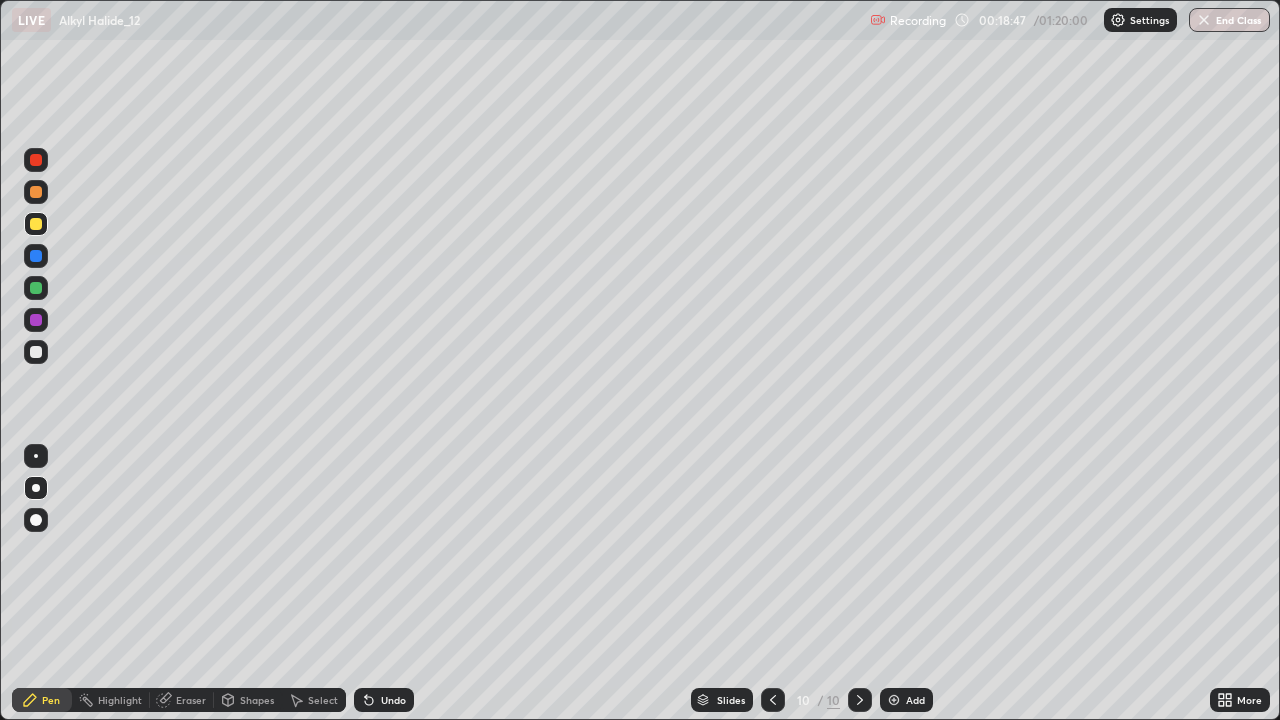 click on "Select" at bounding box center (314, 700) 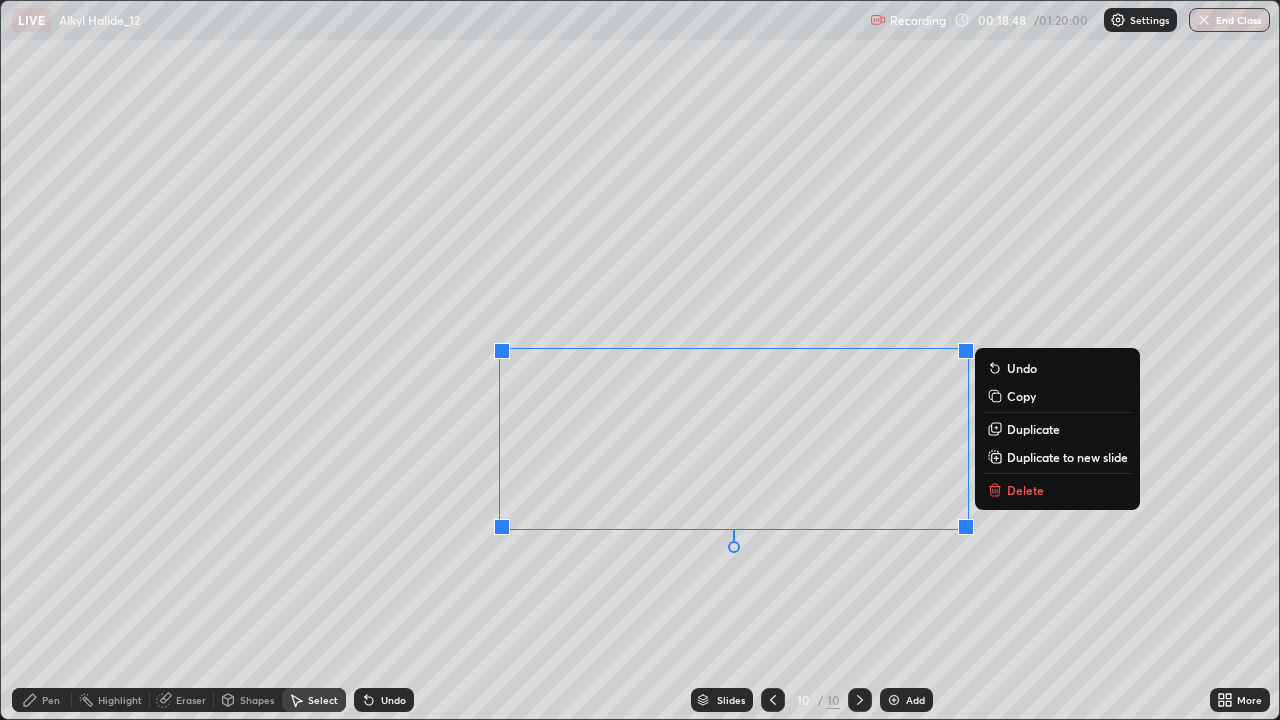 click on "Delete" at bounding box center [1057, 490] 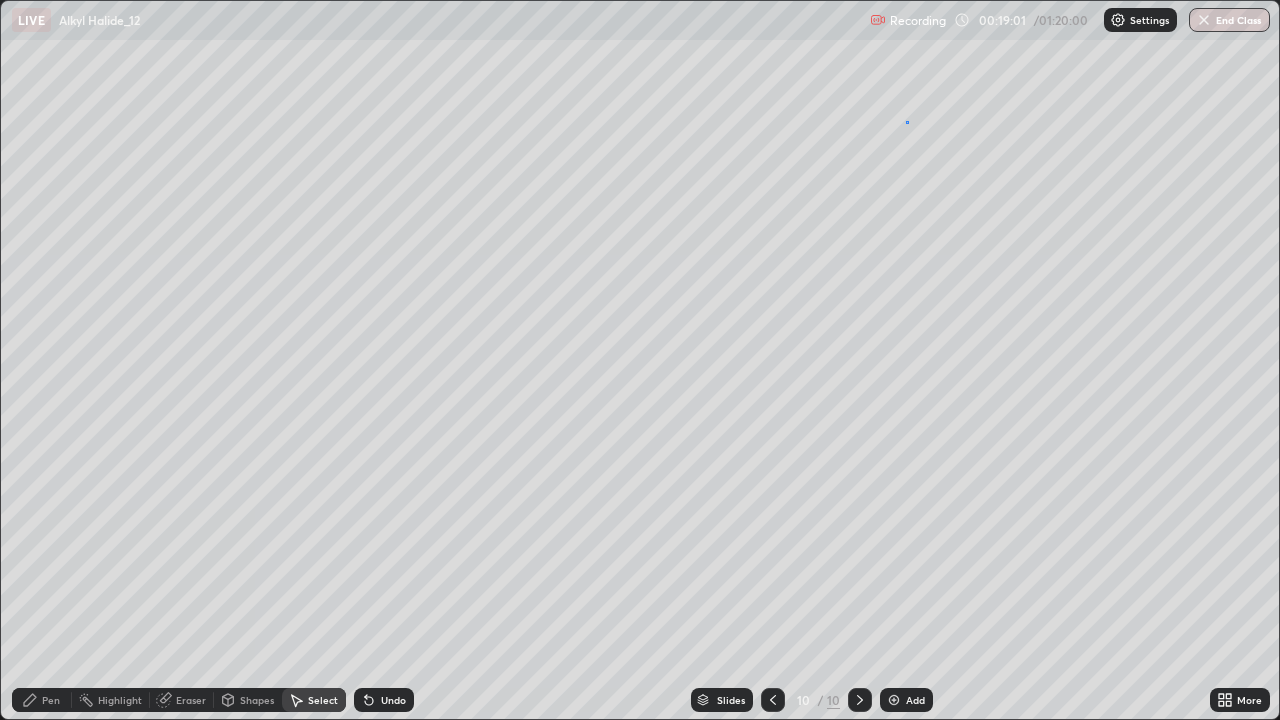 click on "0 ° Undo Copy Duplicate Duplicate to new slide Delete" at bounding box center [640, 360] 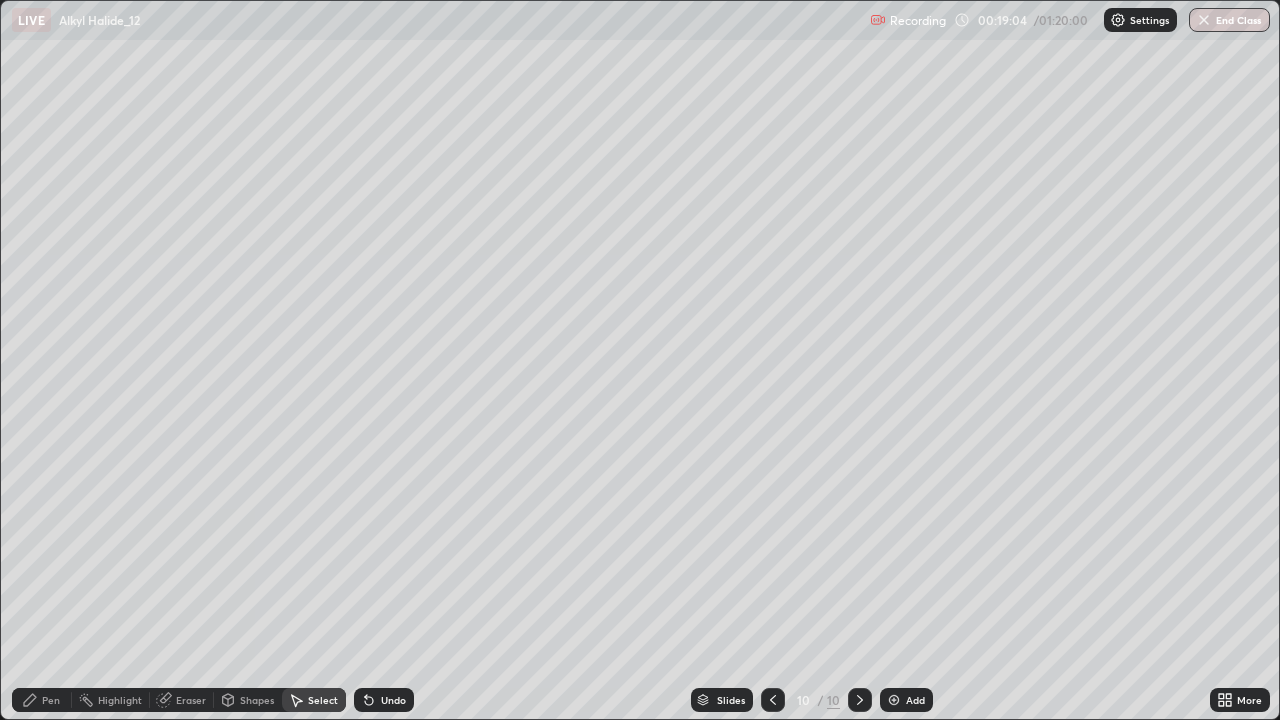 click 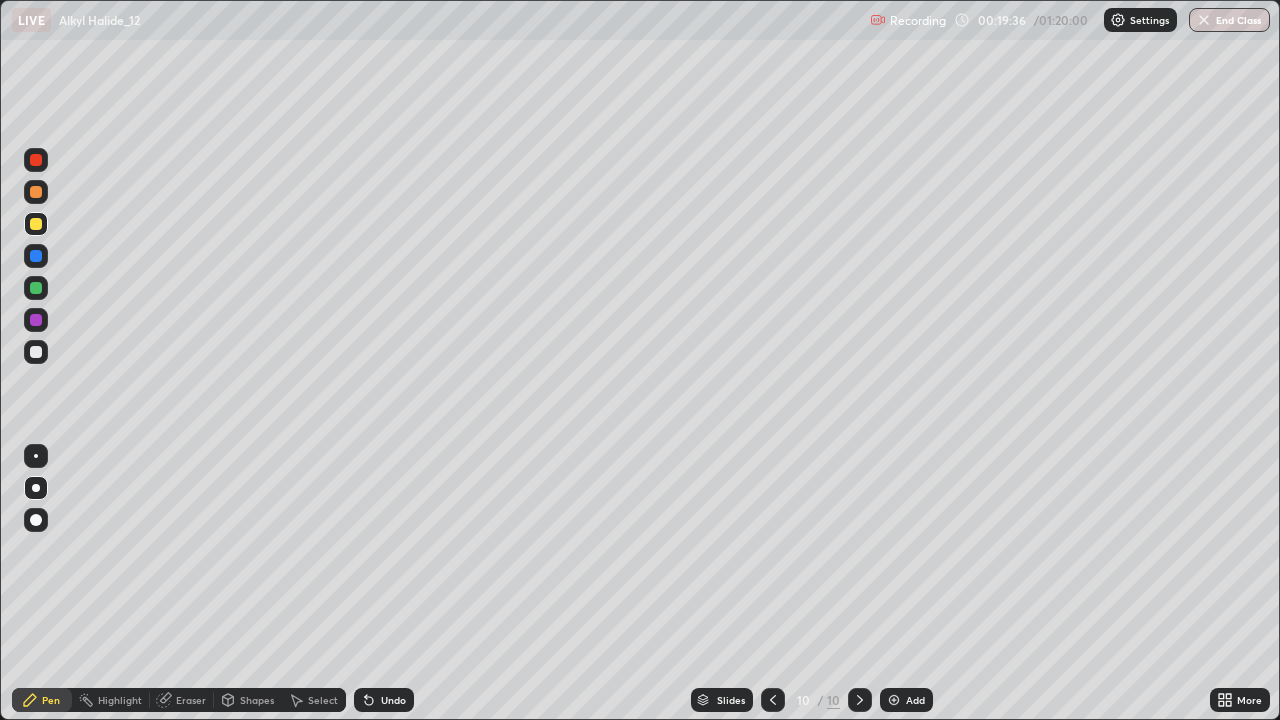 click on "Undo" at bounding box center (393, 700) 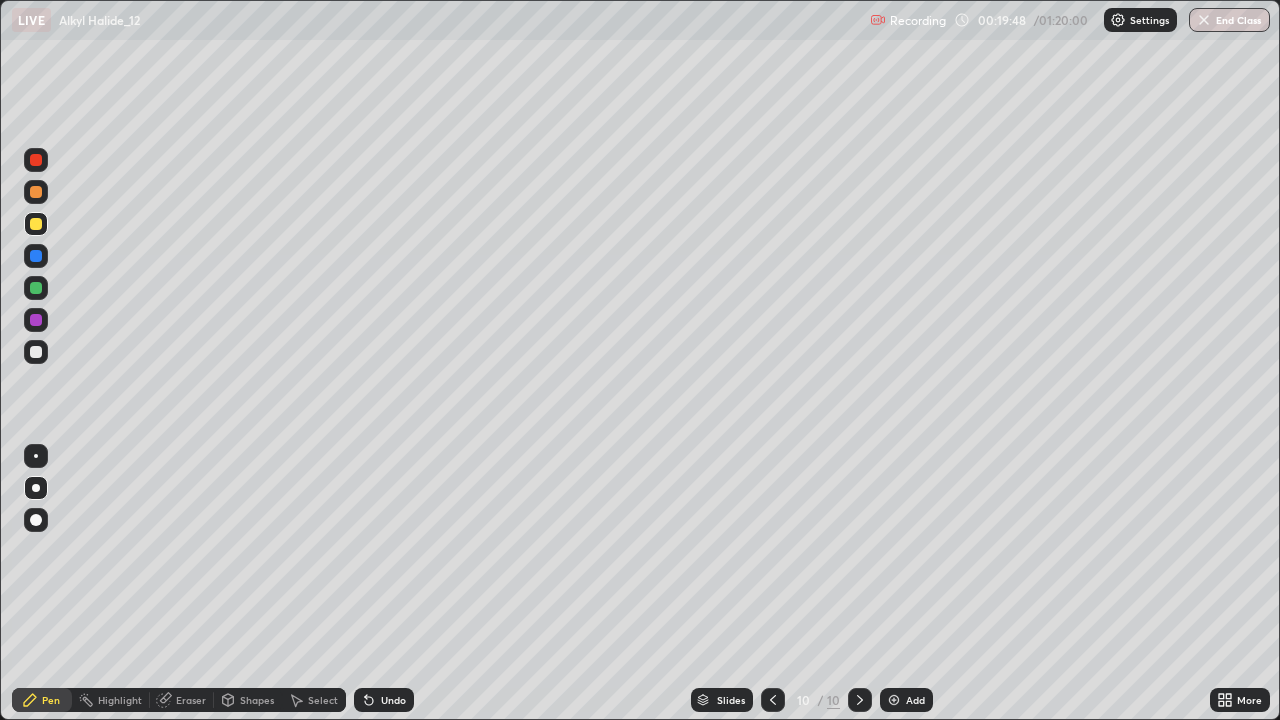 click at bounding box center [36, 256] 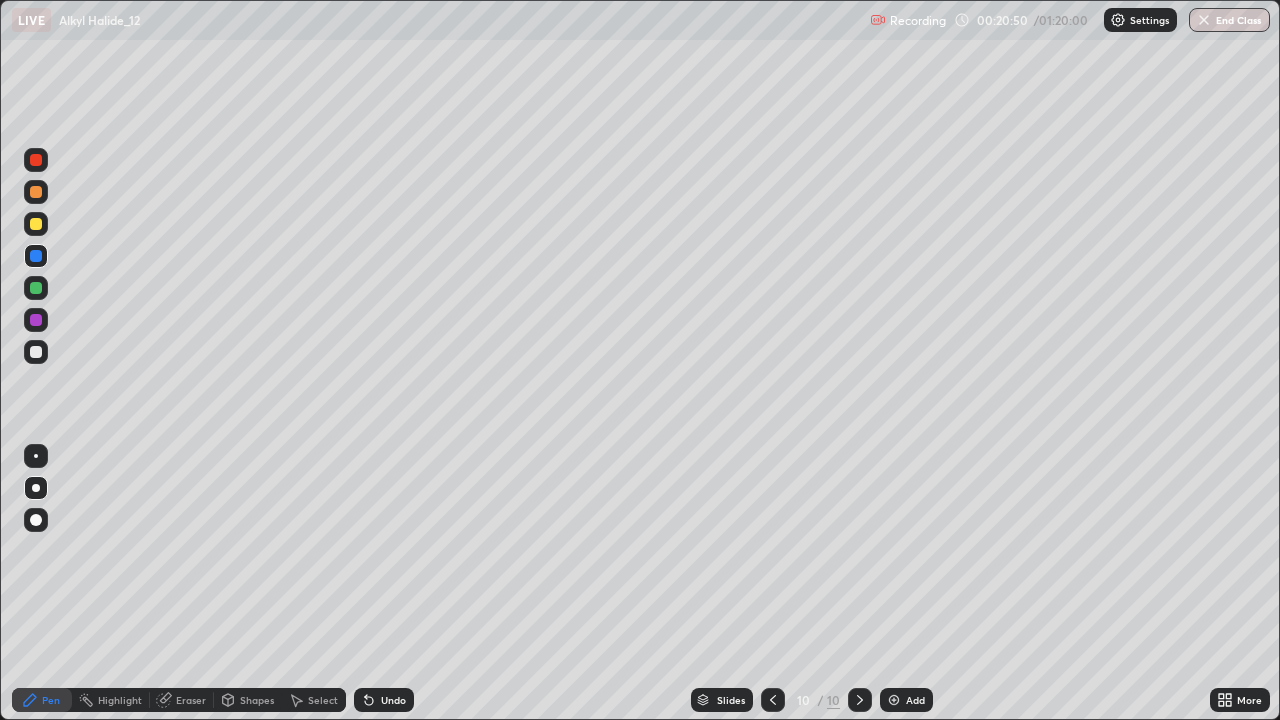 click on "Add" at bounding box center [906, 700] 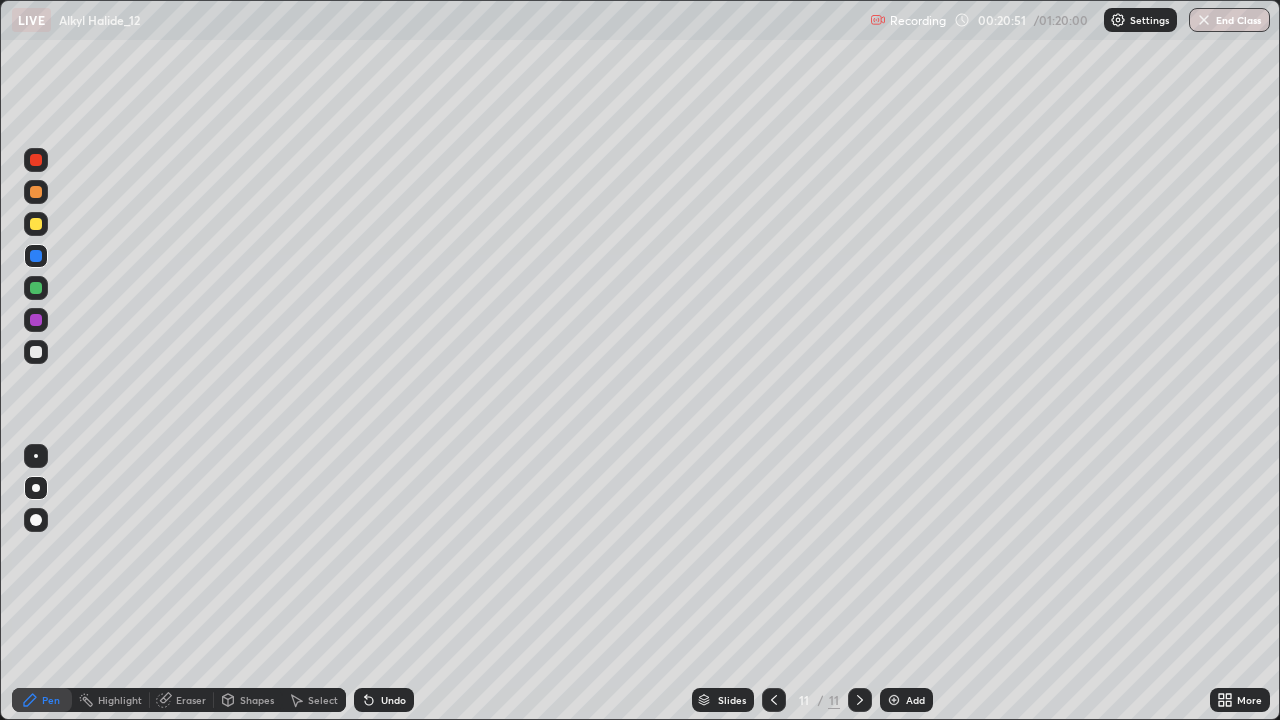 click at bounding box center [36, 224] 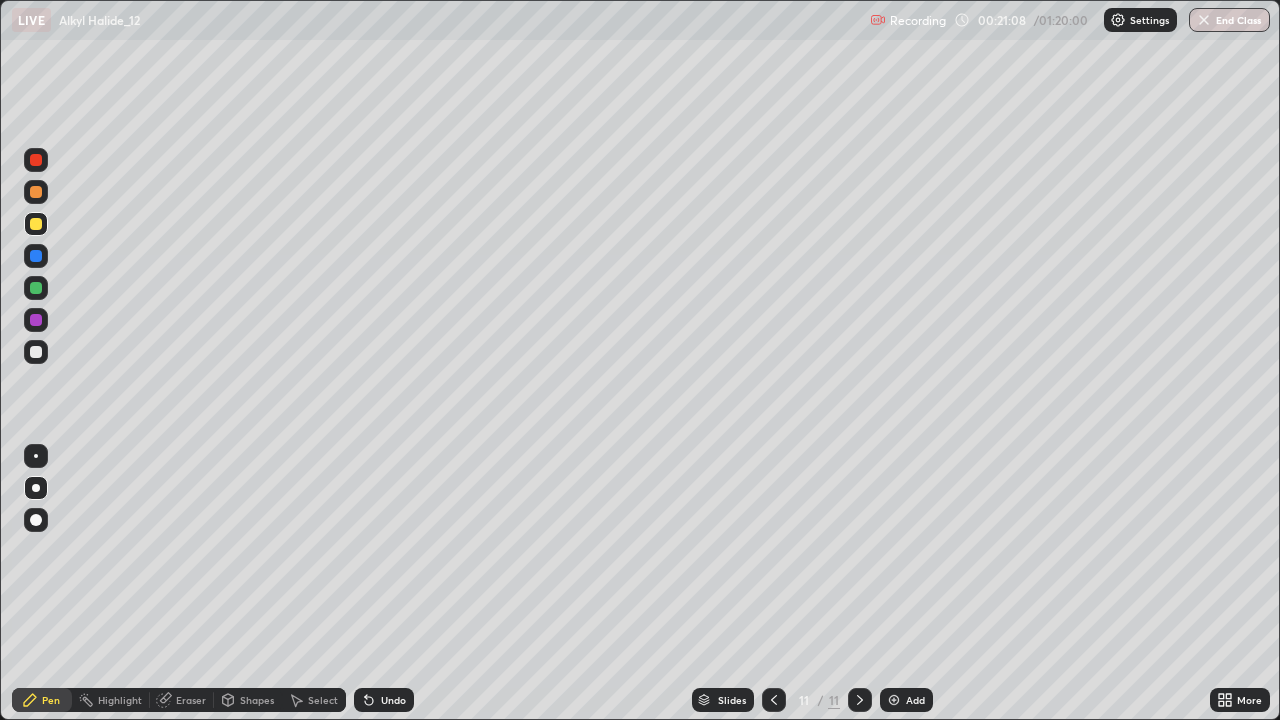 click at bounding box center (36, 224) 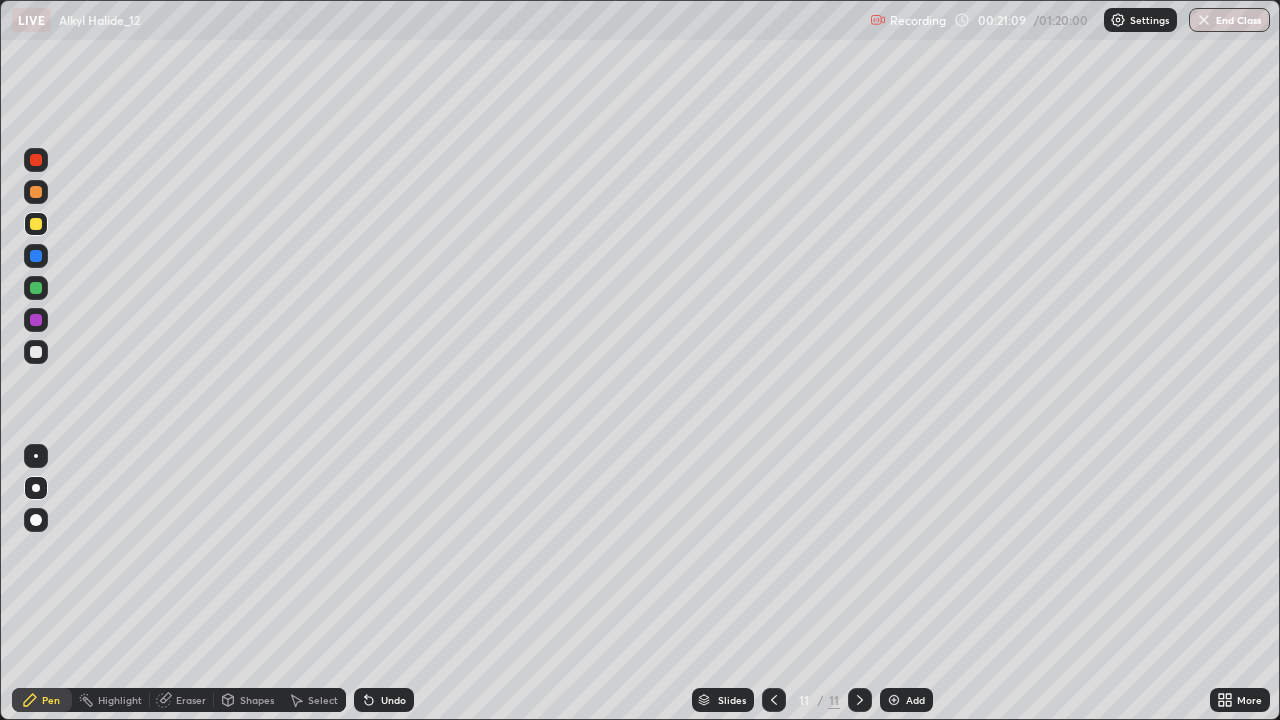 click at bounding box center [36, 256] 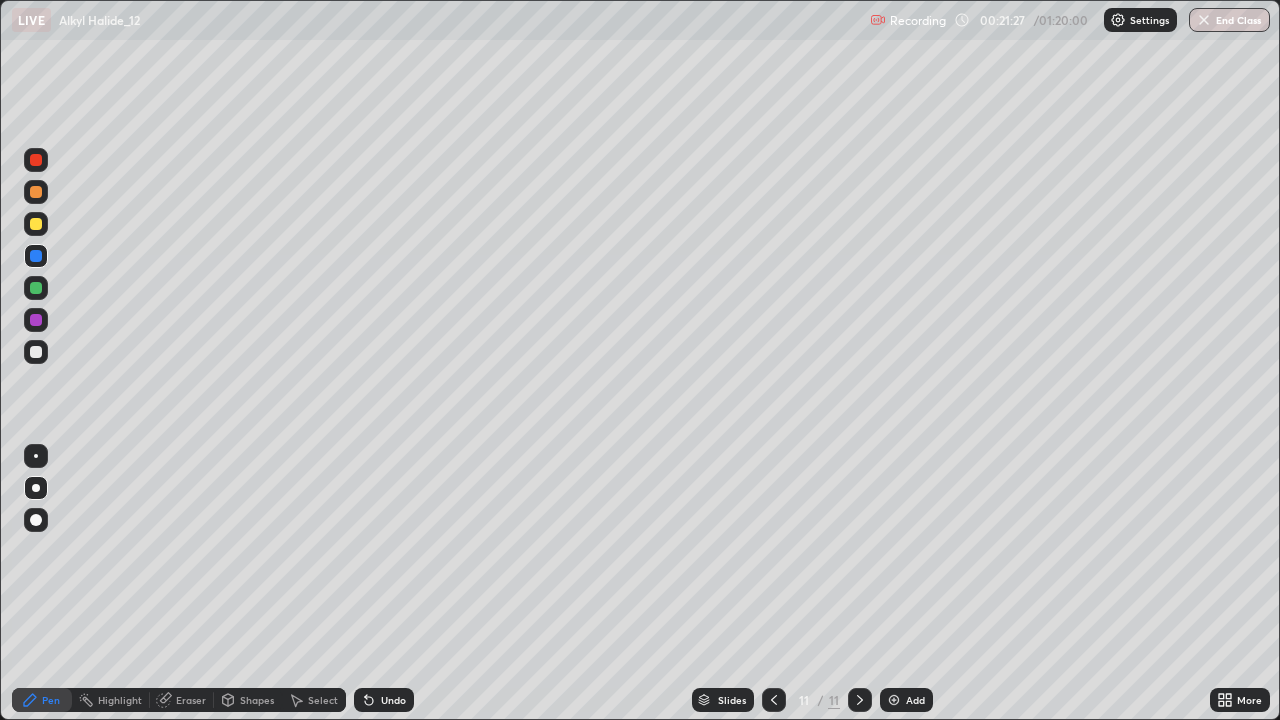 click 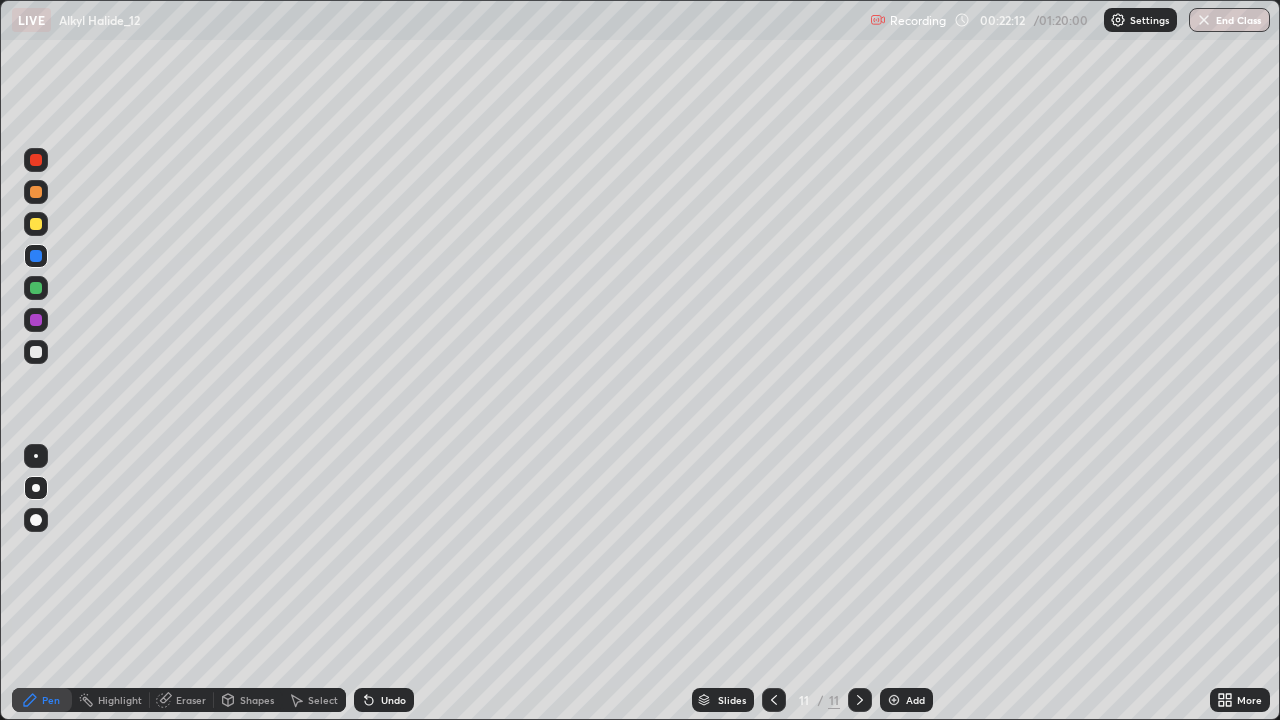click on "Undo" at bounding box center (384, 700) 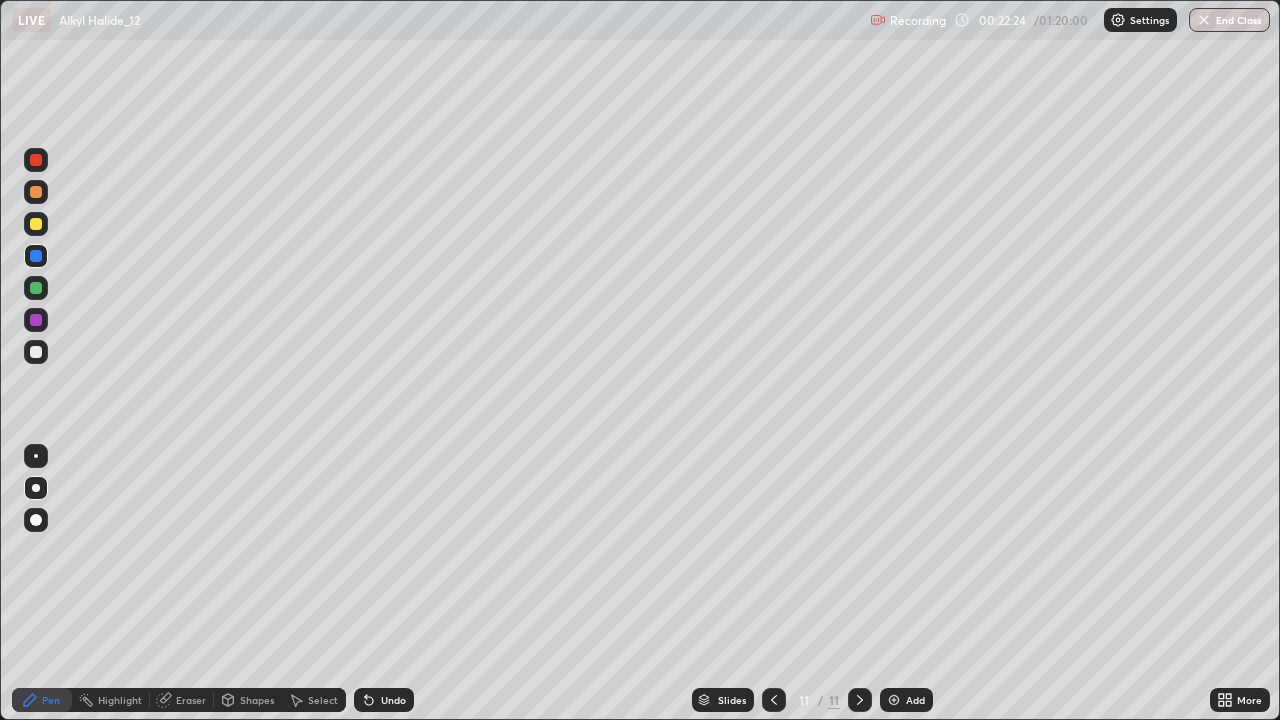 click at bounding box center (36, 224) 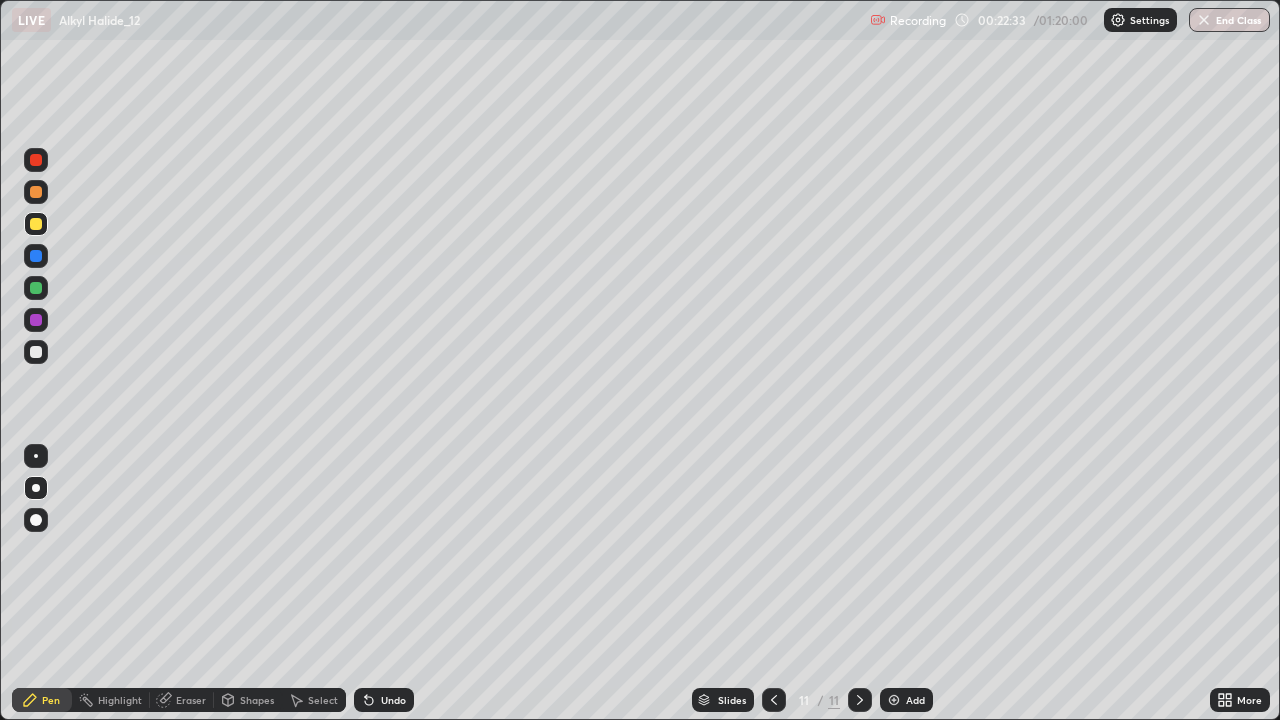 click on "Undo" at bounding box center (384, 700) 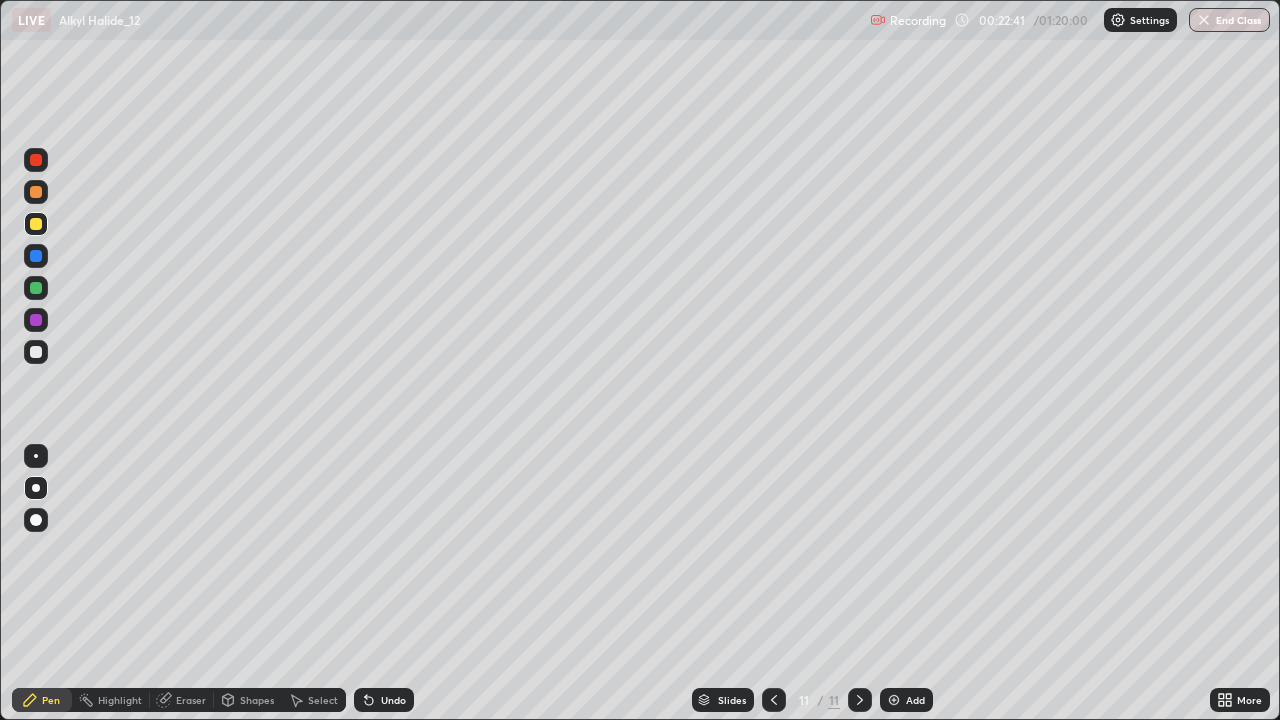 click on "Undo" at bounding box center (393, 700) 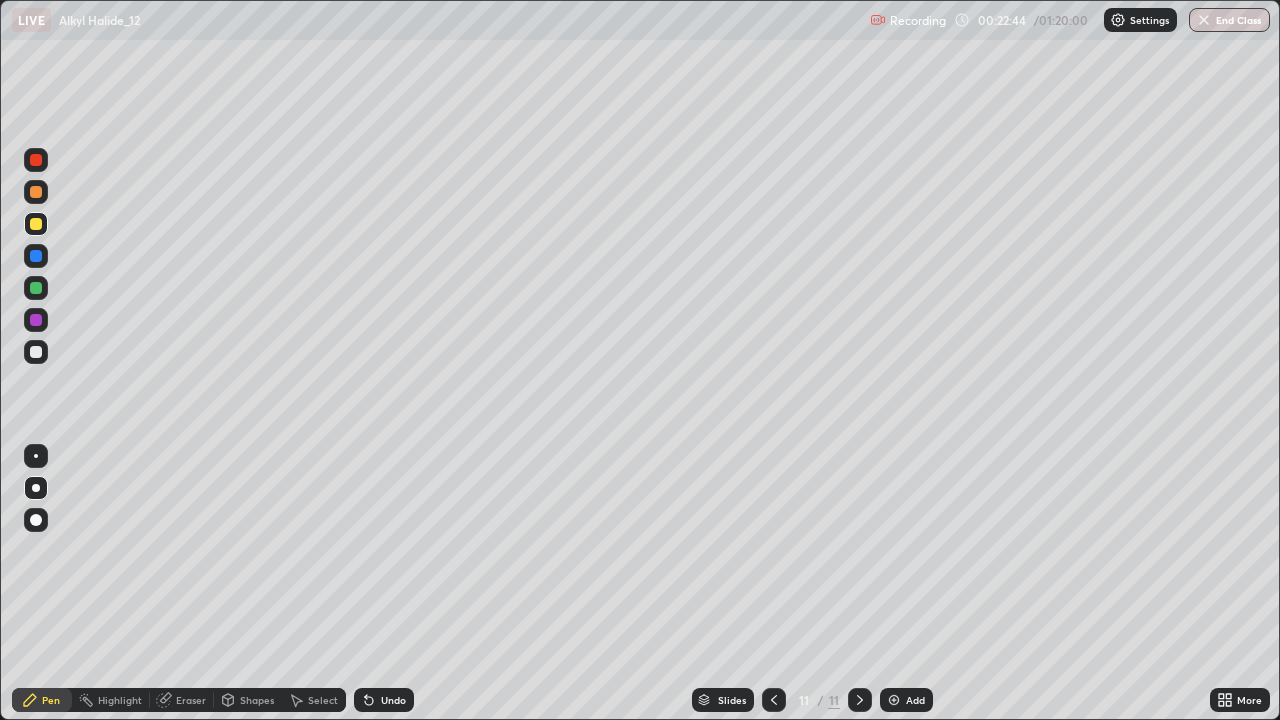 click on "Undo" at bounding box center [393, 700] 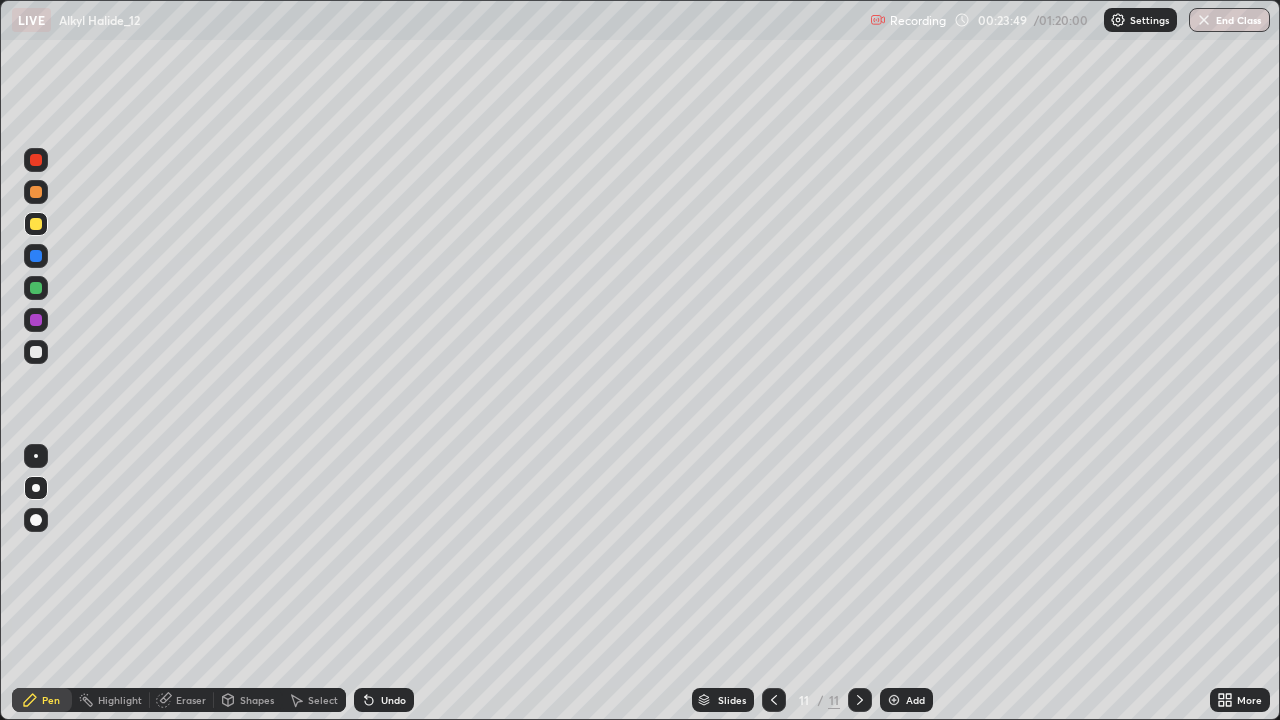 click on "Add" at bounding box center [906, 700] 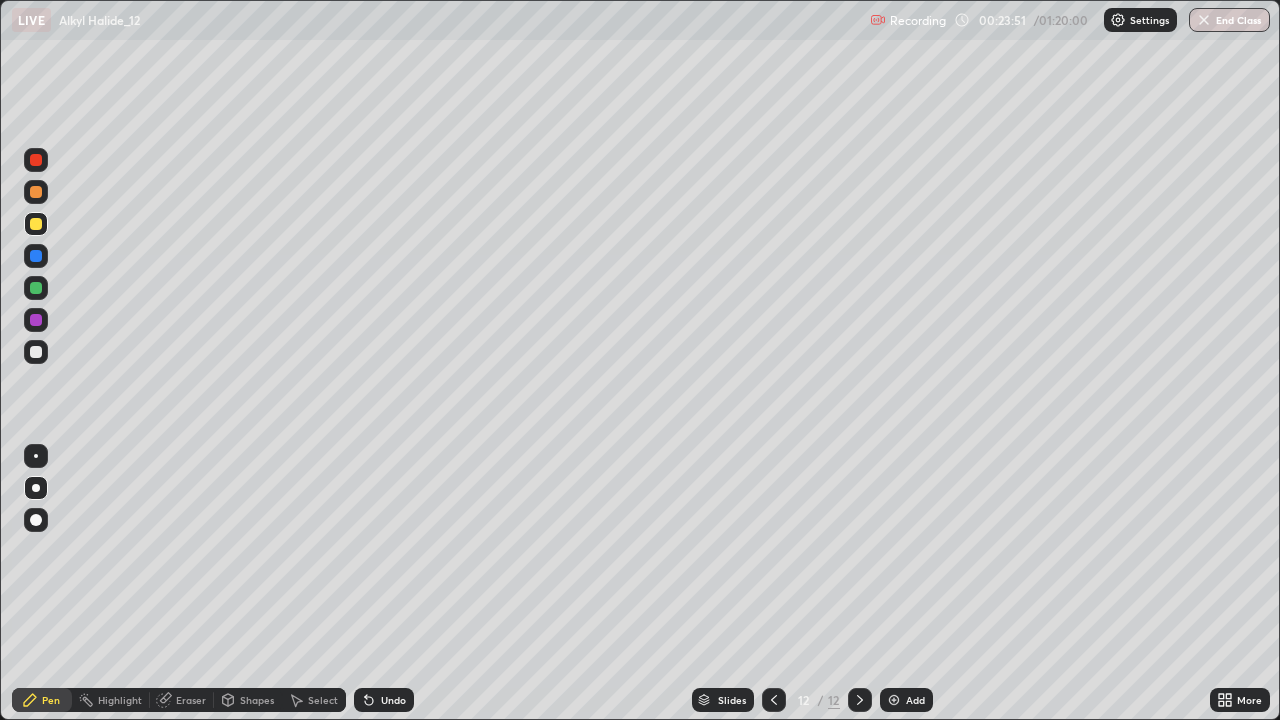 click at bounding box center [36, 224] 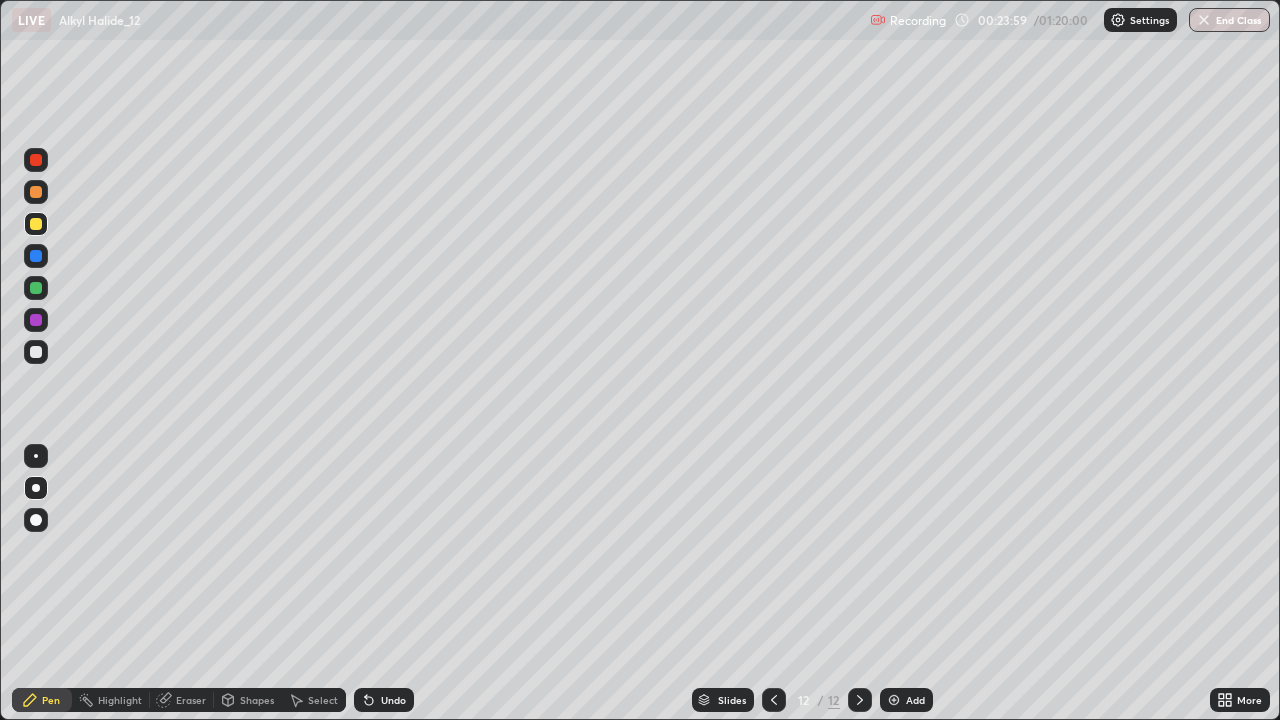 click at bounding box center [36, 256] 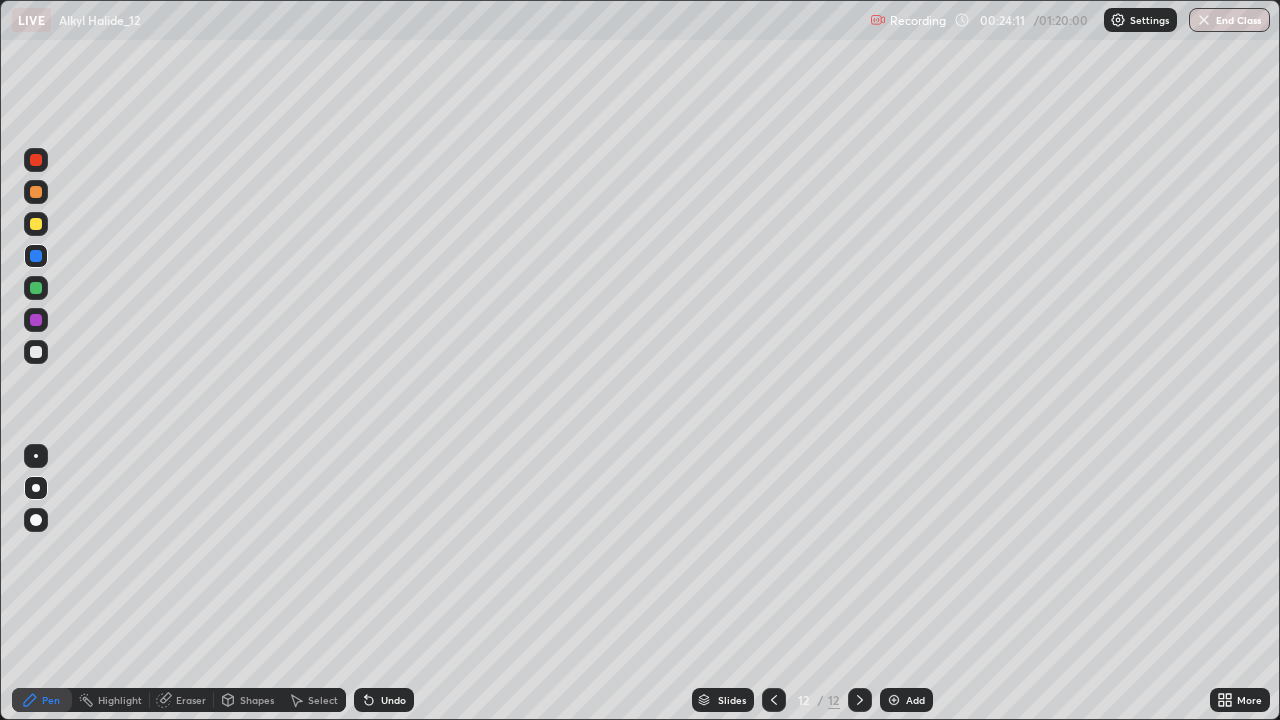 click on "Shapes" at bounding box center (257, 700) 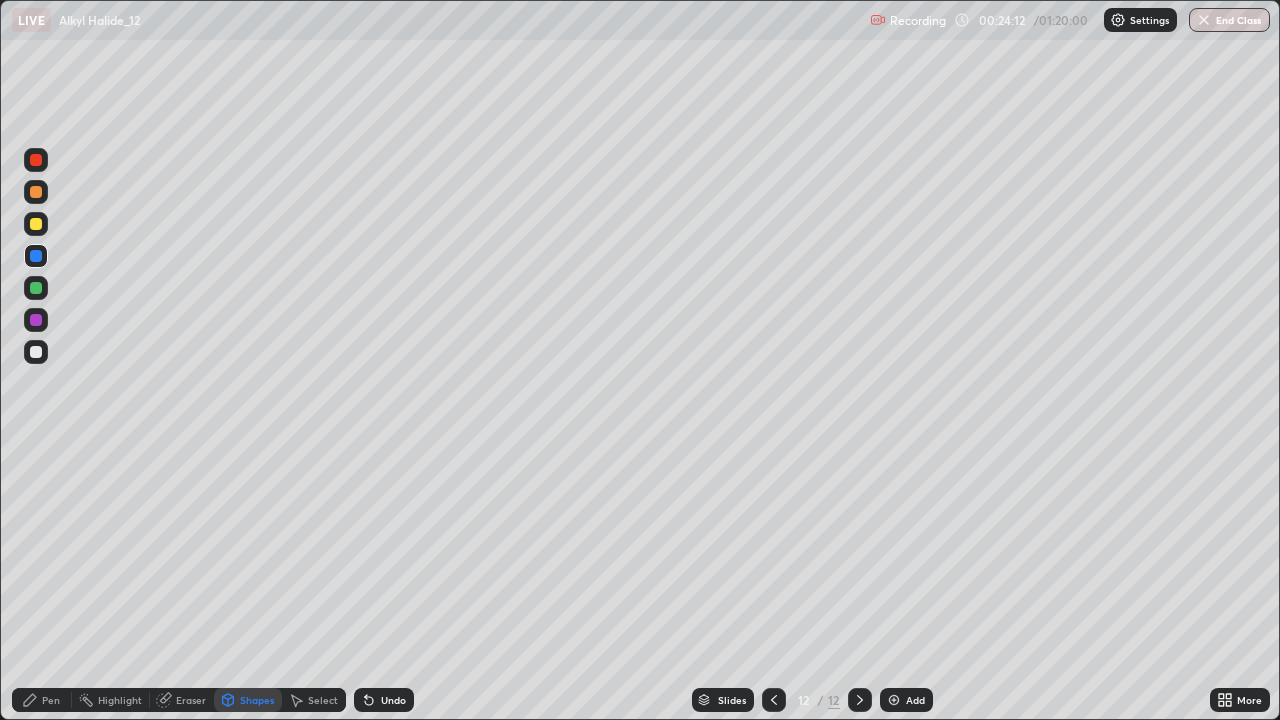 click on "Select" at bounding box center (323, 700) 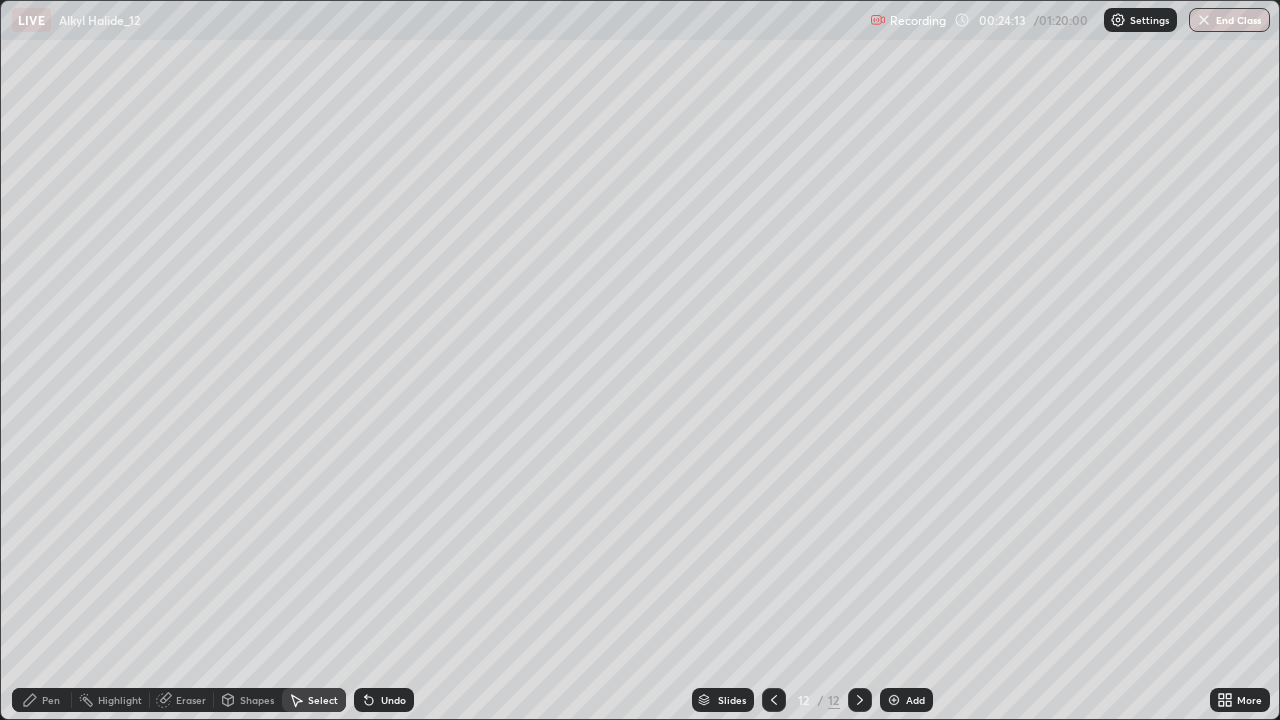 click 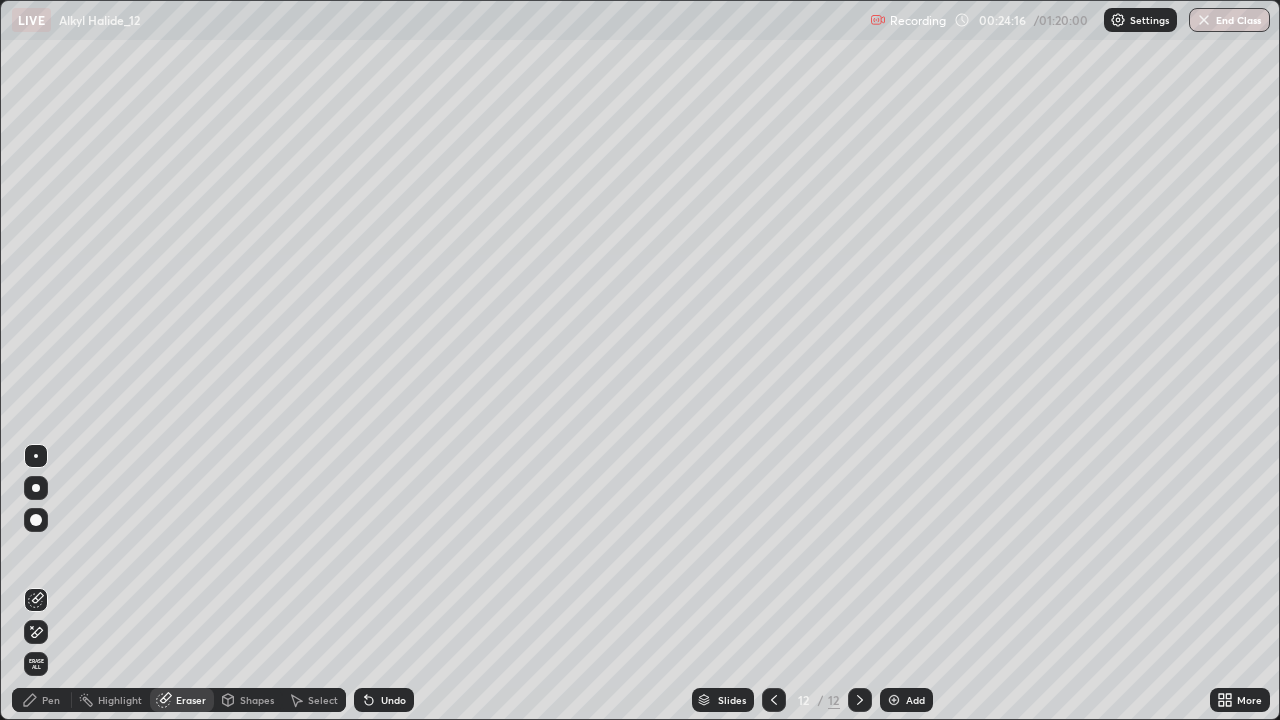 click 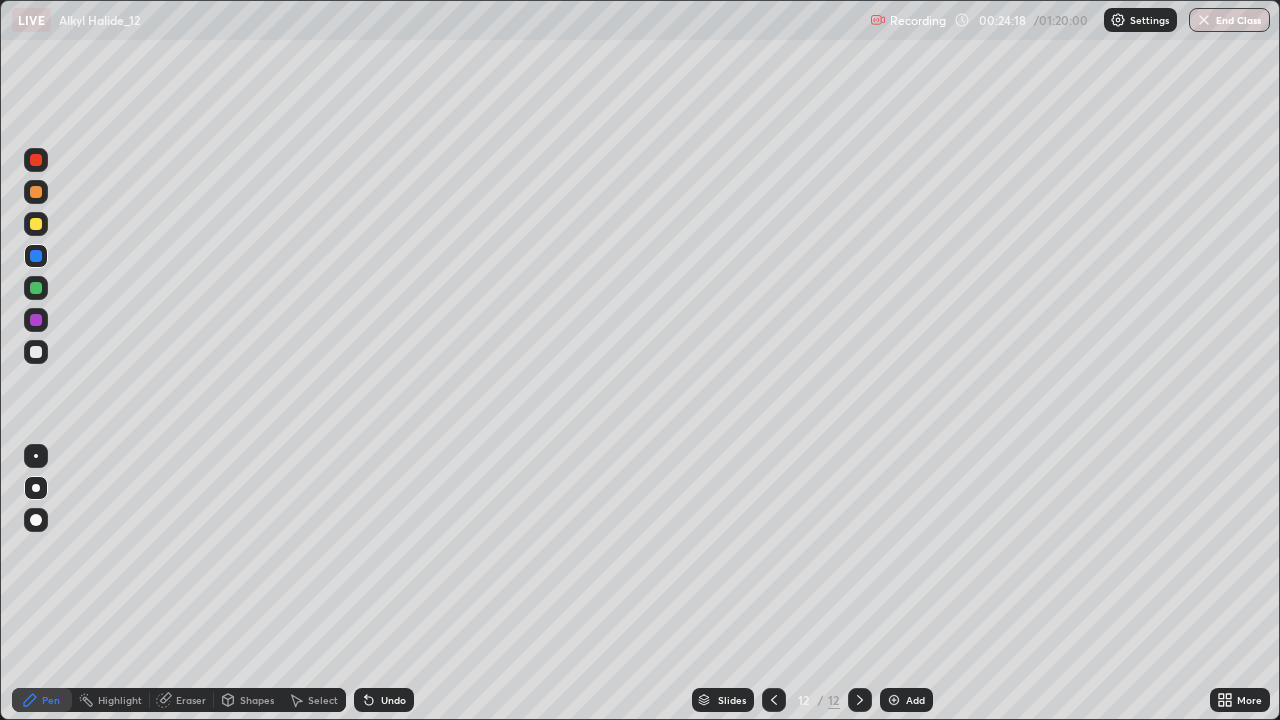 click at bounding box center [36, 224] 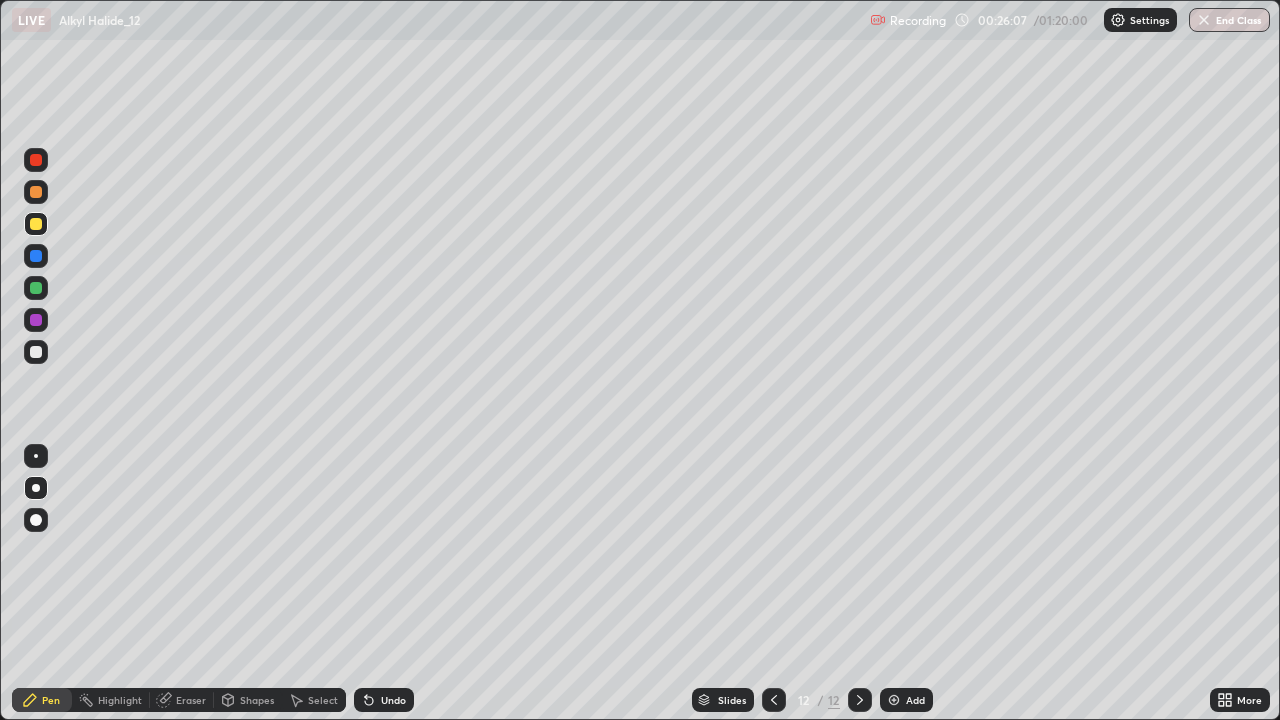 click at bounding box center [36, 352] 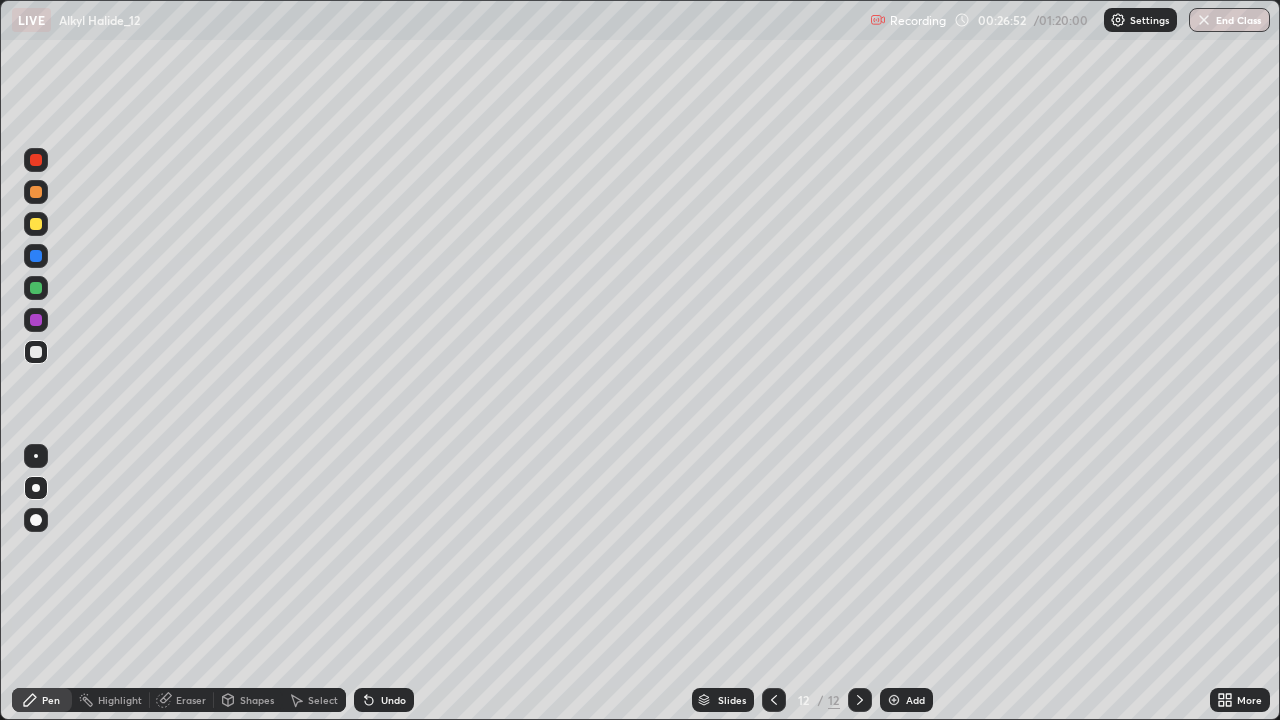 click on "Add" at bounding box center [915, 700] 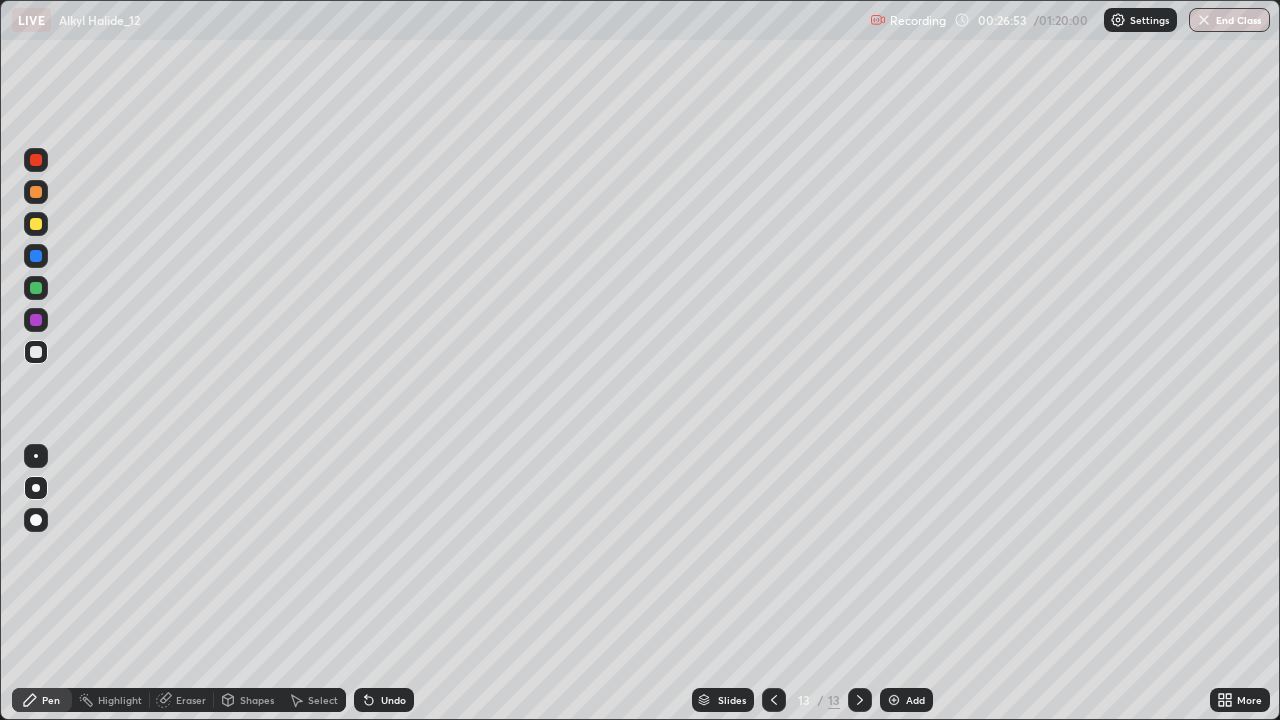click at bounding box center [36, 256] 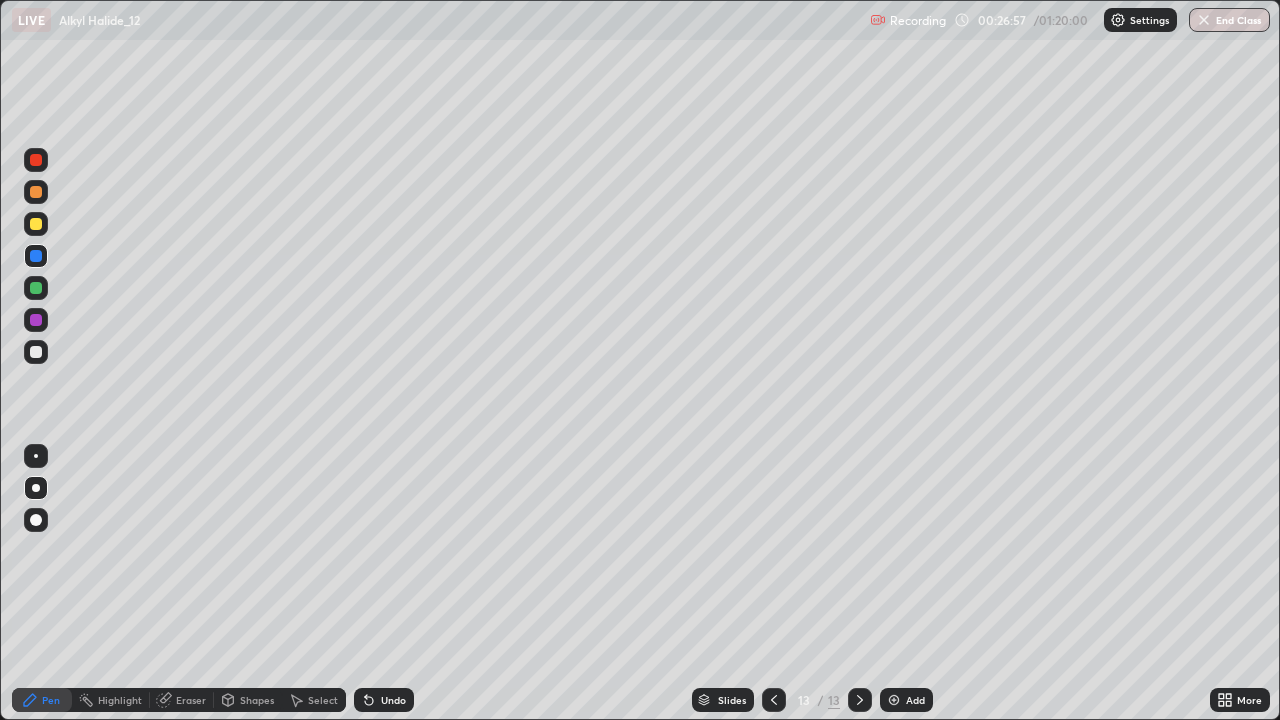 click at bounding box center (36, 288) 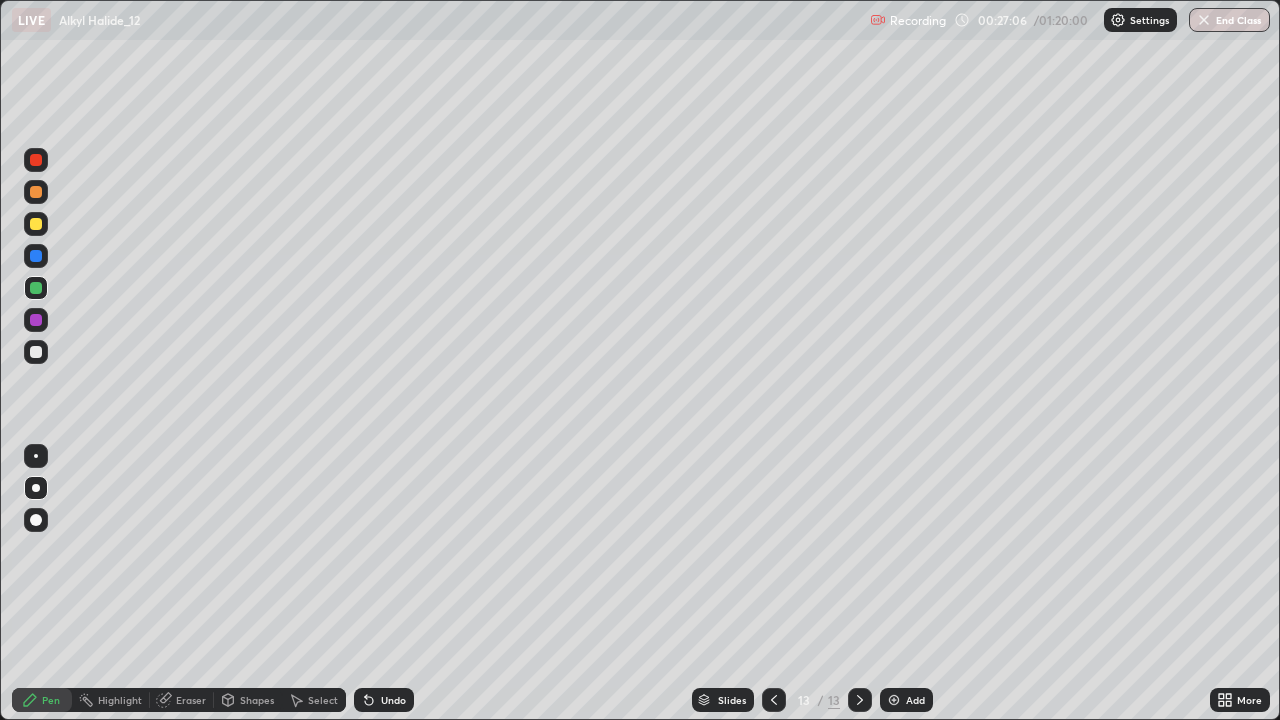 click at bounding box center (36, 224) 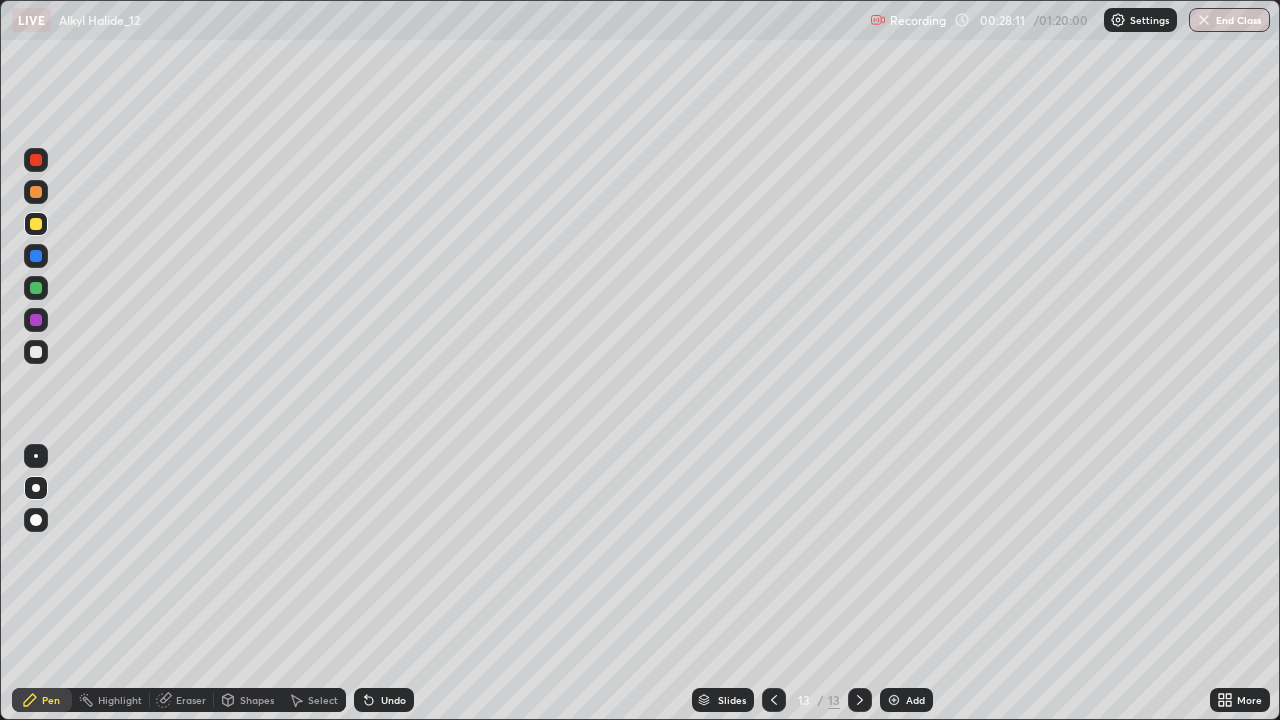 click at bounding box center [36, 256] 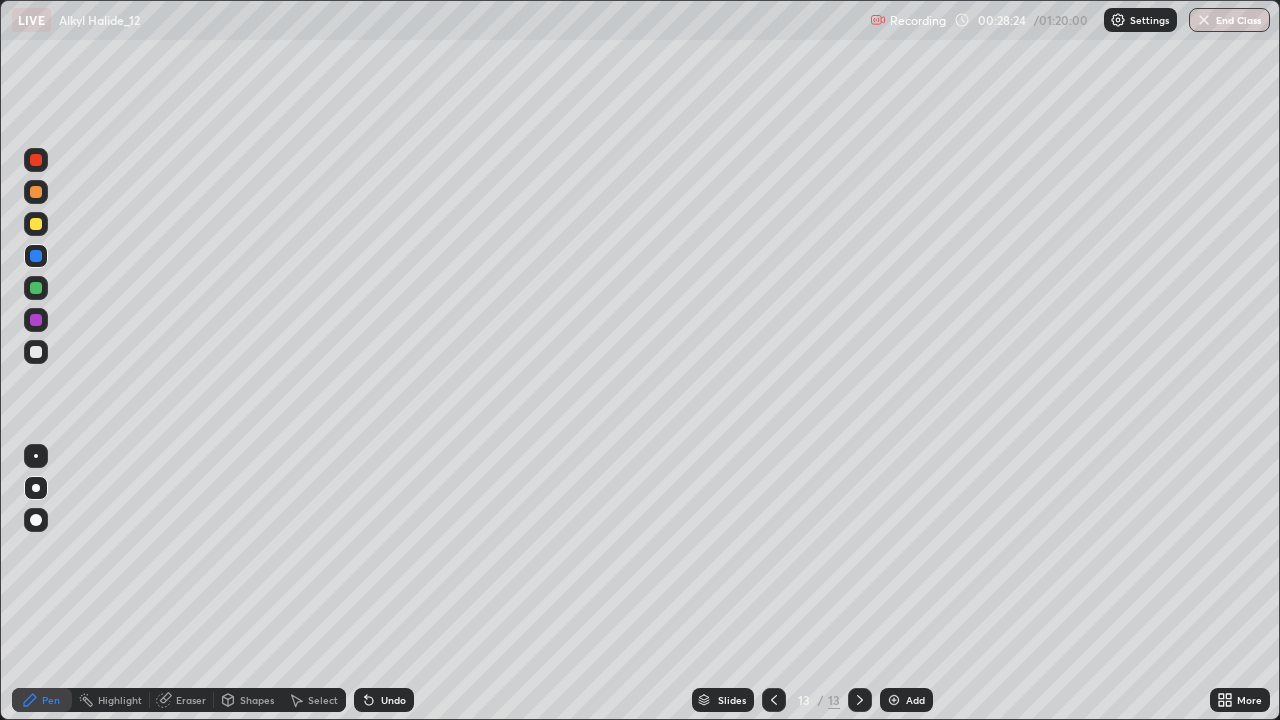 click at bounding box center (36, 288) 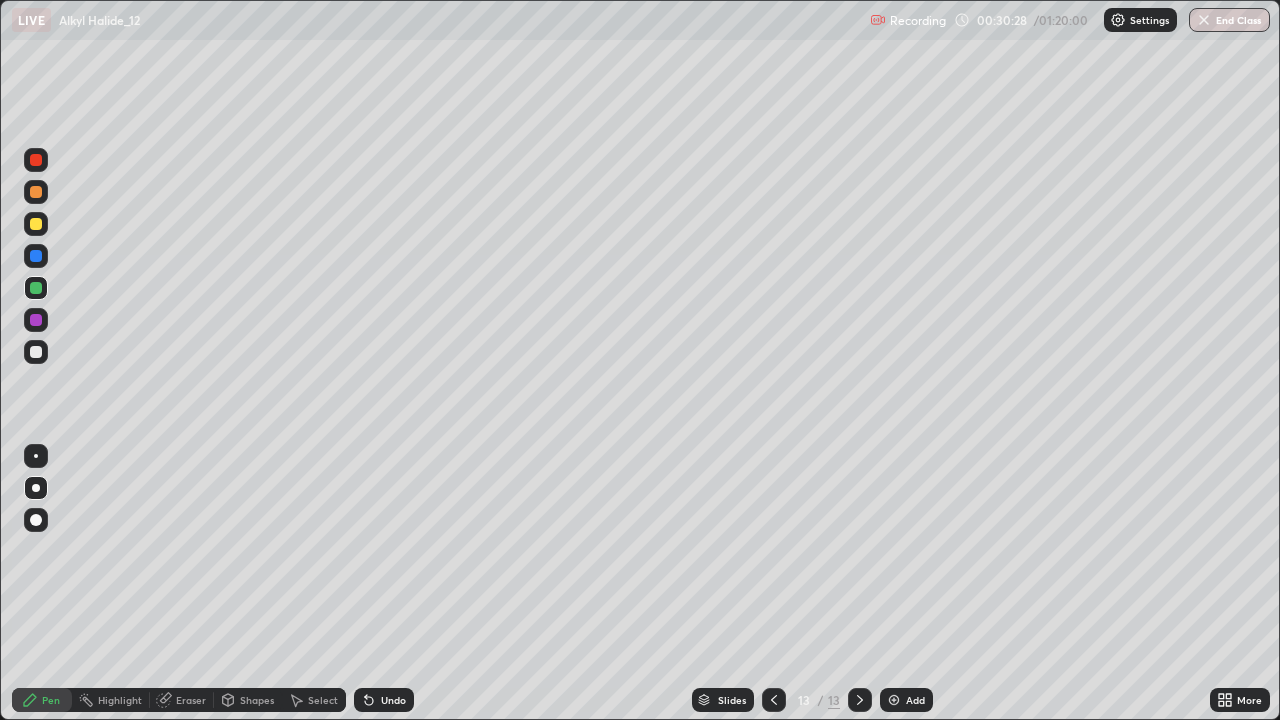 click at bounding box center (36, 320) 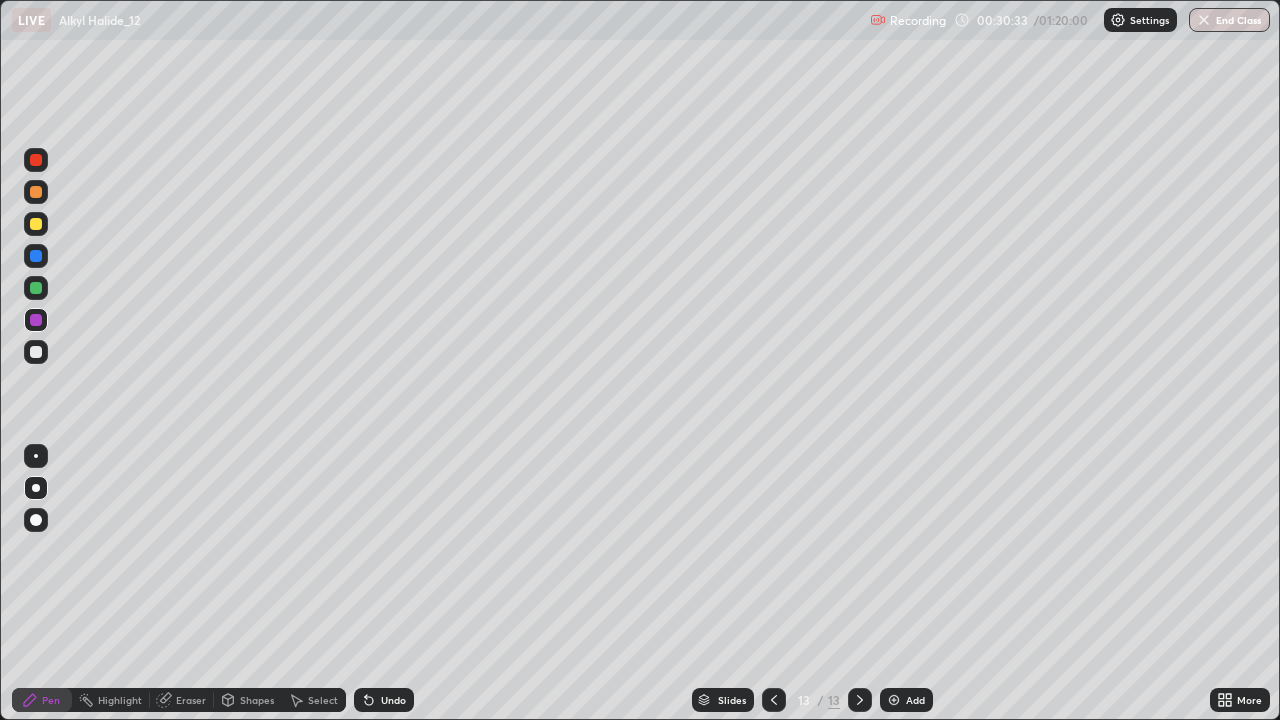 click on "Undo" at bounding box center (393, 700) 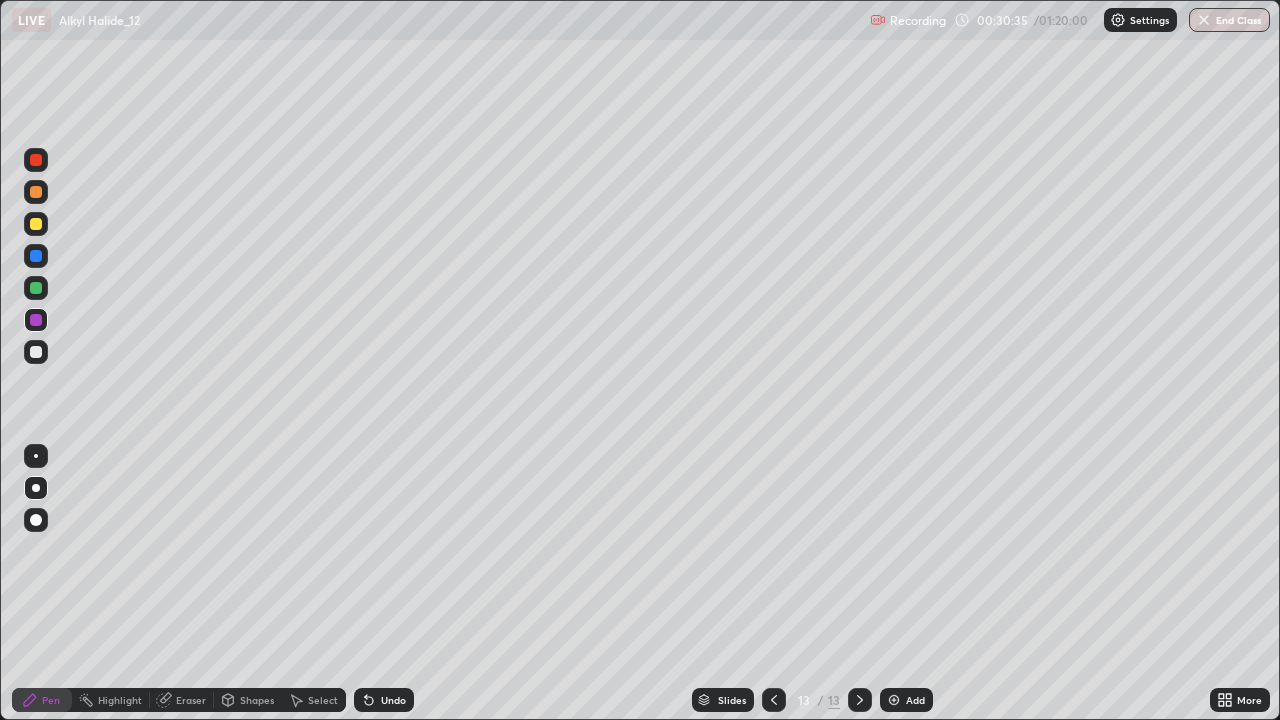 click on "Eraser" at bounding box center [182, 700] 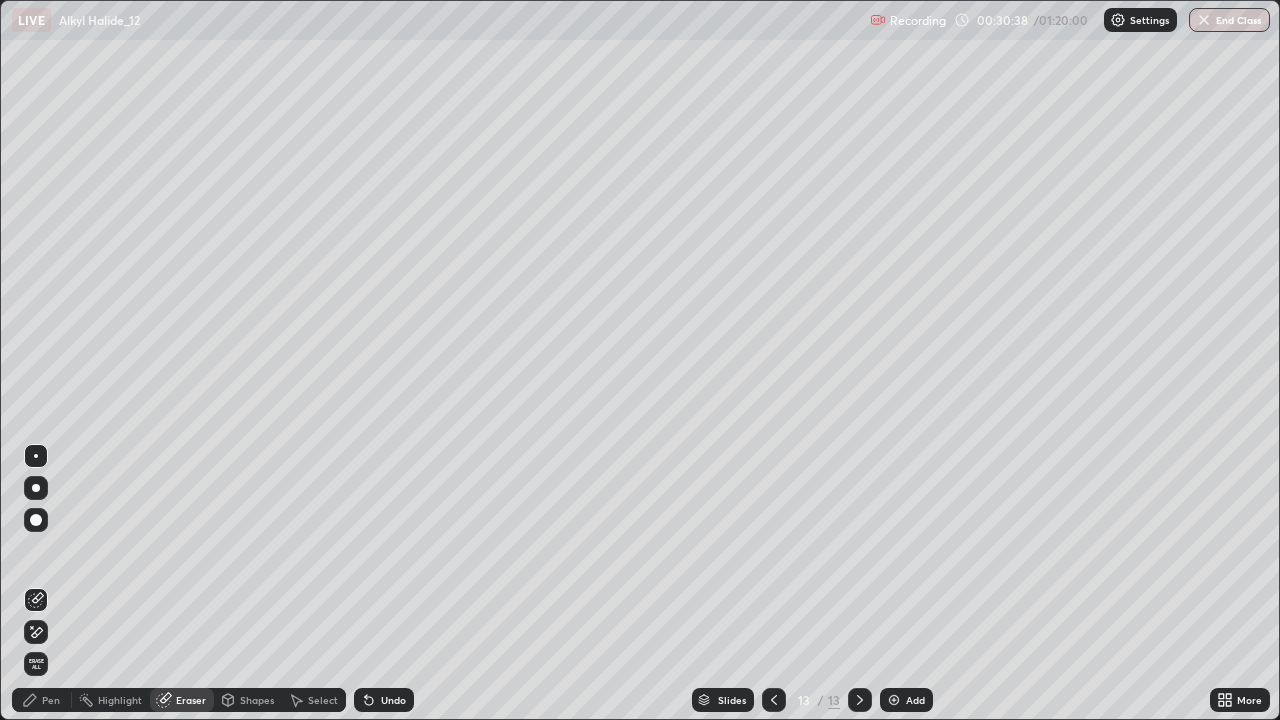click on "Pen" at bounding box center [51, 700] 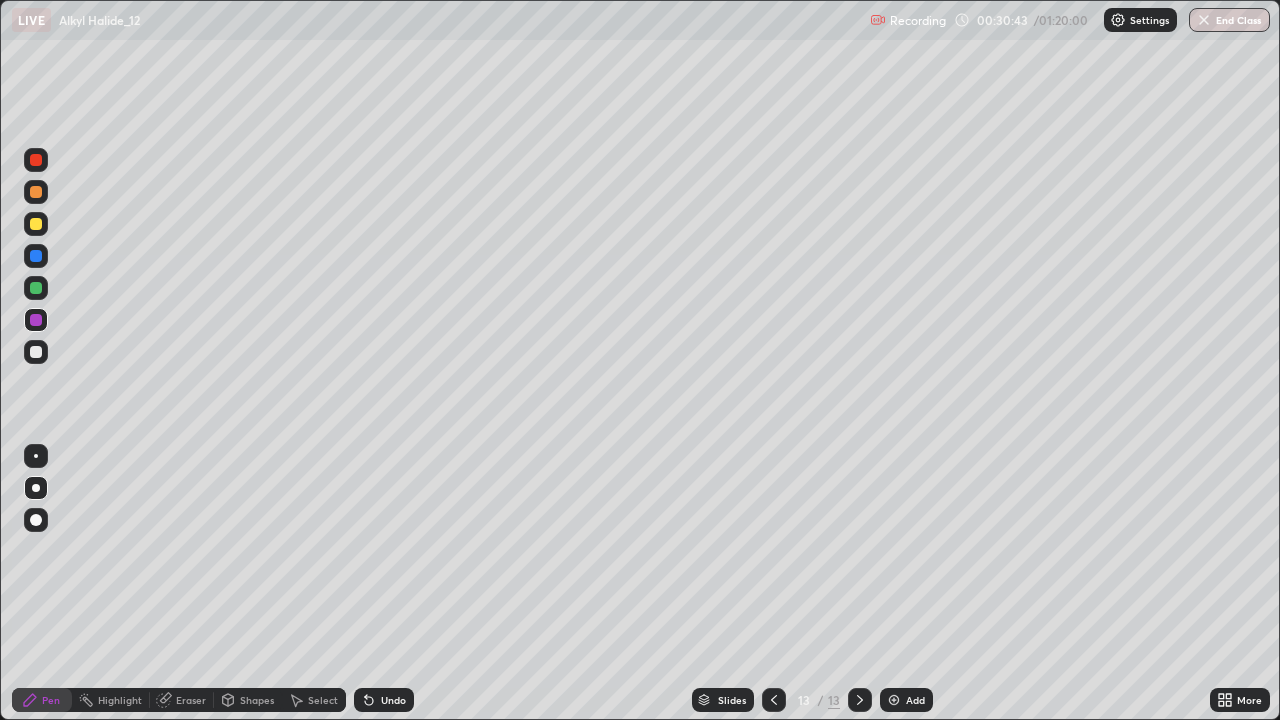 click on "Add" at bounding box center [915, 700] 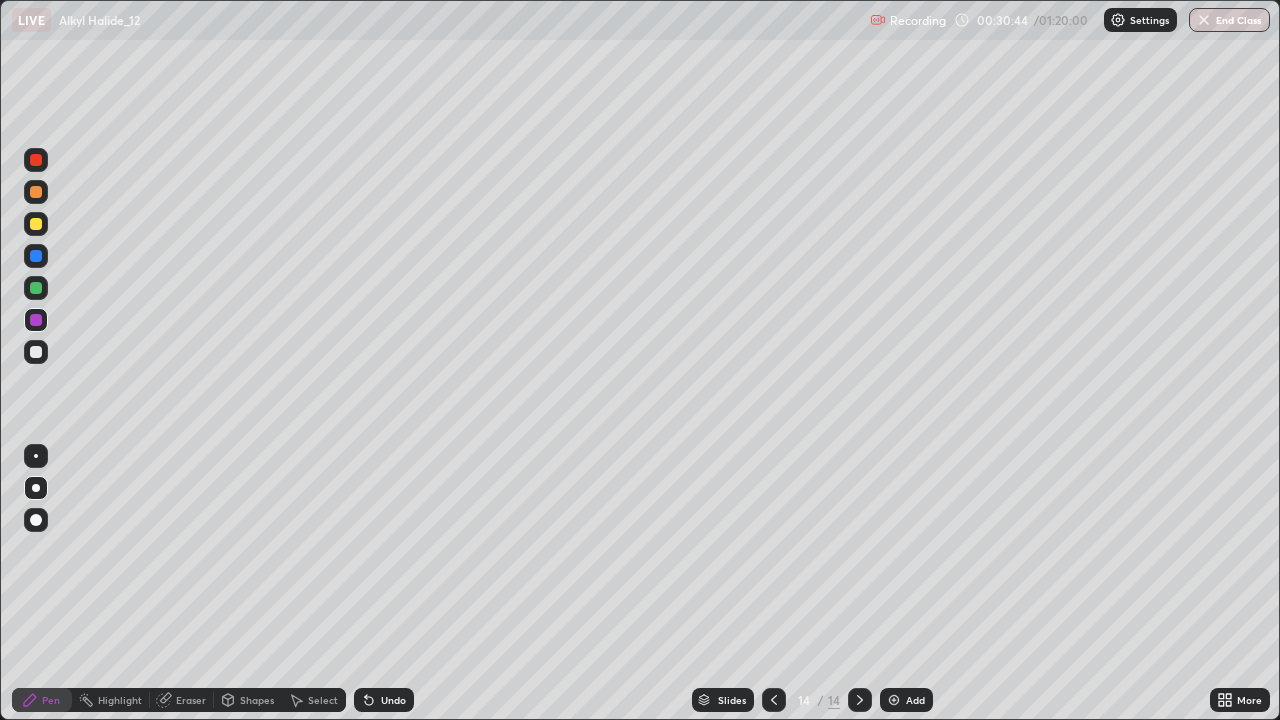 click at bounding box center [36, 224] 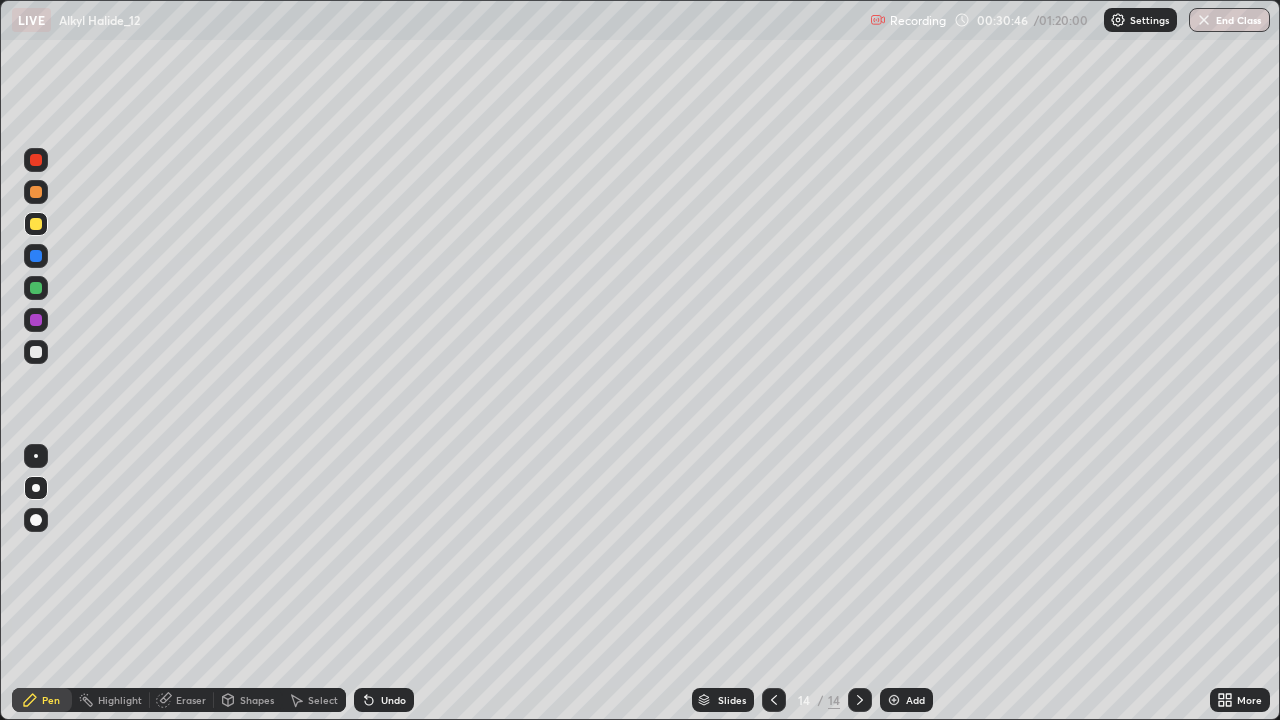 click 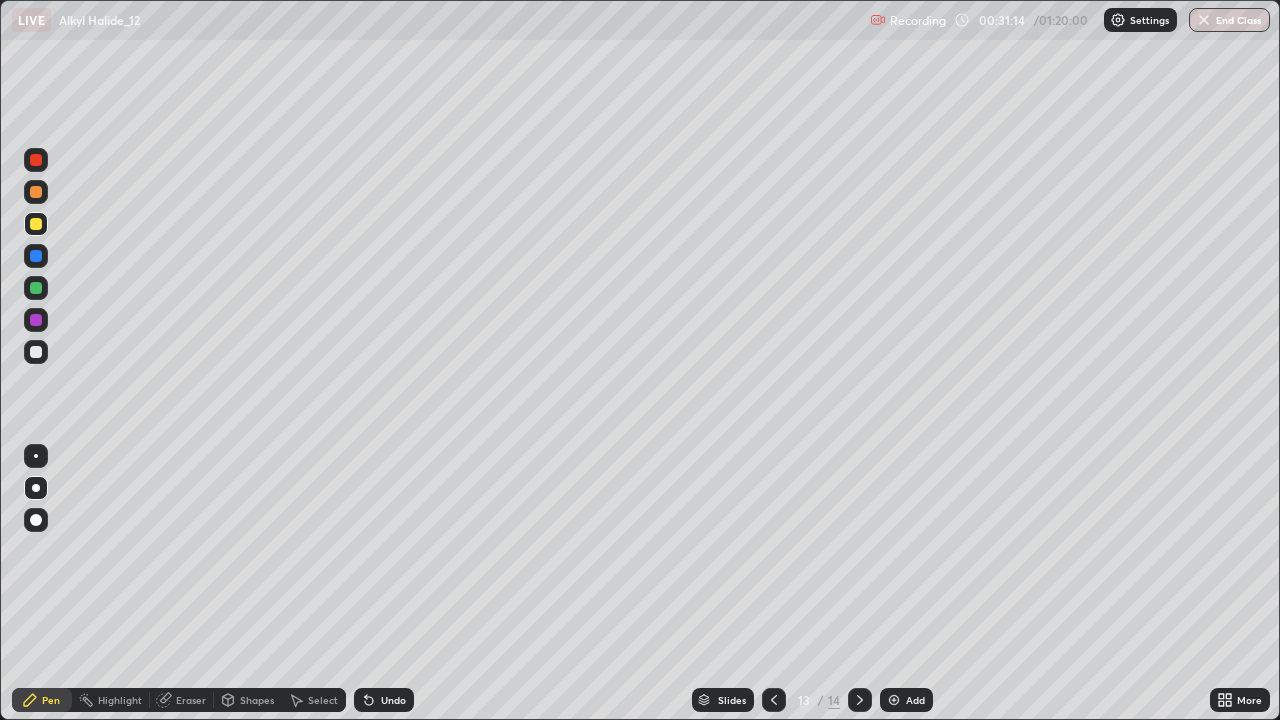 click at bounding box center [894, 700] 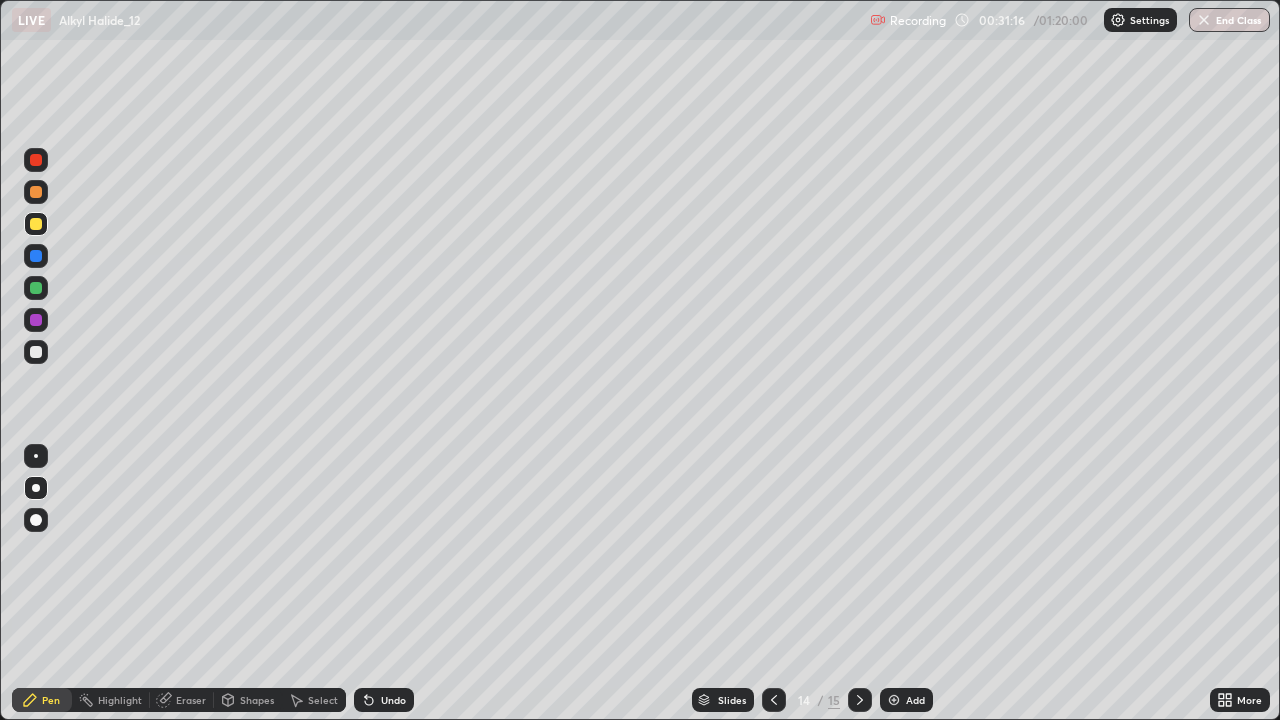 click at bounding box center (36, 224) 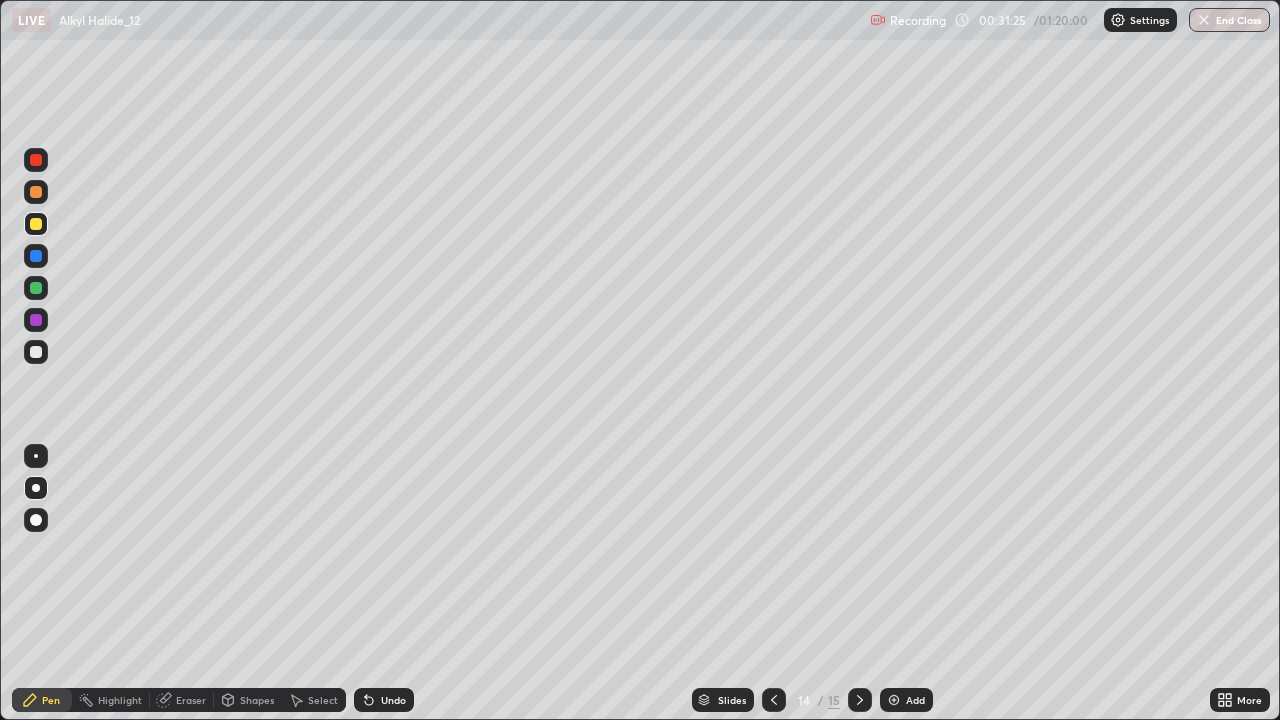 click at bounding box center (36, 256) 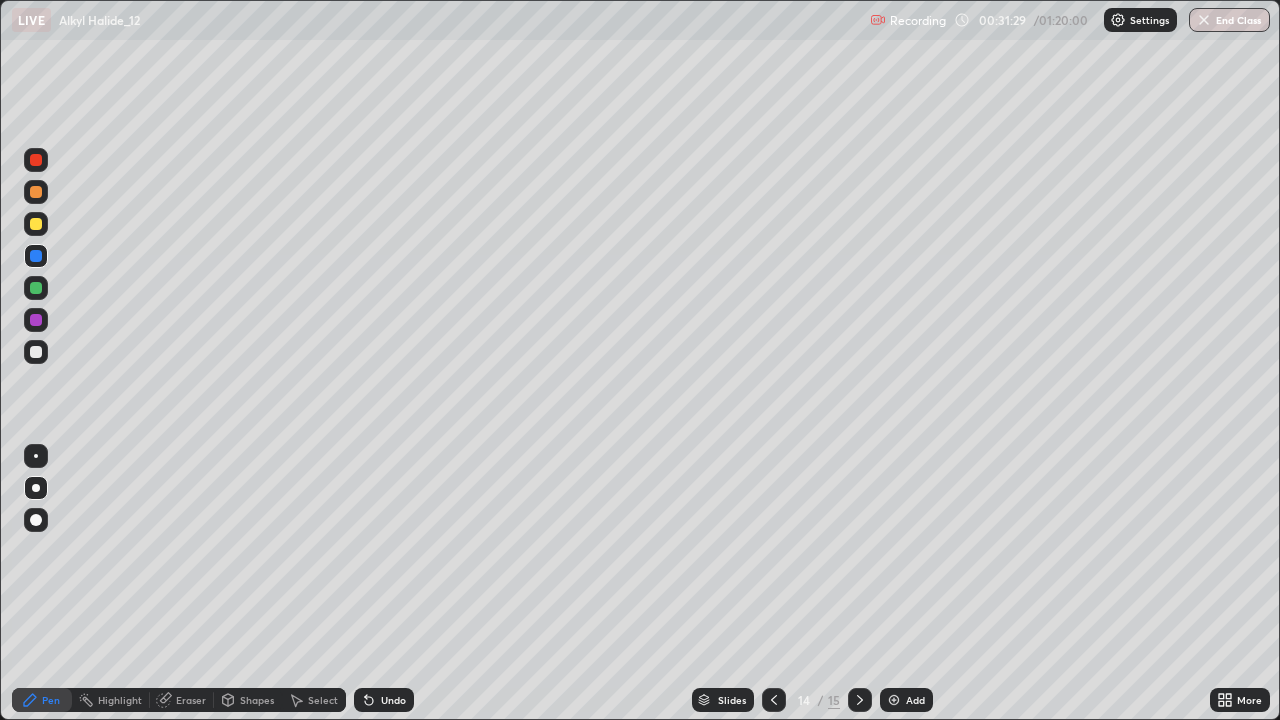 click at bounding box center [36, 352] 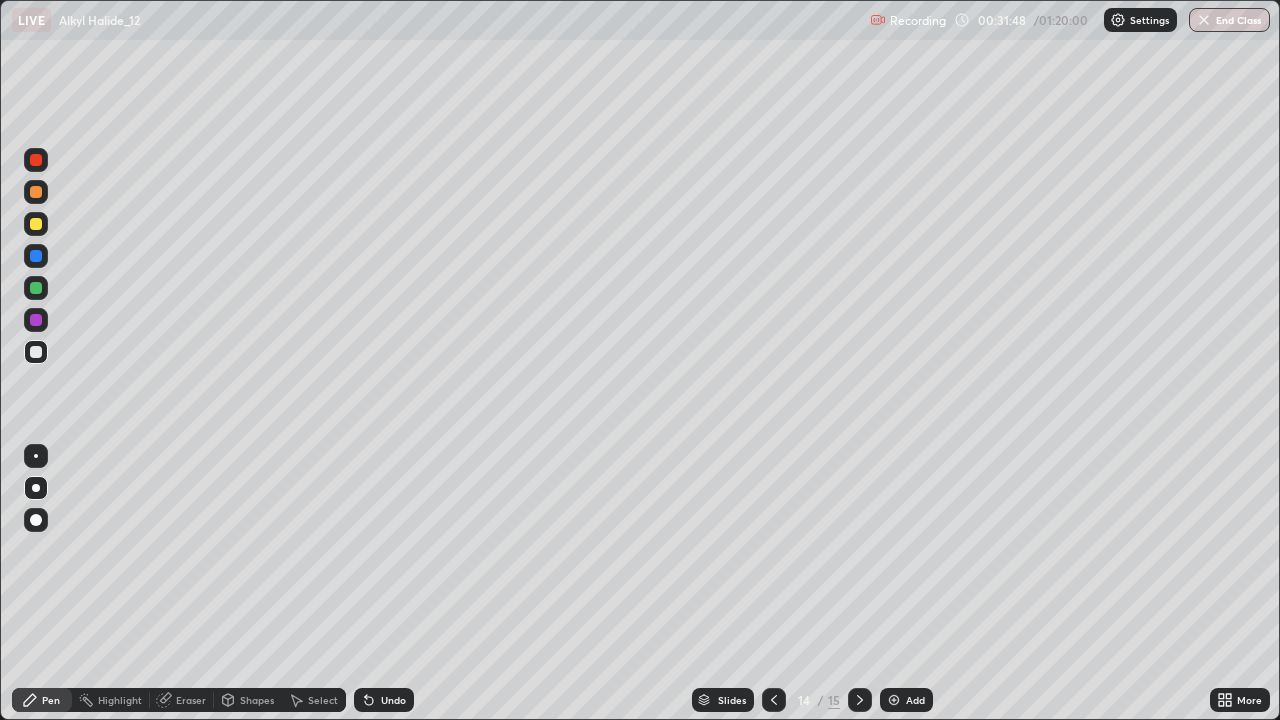 click at bounding box center [36, 224] 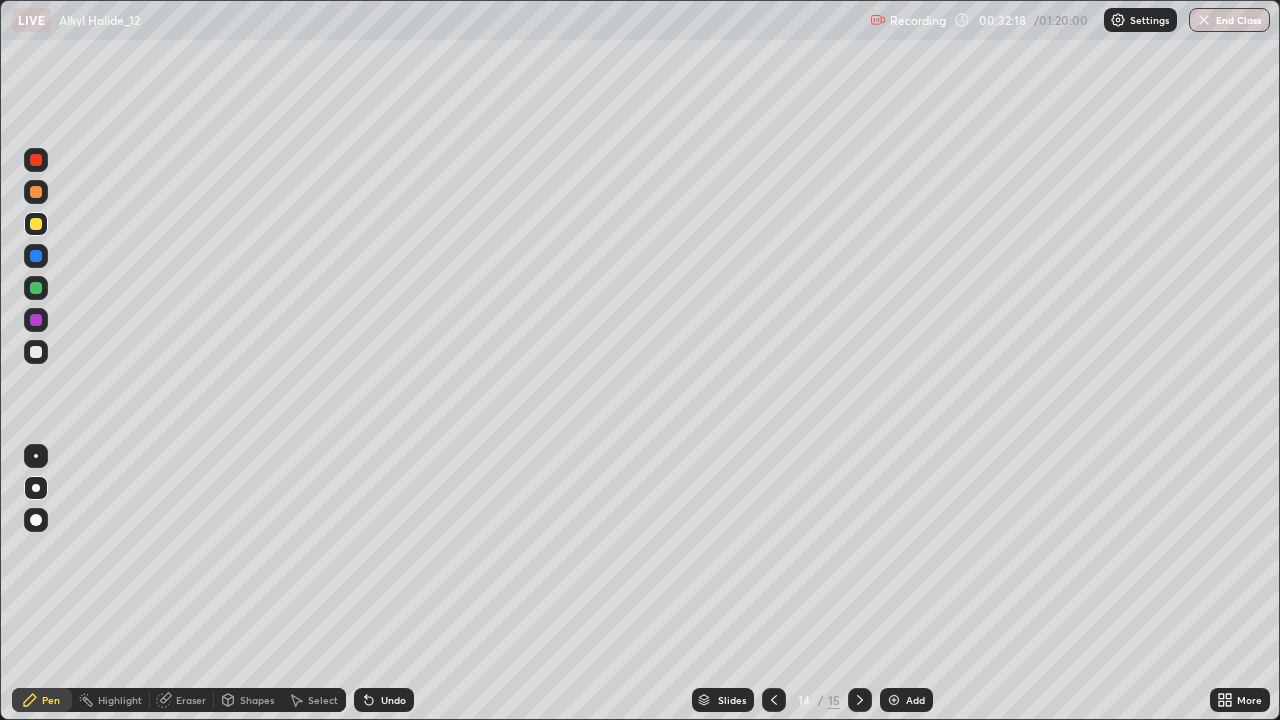 click on "Undo" at bounding box center [393, 700] 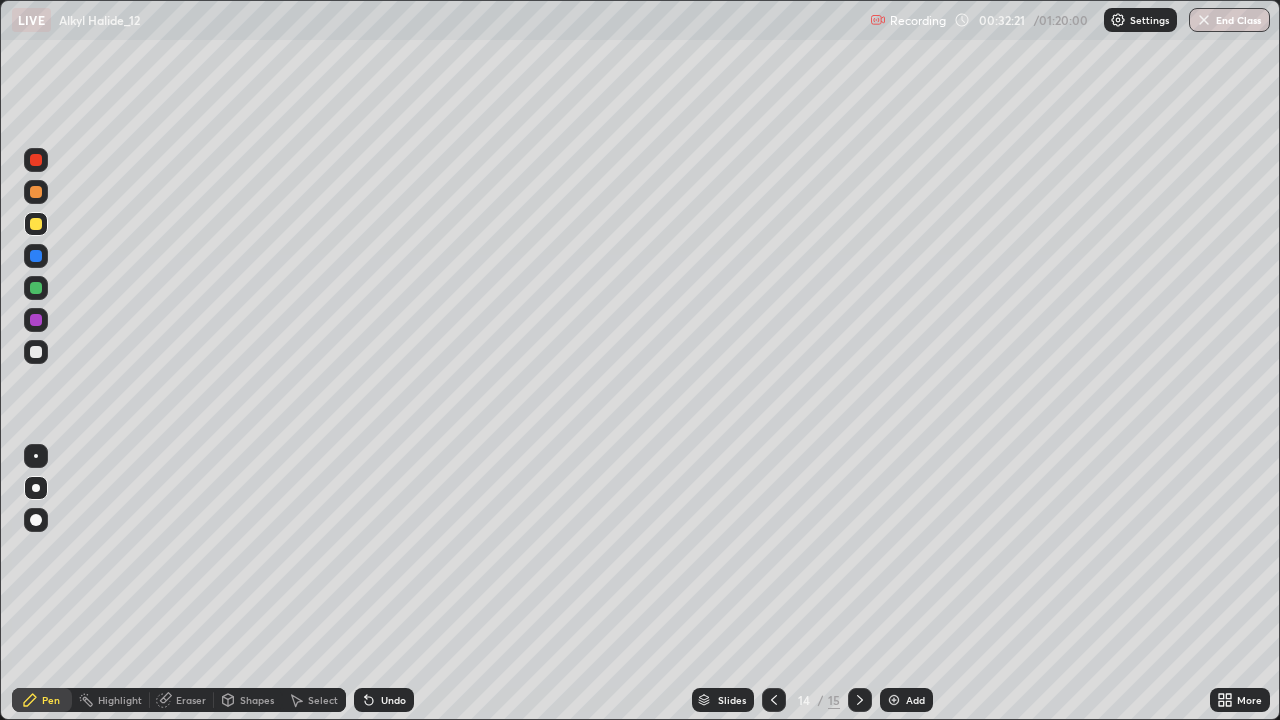 click 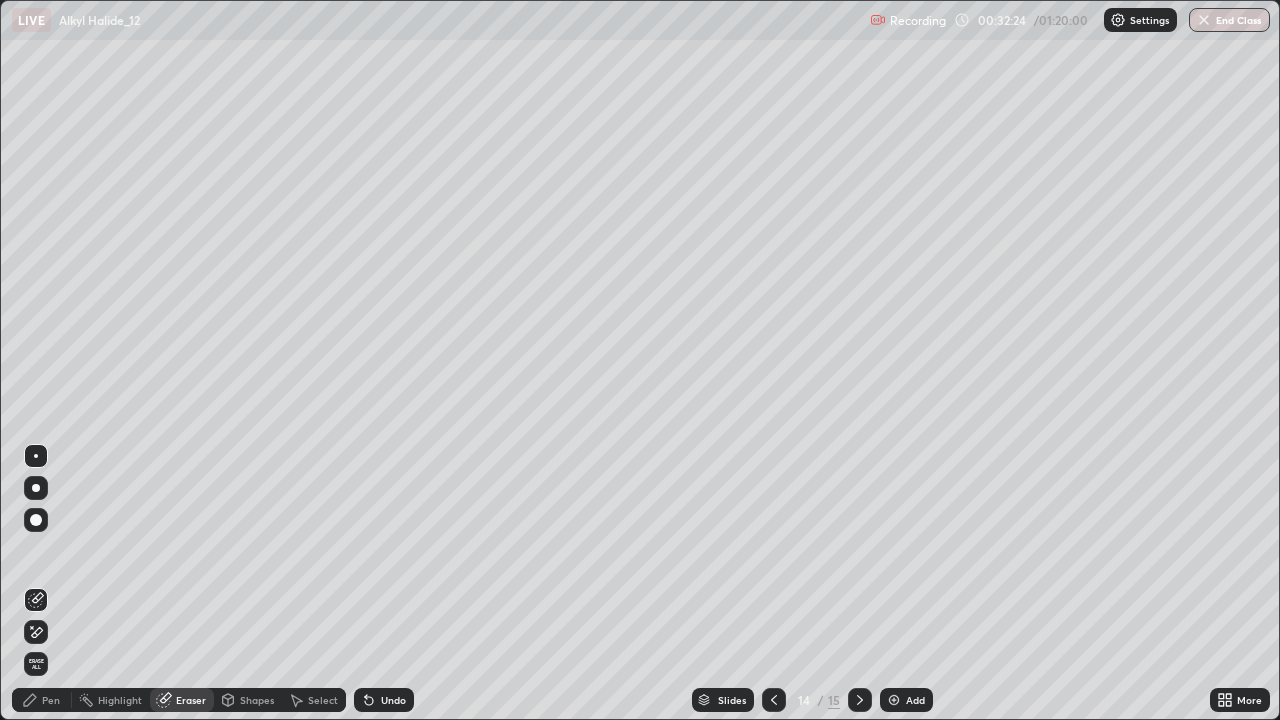 click on "Pen" at bounding box center (51, 700) 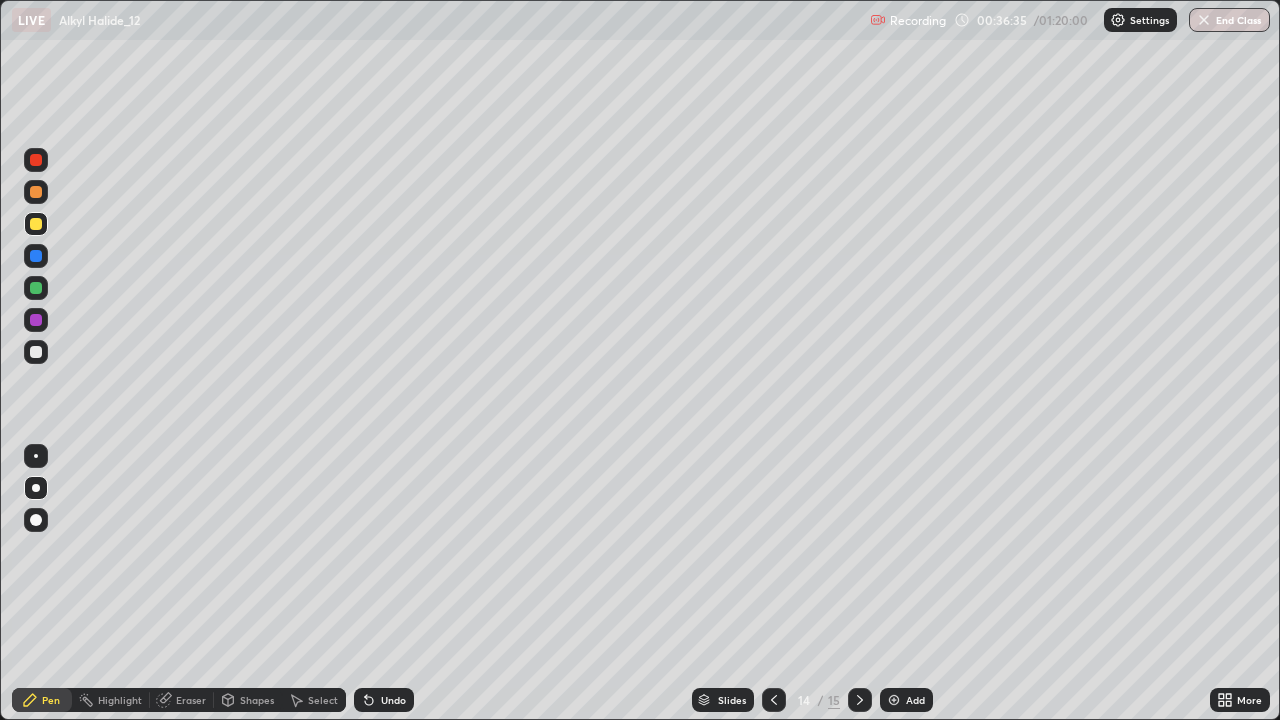 click on "Undo" at bounding box center [393, 700] 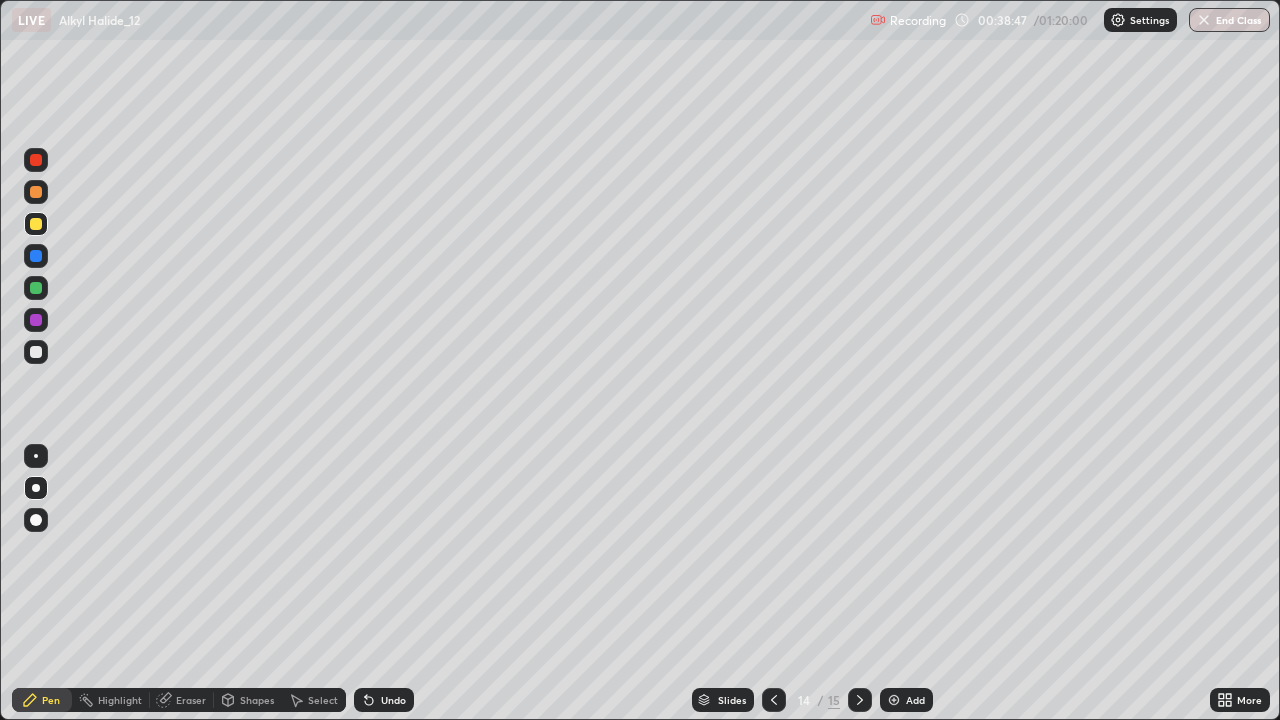 click on "Add" at bounding box center [906, 700] 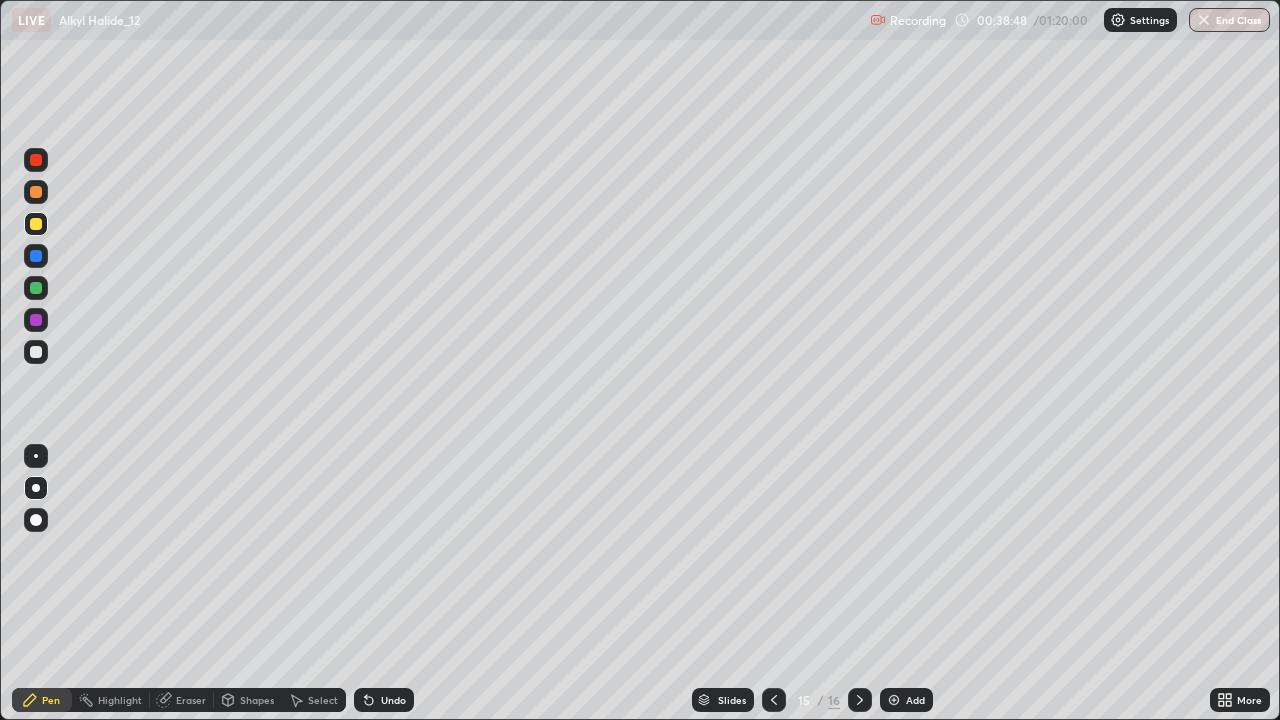 click at bounding box center (36, 224) 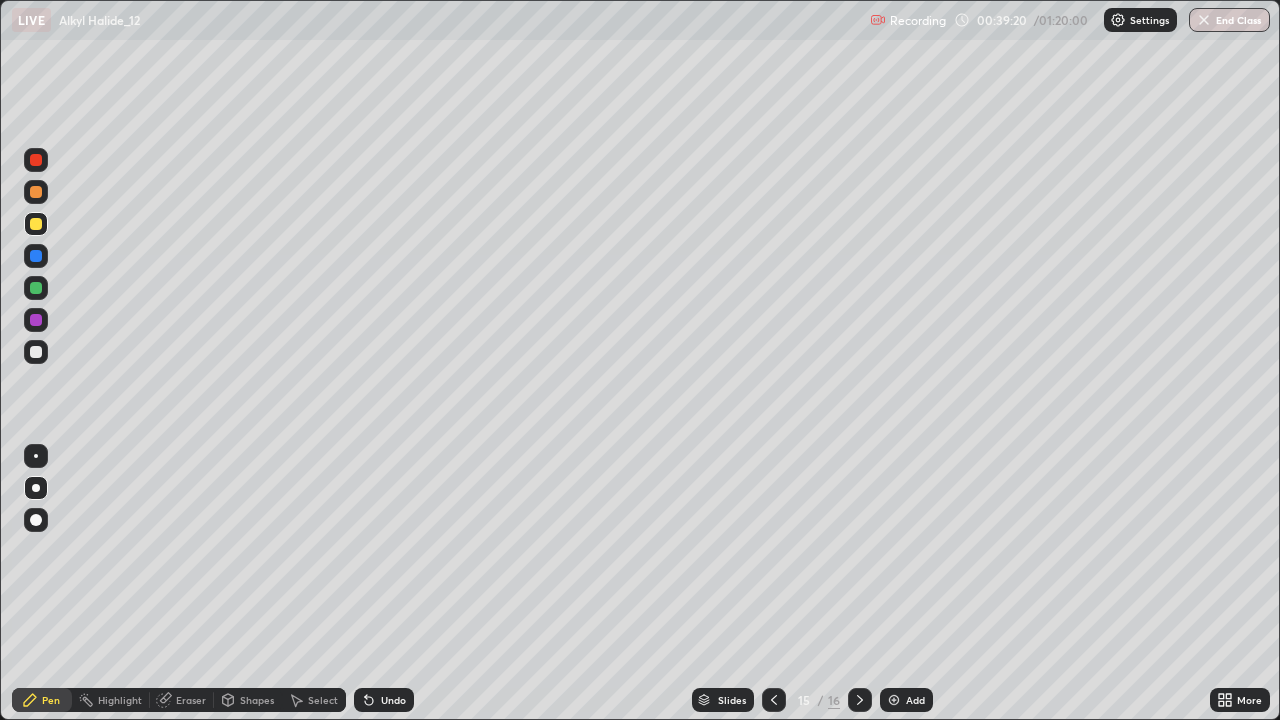 click at bounding box center [36, 224] 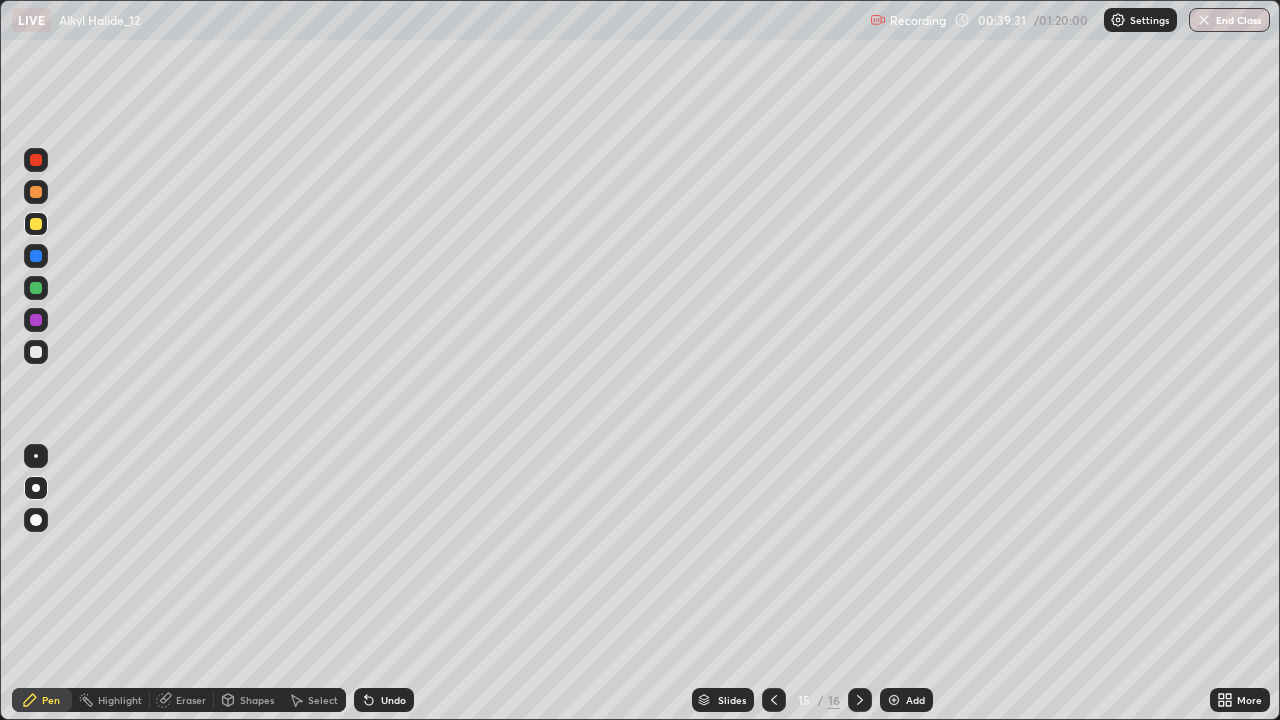 click on "Undo" at bounding box center (384, 700) 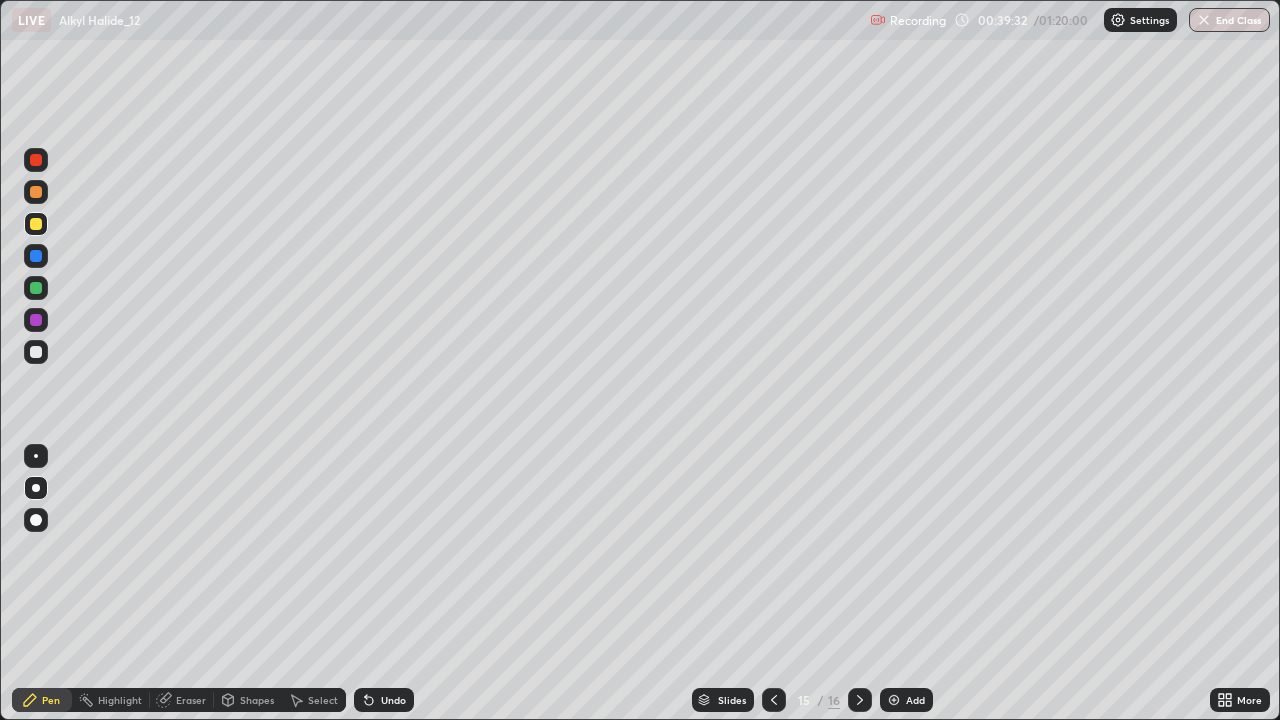 click on "Undo" at bounding box center (384, 700) 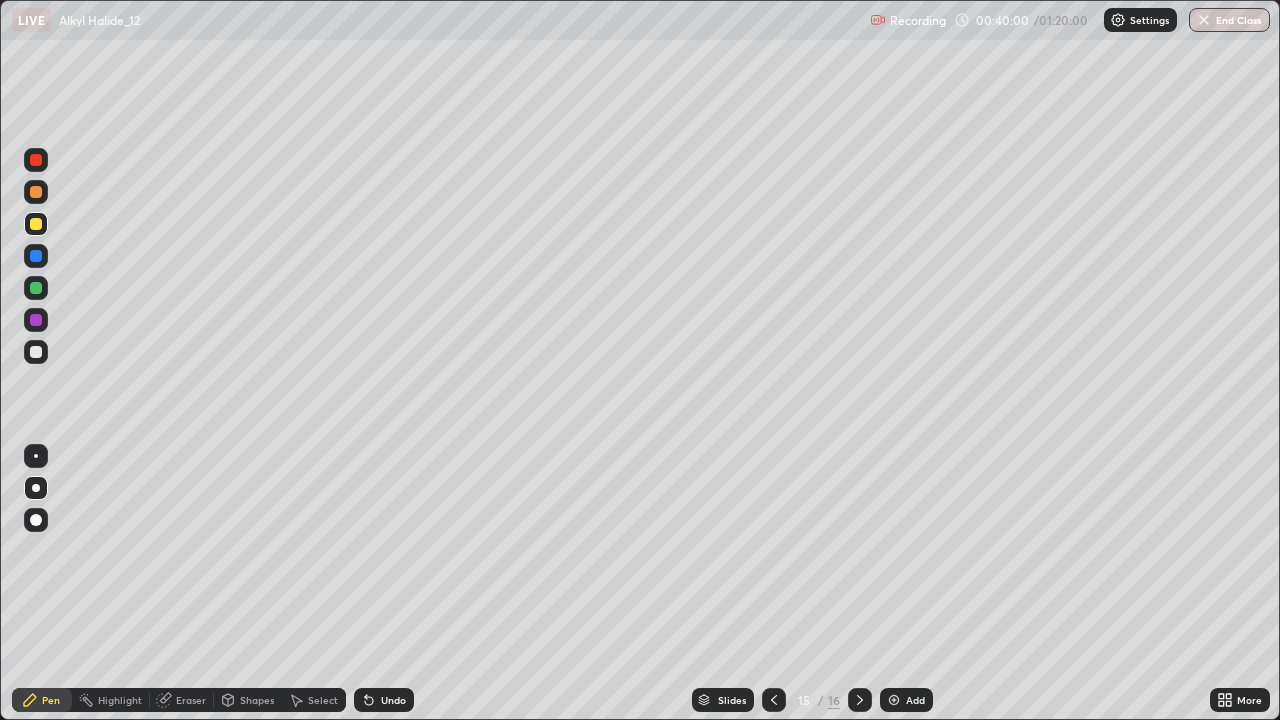 click at bounding box center (36, 320) 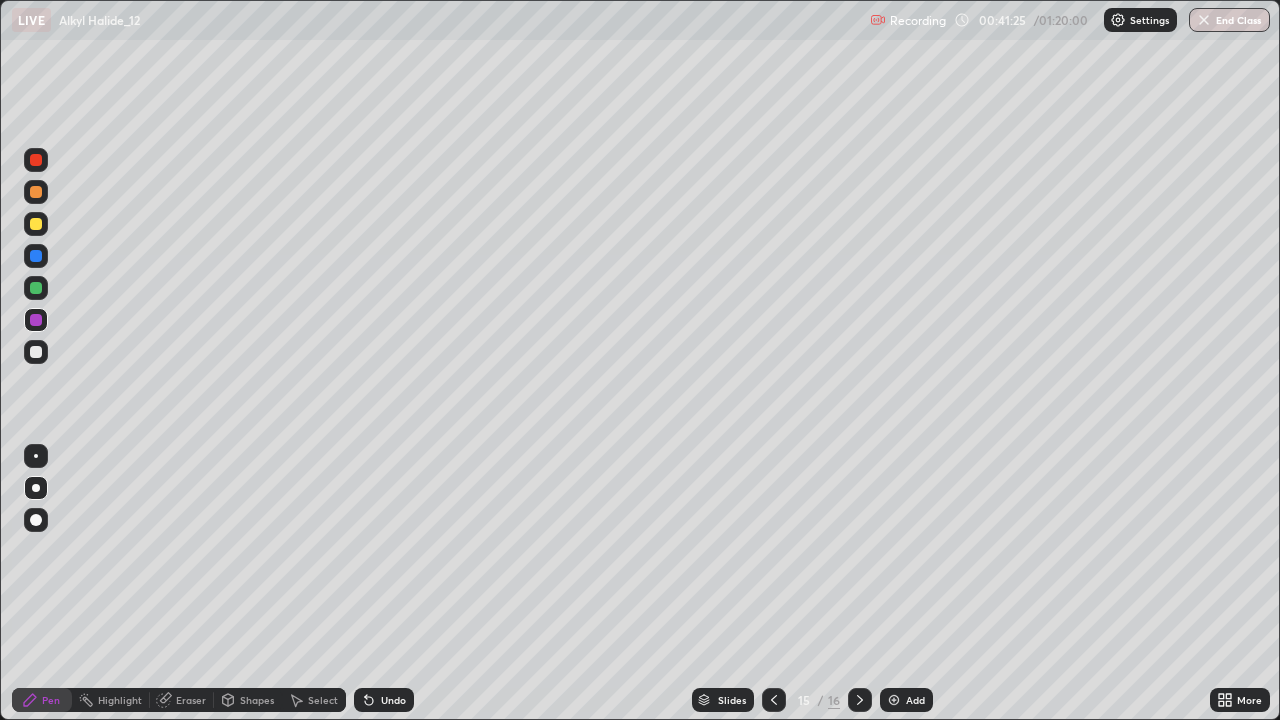 click at bounding box center [36, 320] 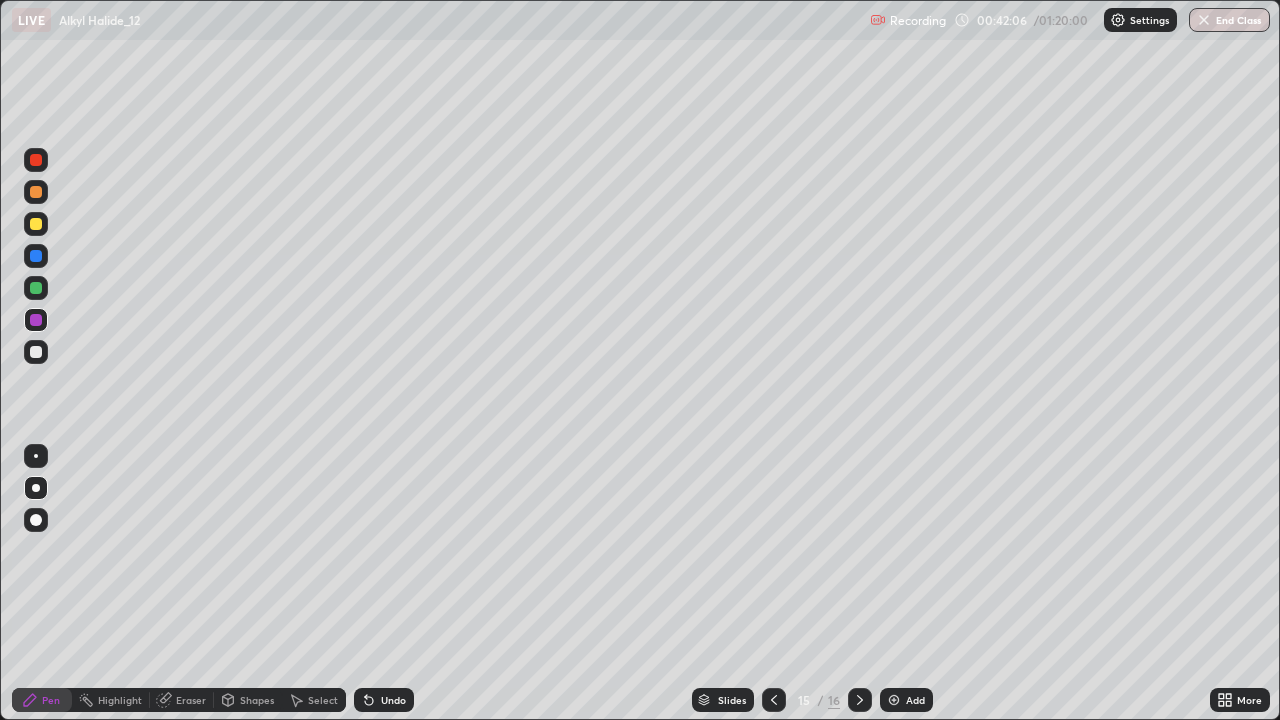 click on "Eraser" at bounding box center [191, 700] 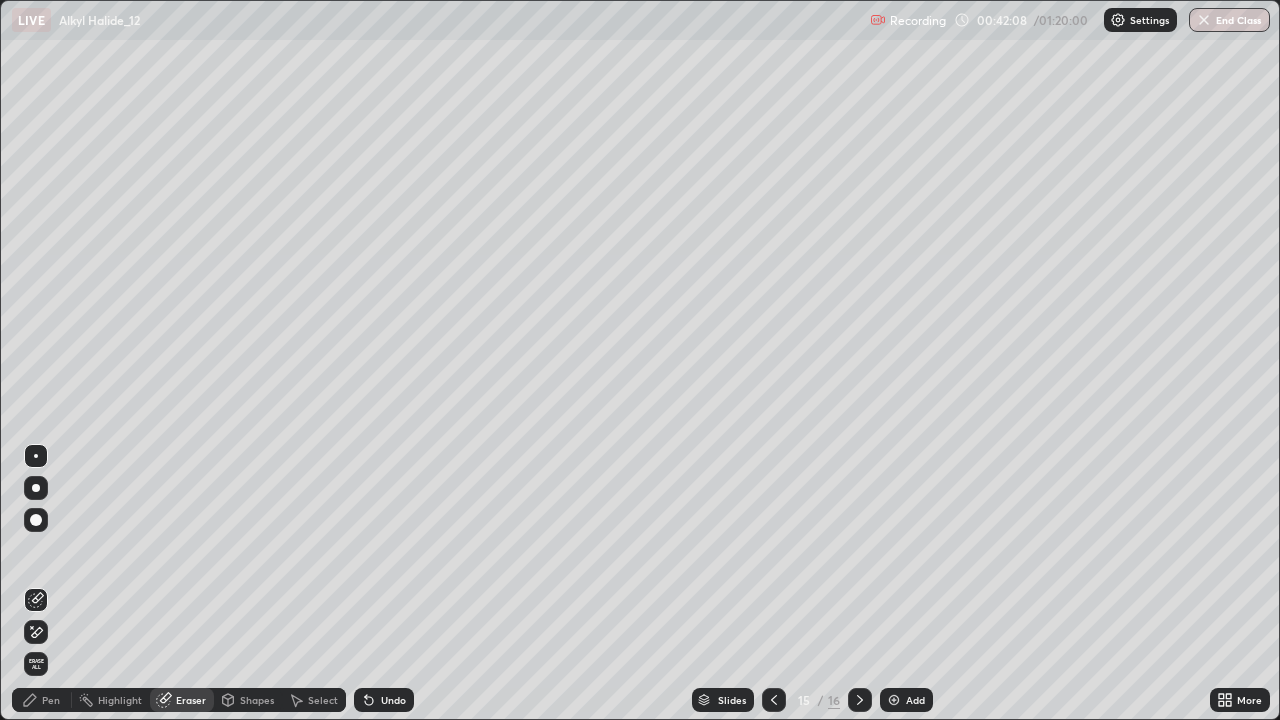 click 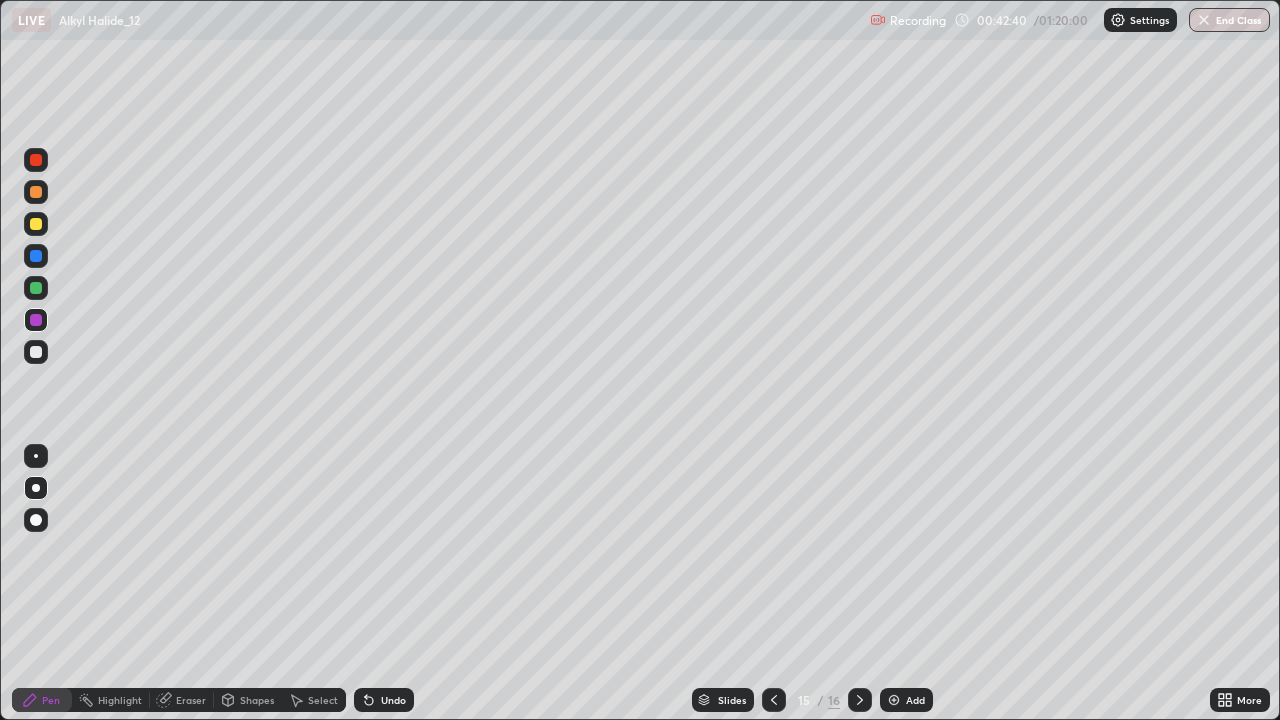 click at bounding box center [894, 700] 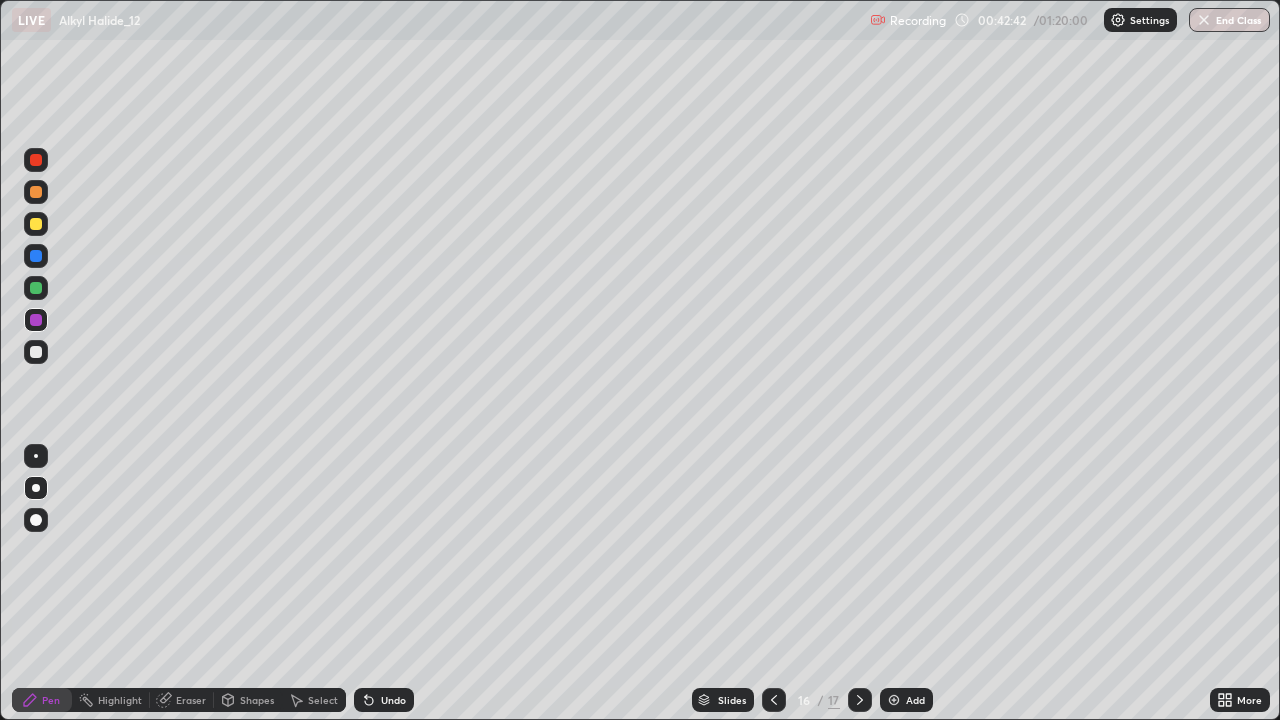click at bounding box center (36, 224) 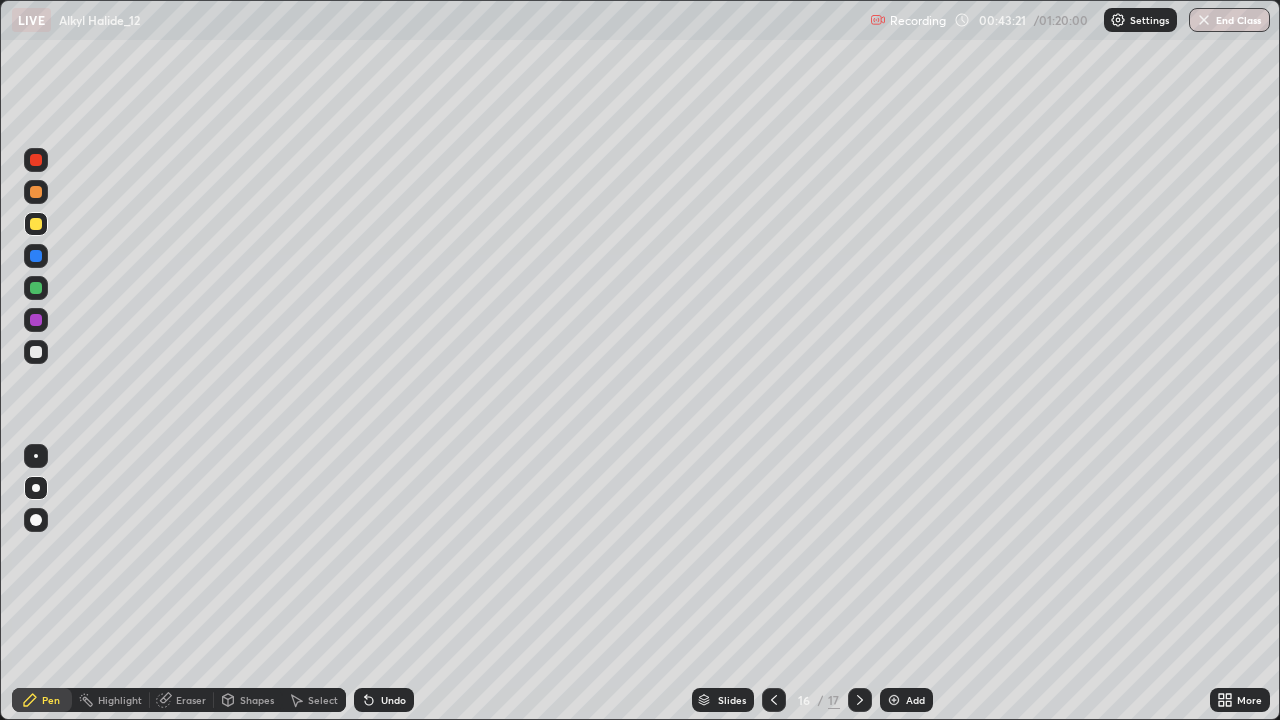 click at bounding box center [36, 288] 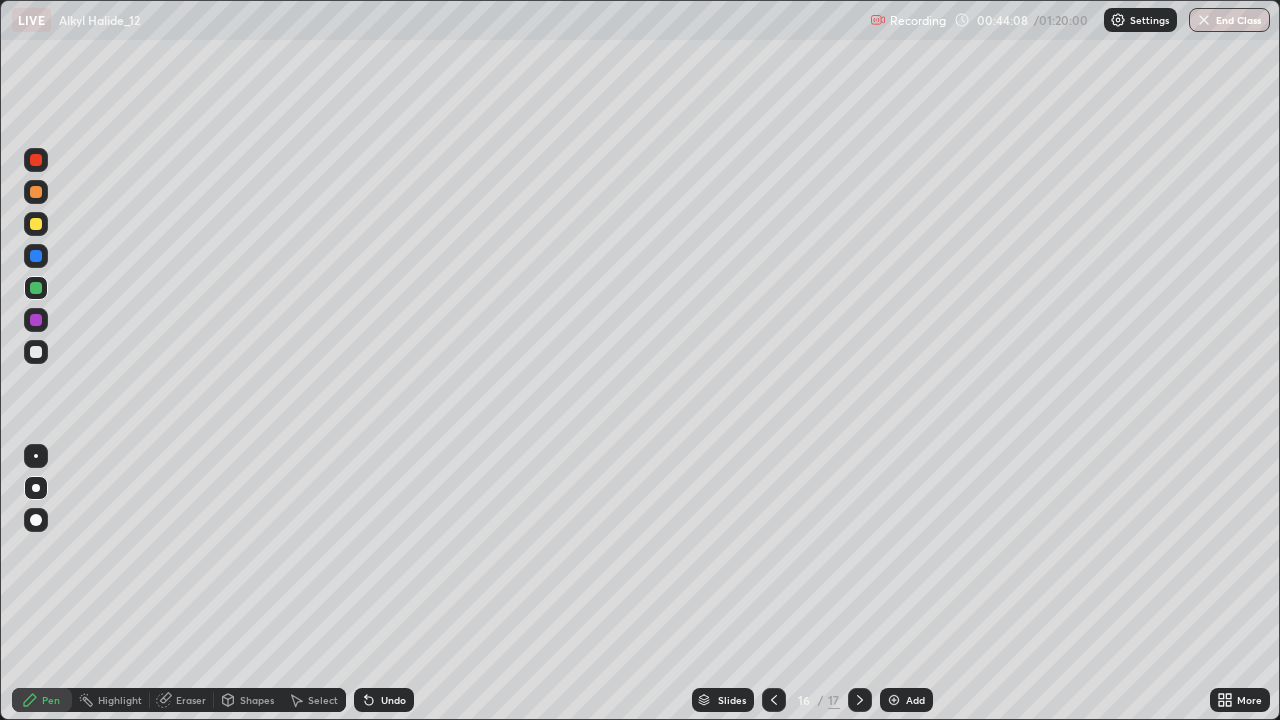 click at bounding box center [36, 224] 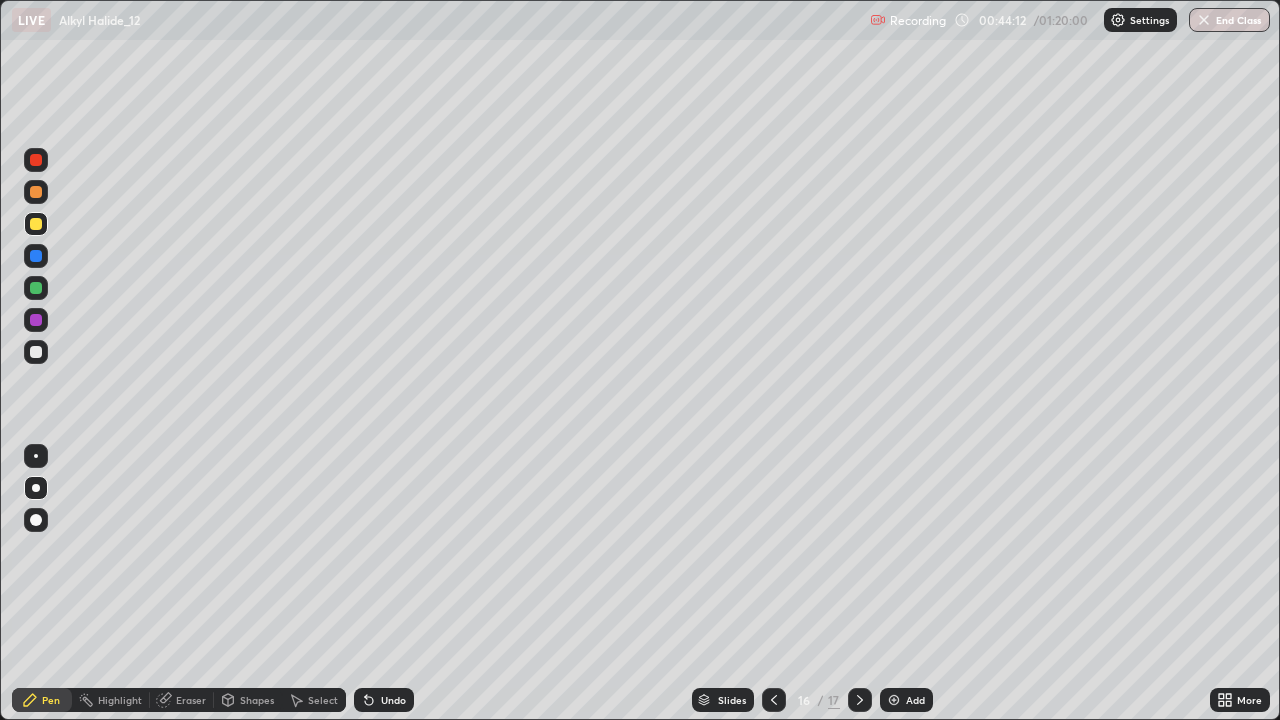 click 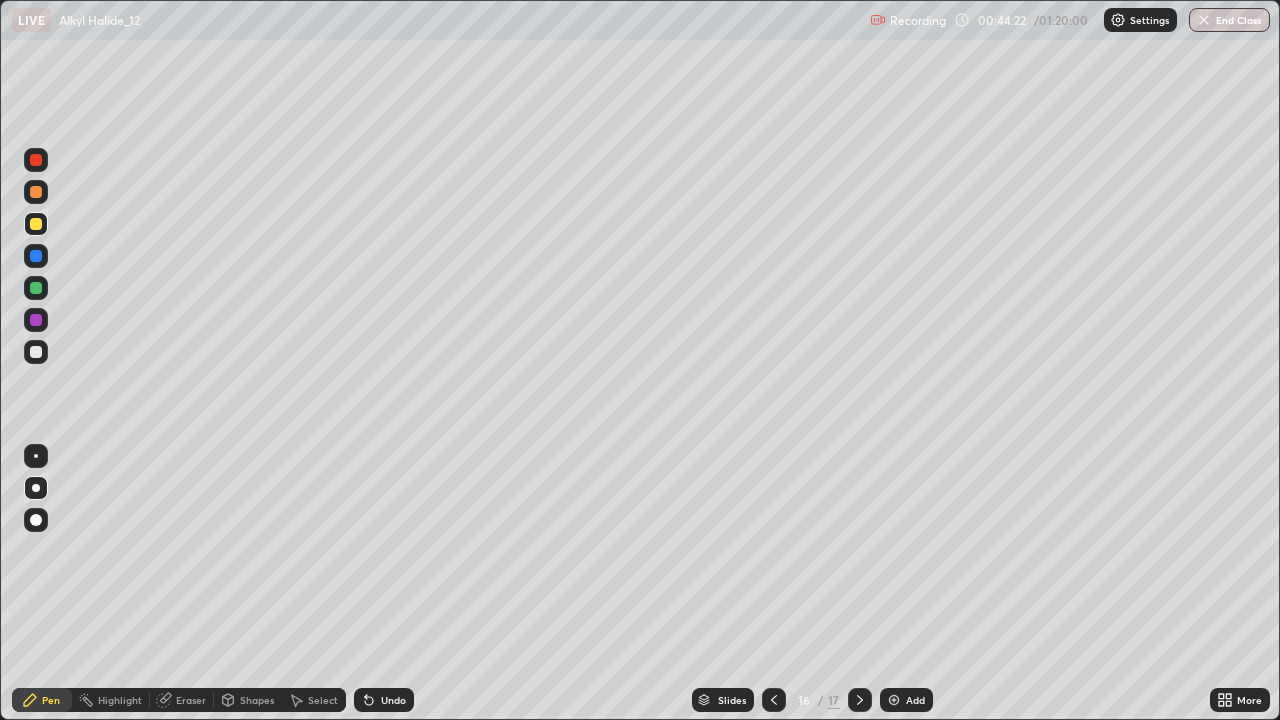 click at bounding box center (36, 320) 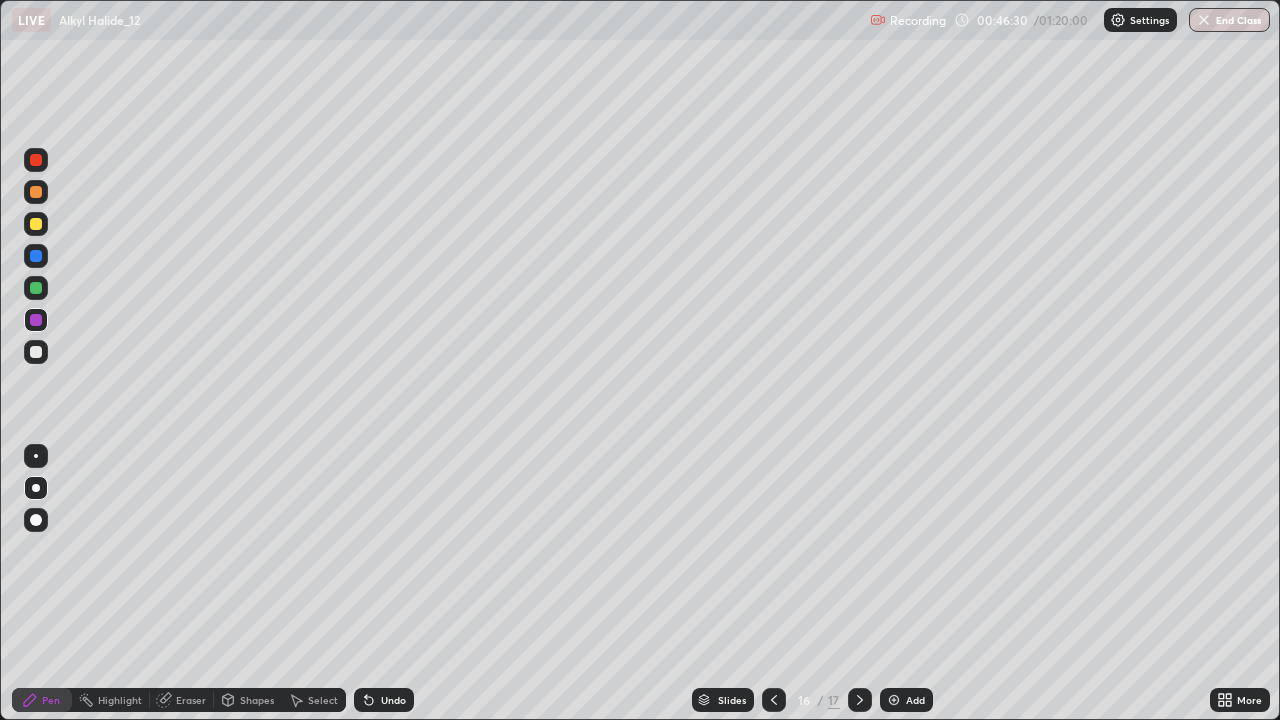 click on "Add" at bounding box center (906, 700) 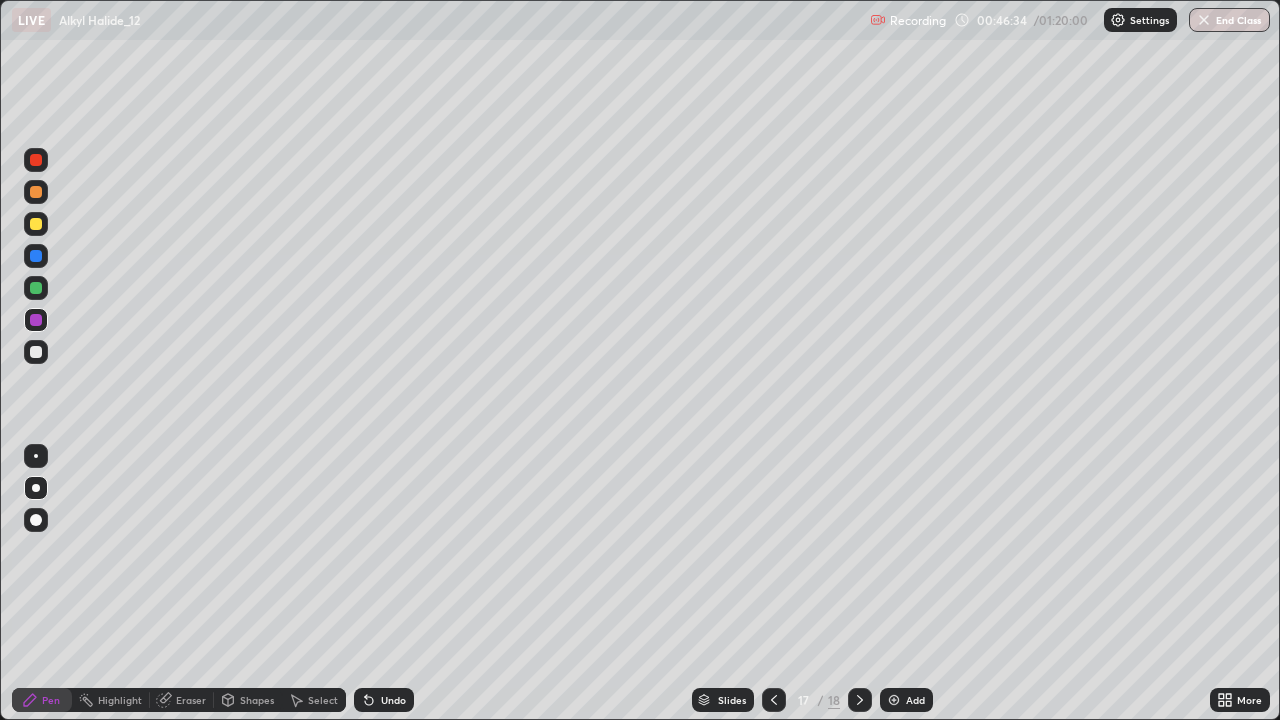 click at bounding box center (36, 224) 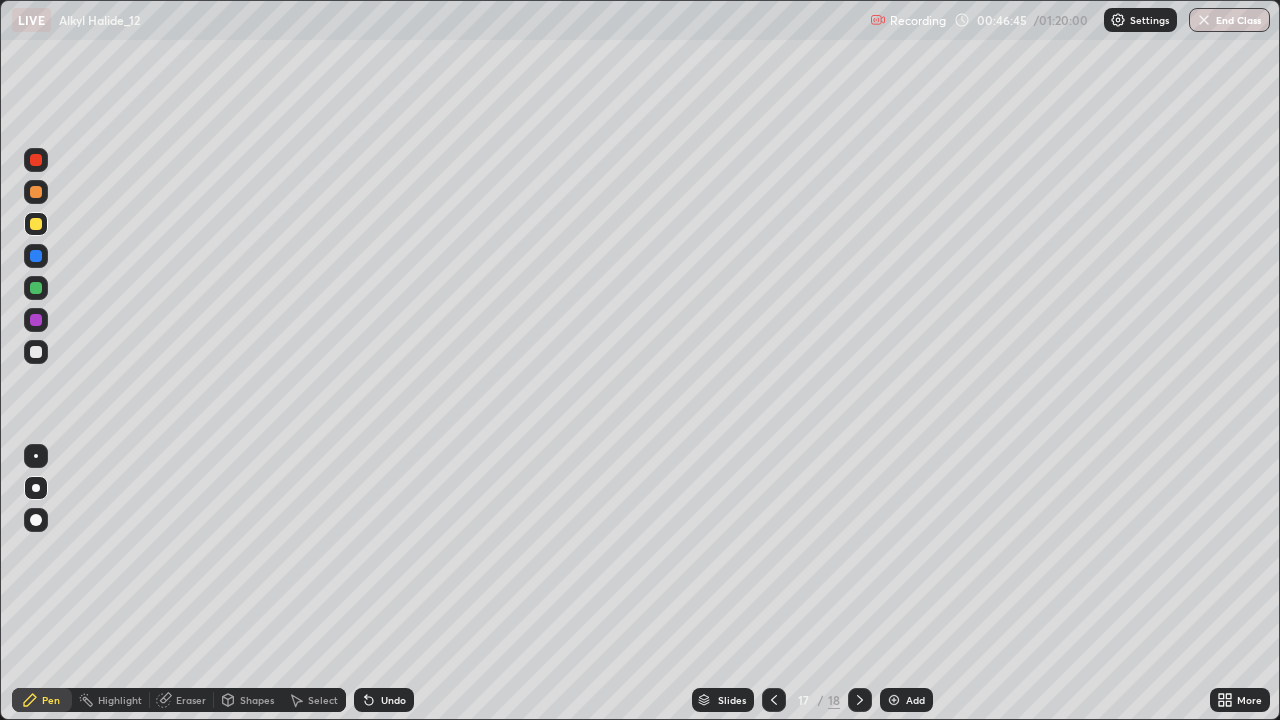 click at bounding box center [36, 256] 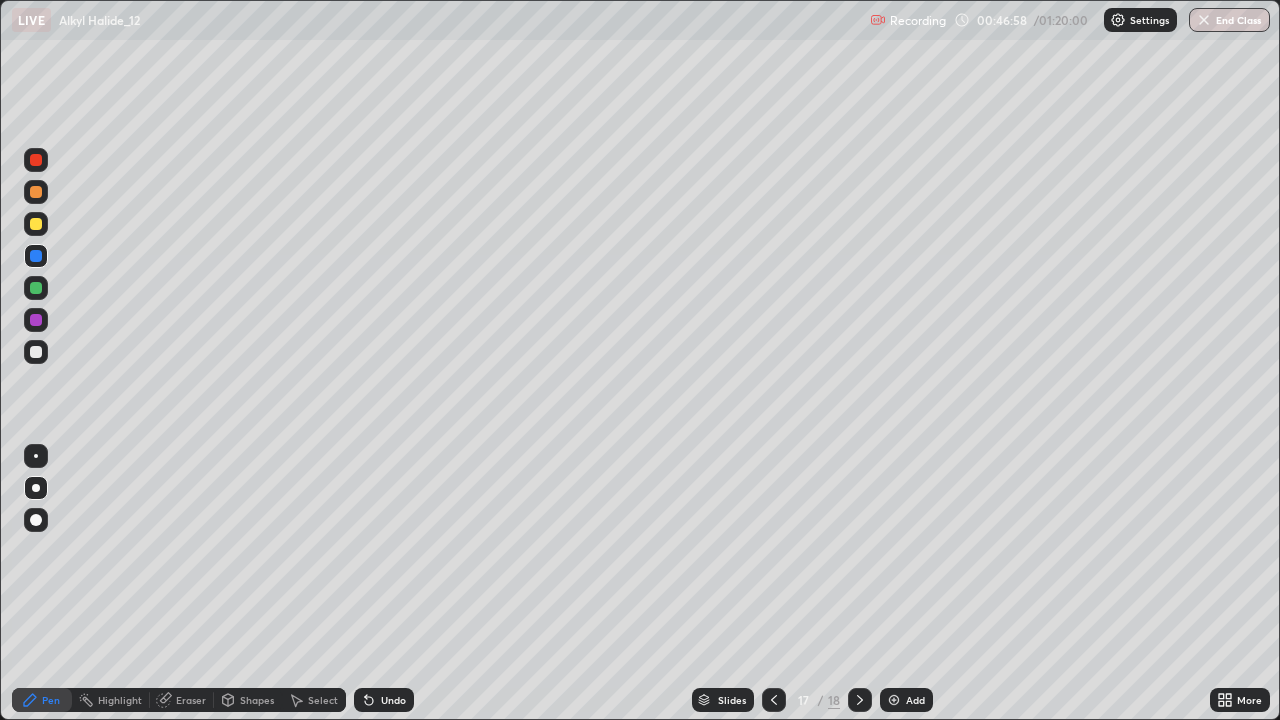click at bounding box center [36, 224] 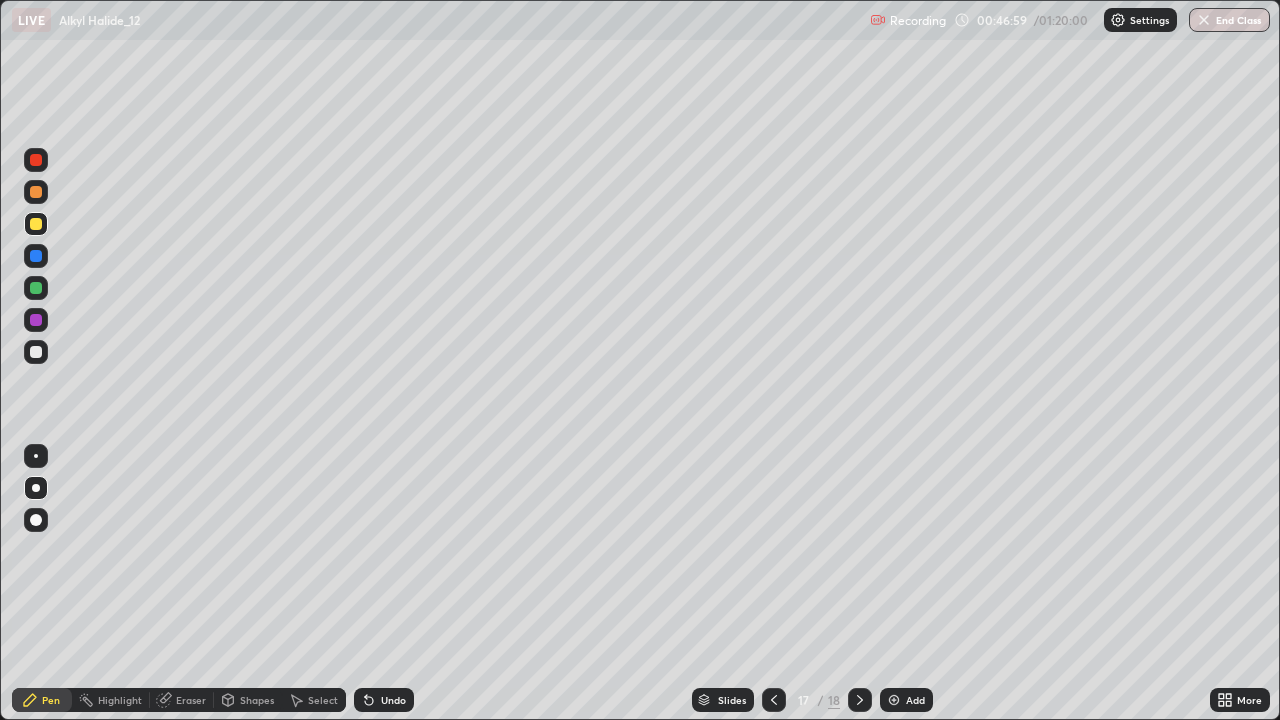 click at bounding box center (36, 352) 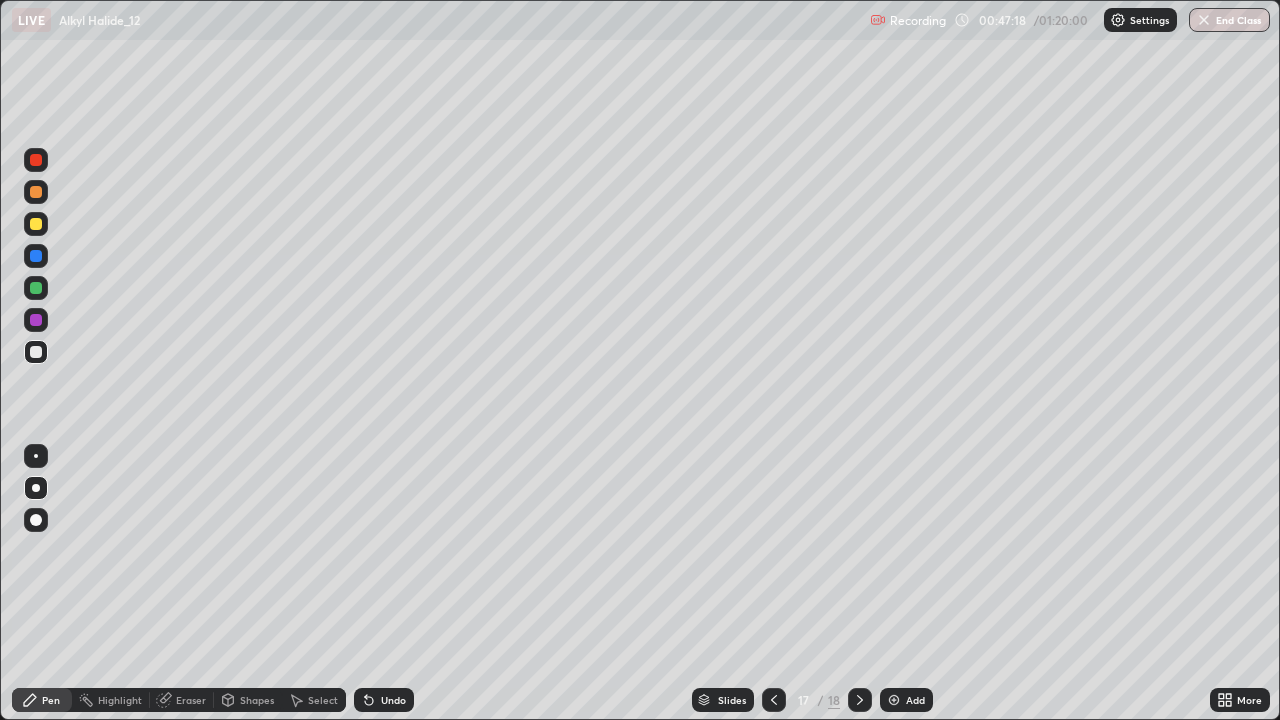 click at bounding box center [36, 224] 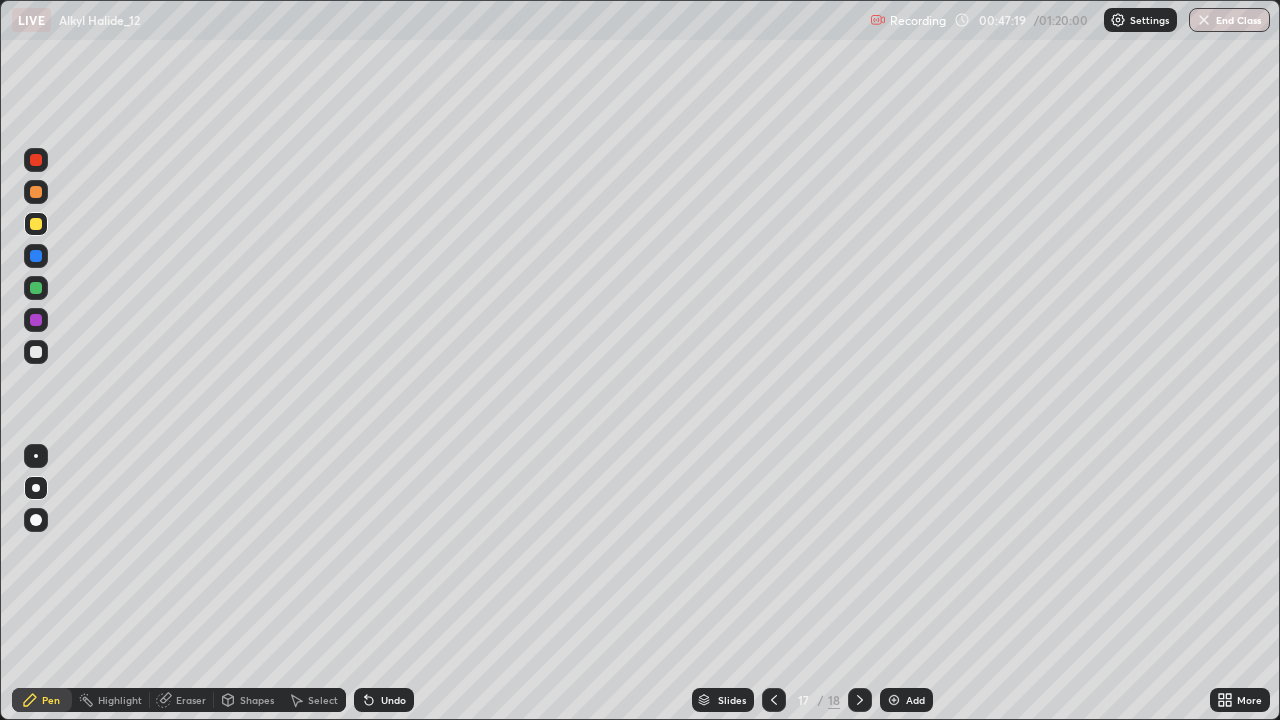 click at bounding box center [36, 256] 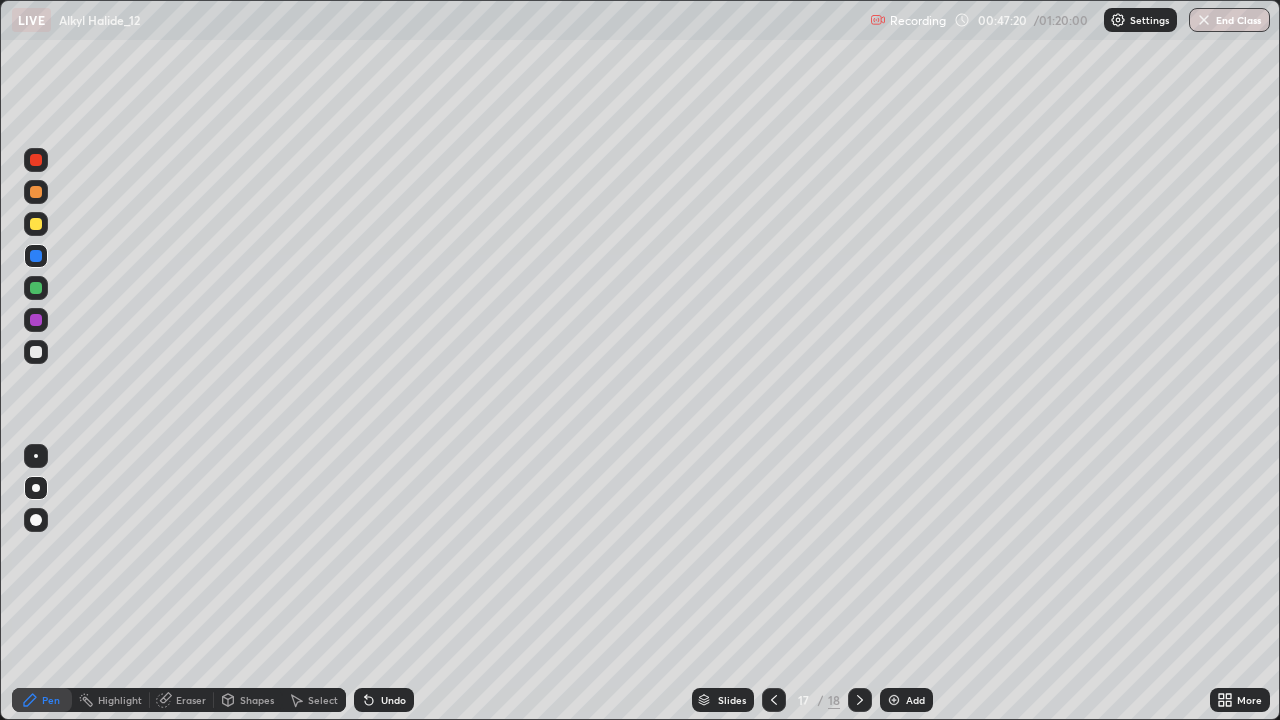 click at bounding box center (36, 320) 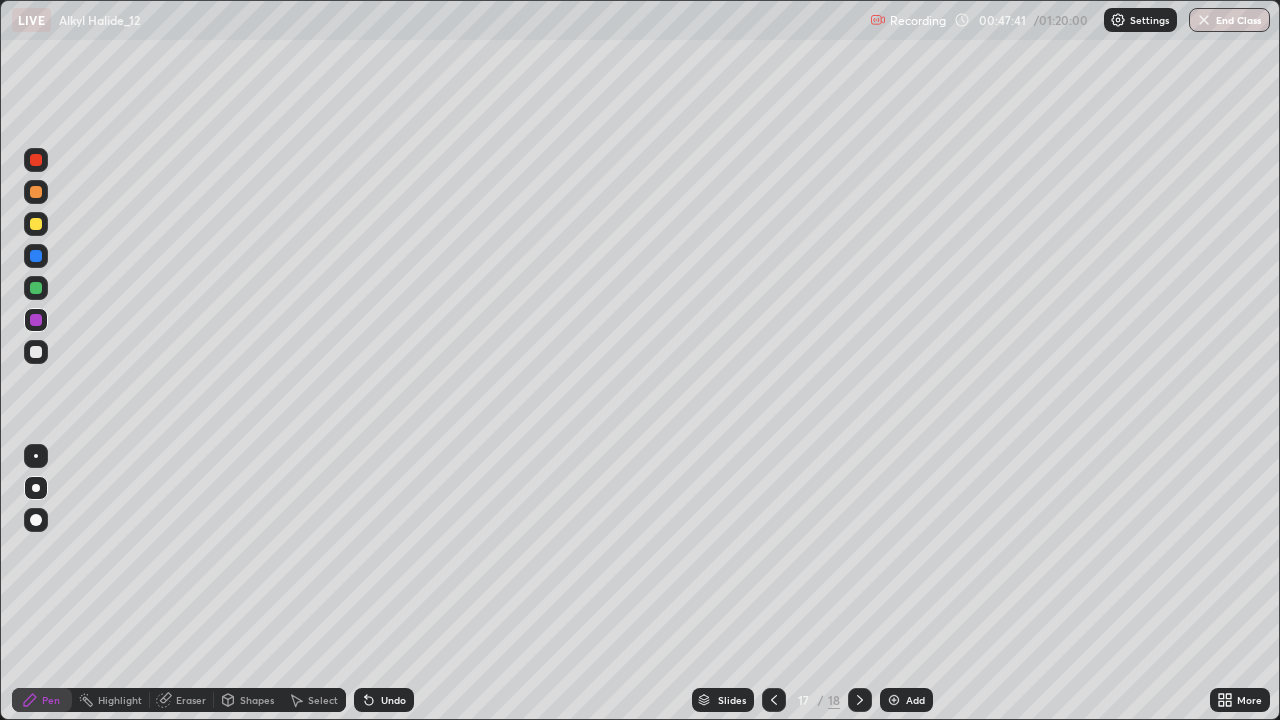 click at bounding box center [36, 352] 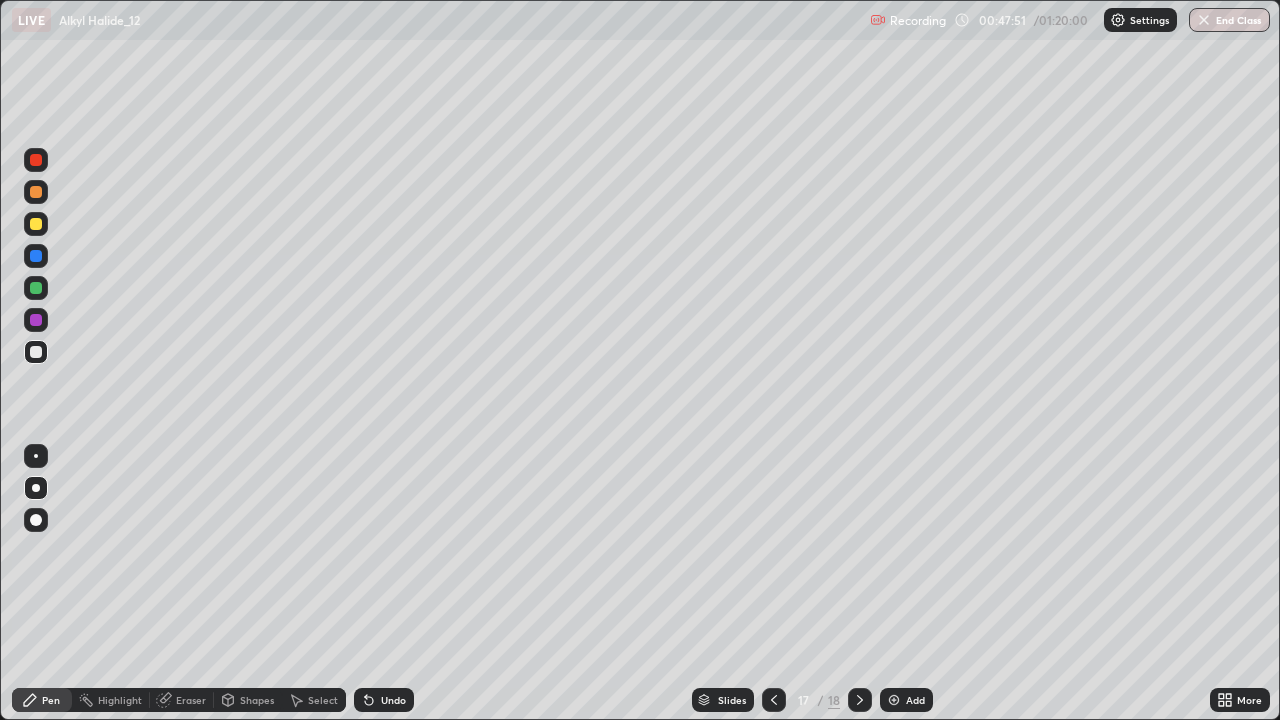 click at bounding box center (36, 256) 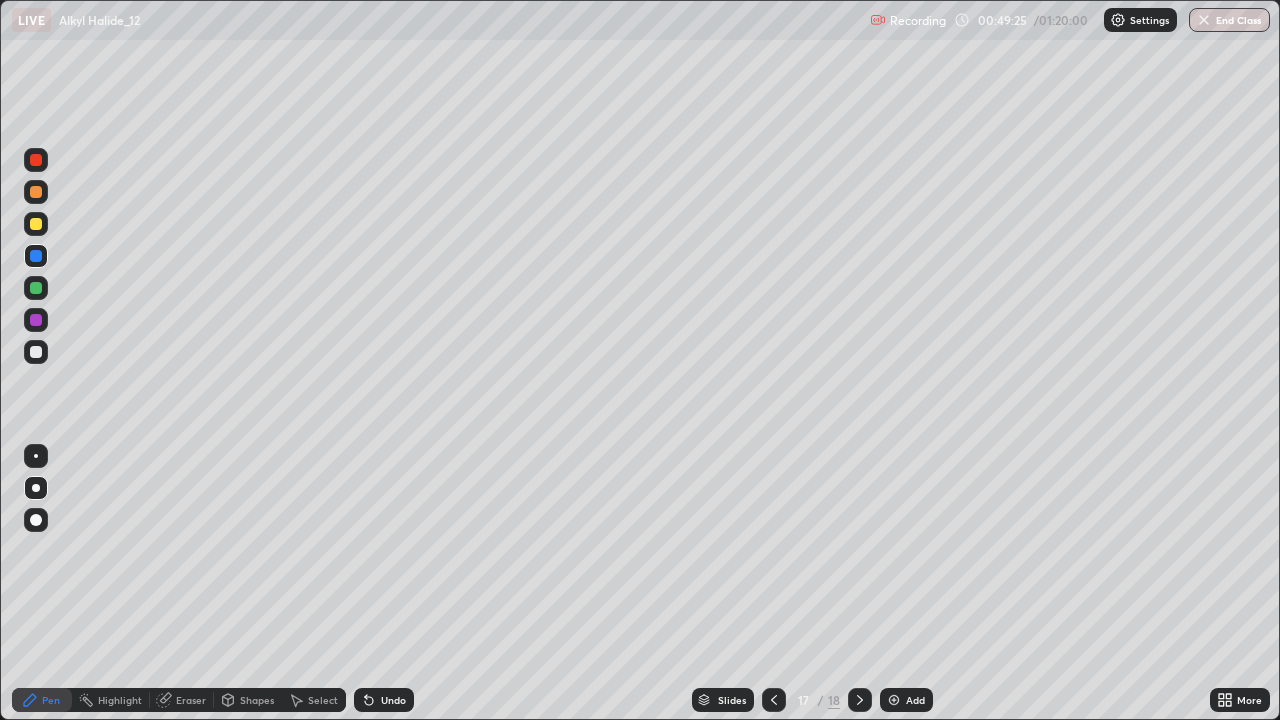 click at bounding box center [36, 224] 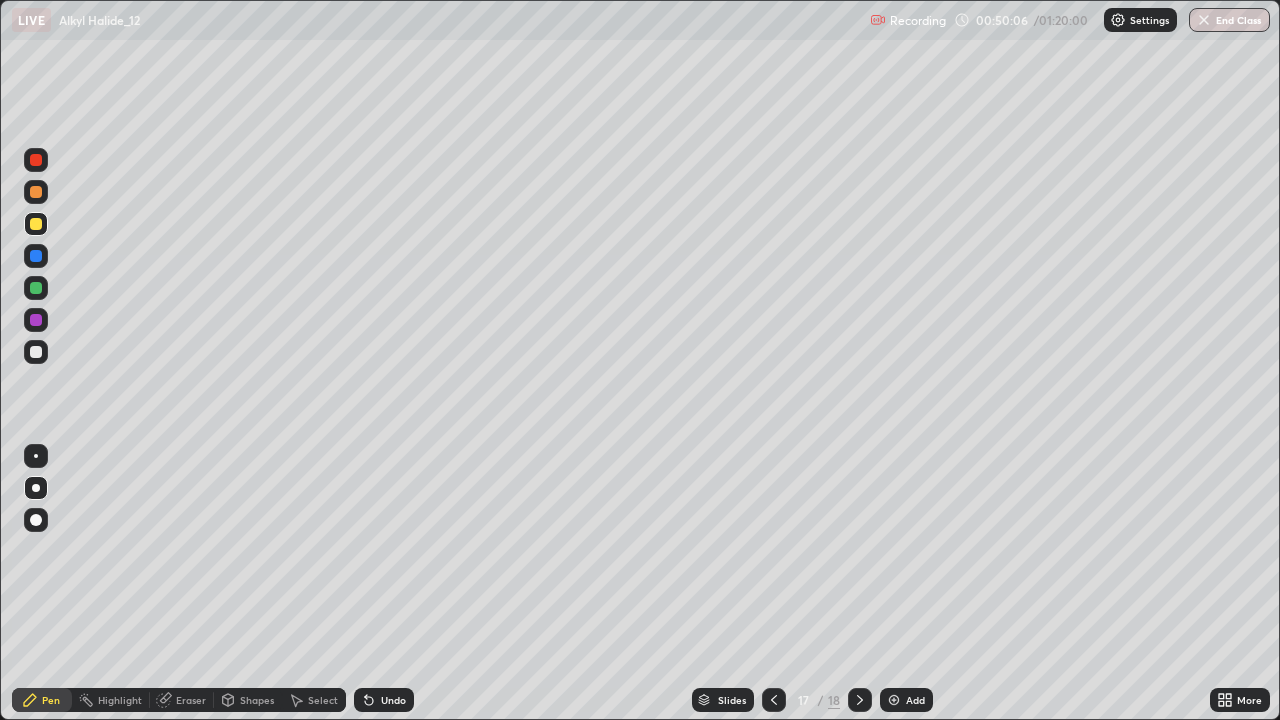 click on "Add" at bounding box center [906, 700] 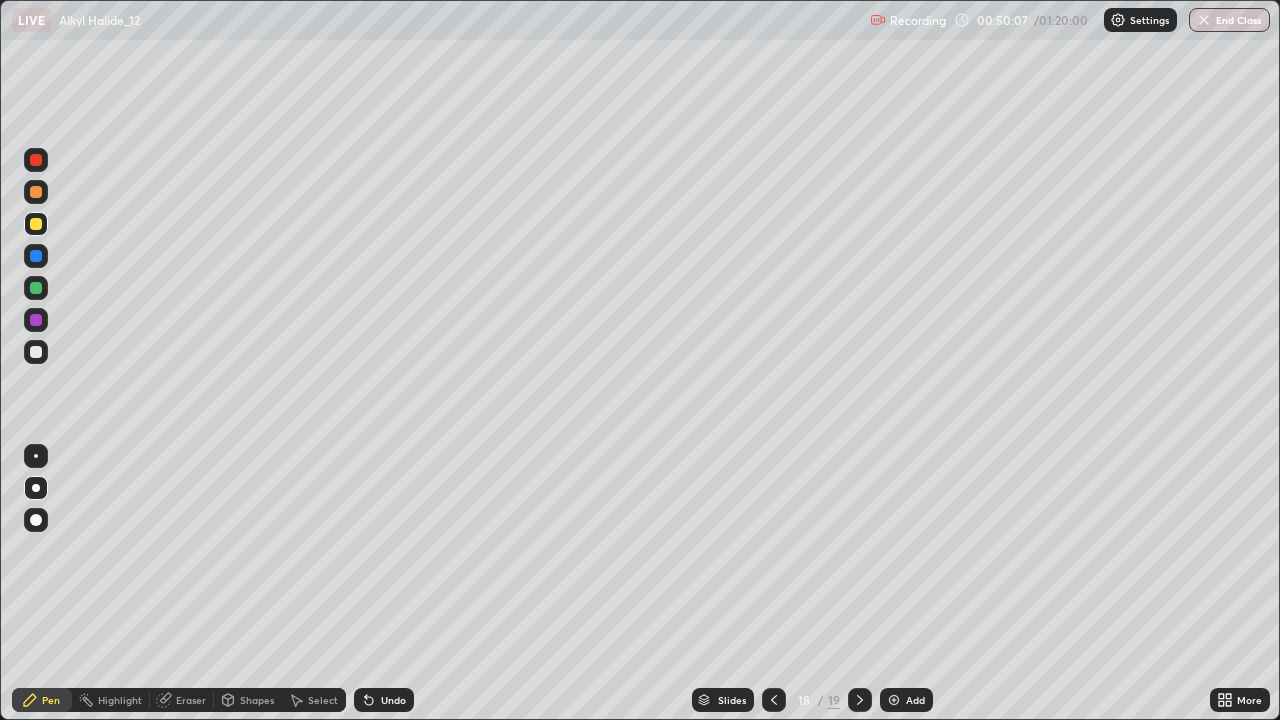 click at bounding box center [36, 192] 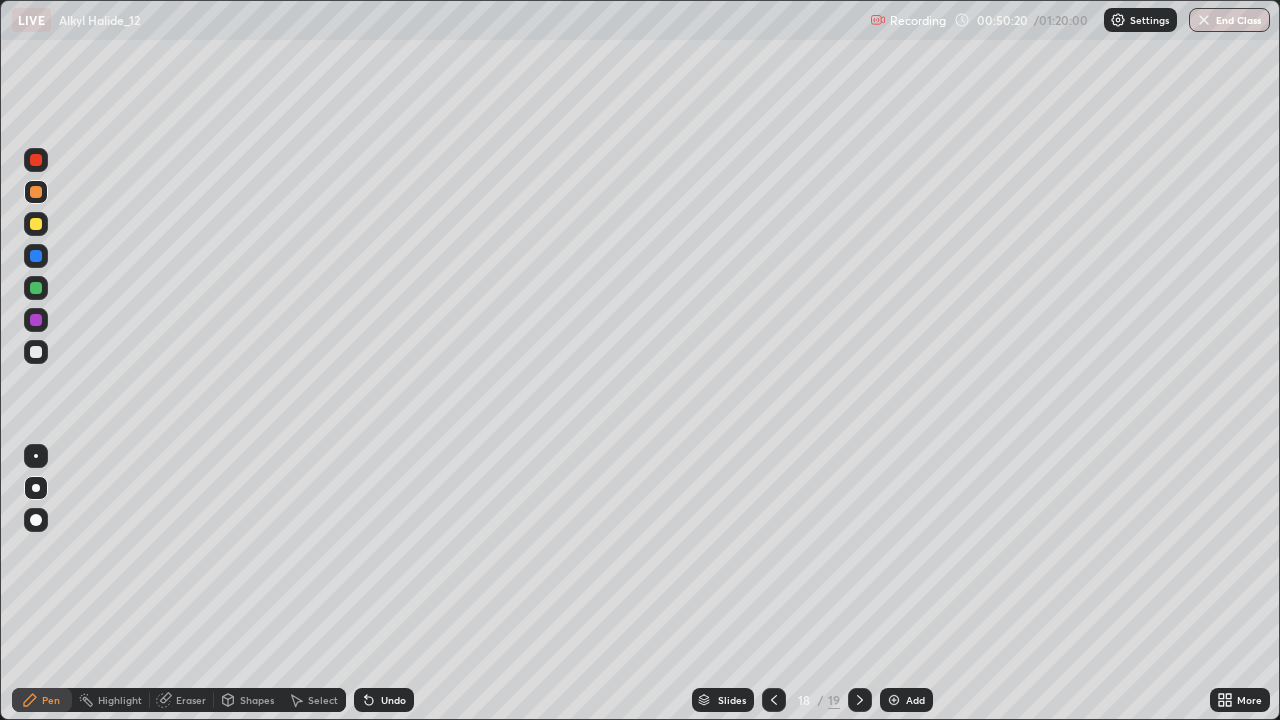 click at bounding box center (36, 320) 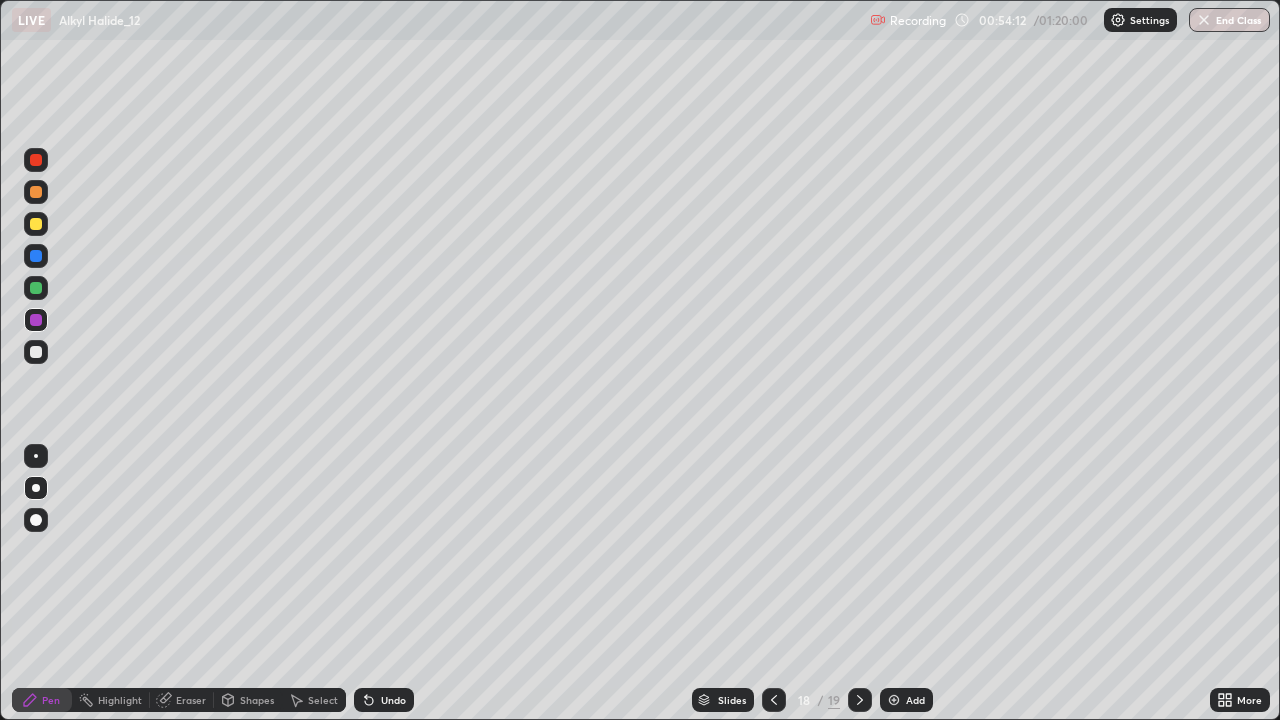 click on "Undo" at bounding box center [393, 700] 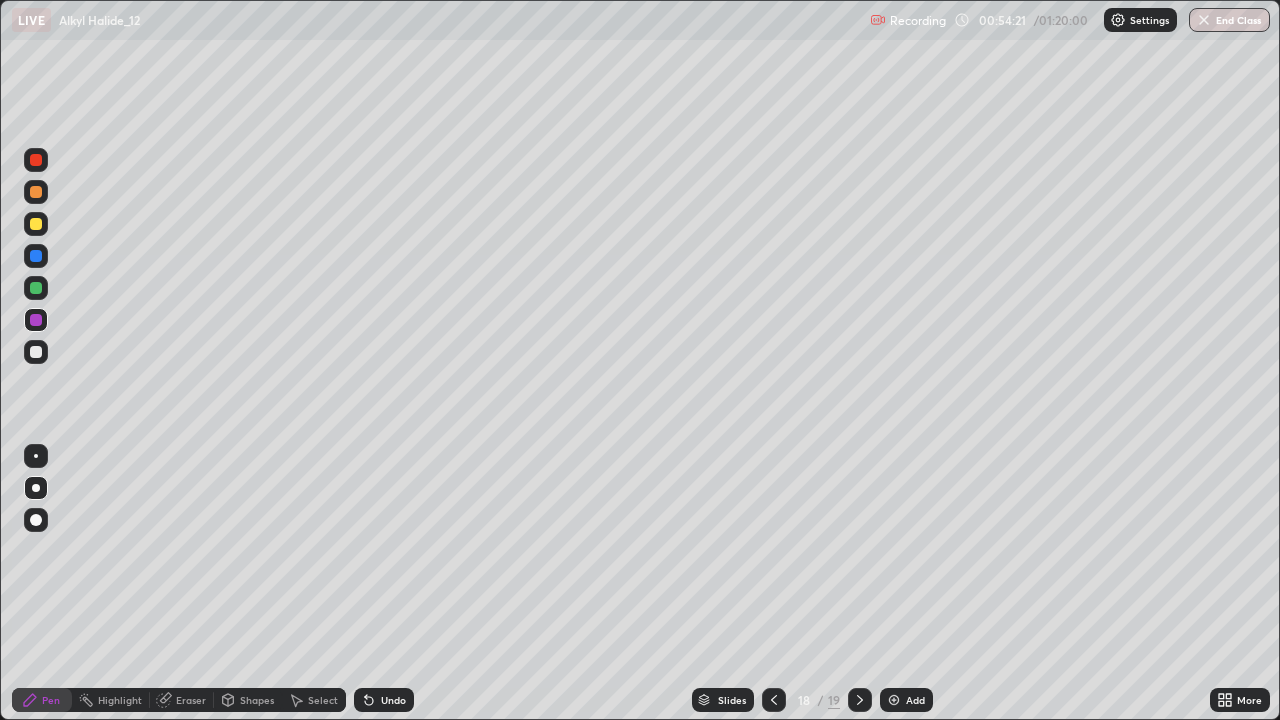 click on "Add" at bounding box center [906, 700] 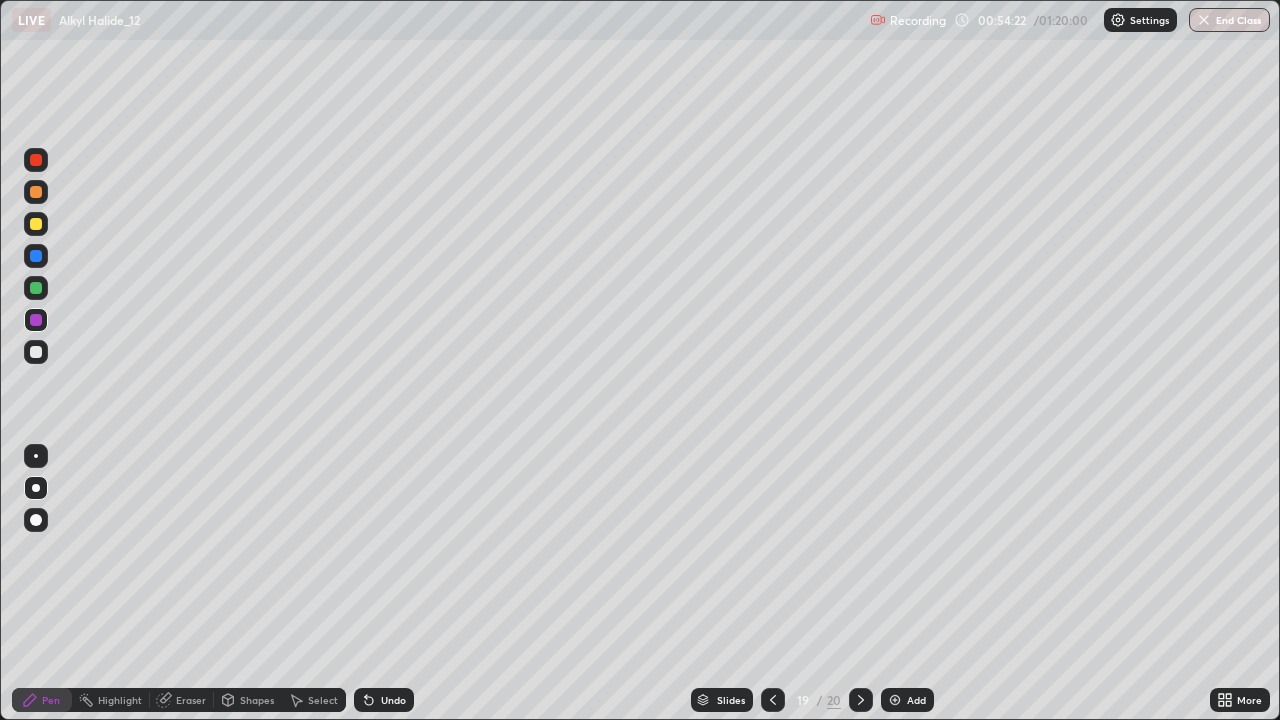 click at bounding box center [36, 224] 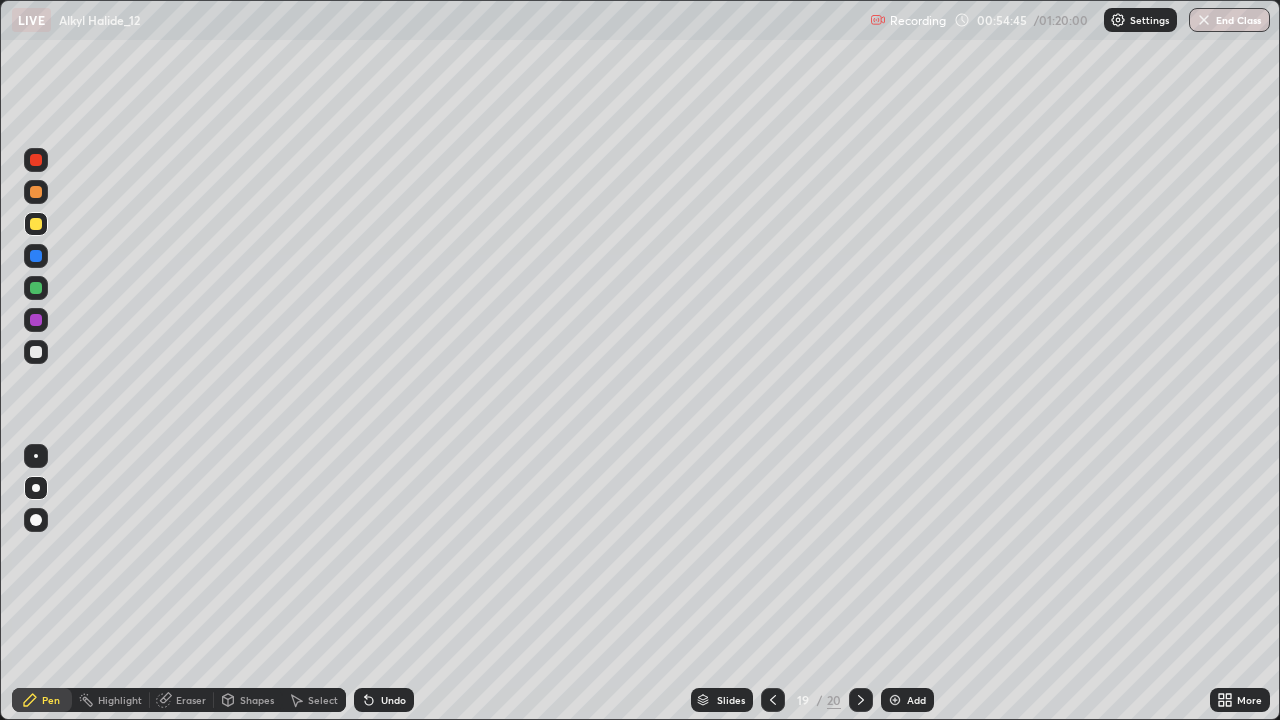 click at bounding box center [36, 256] 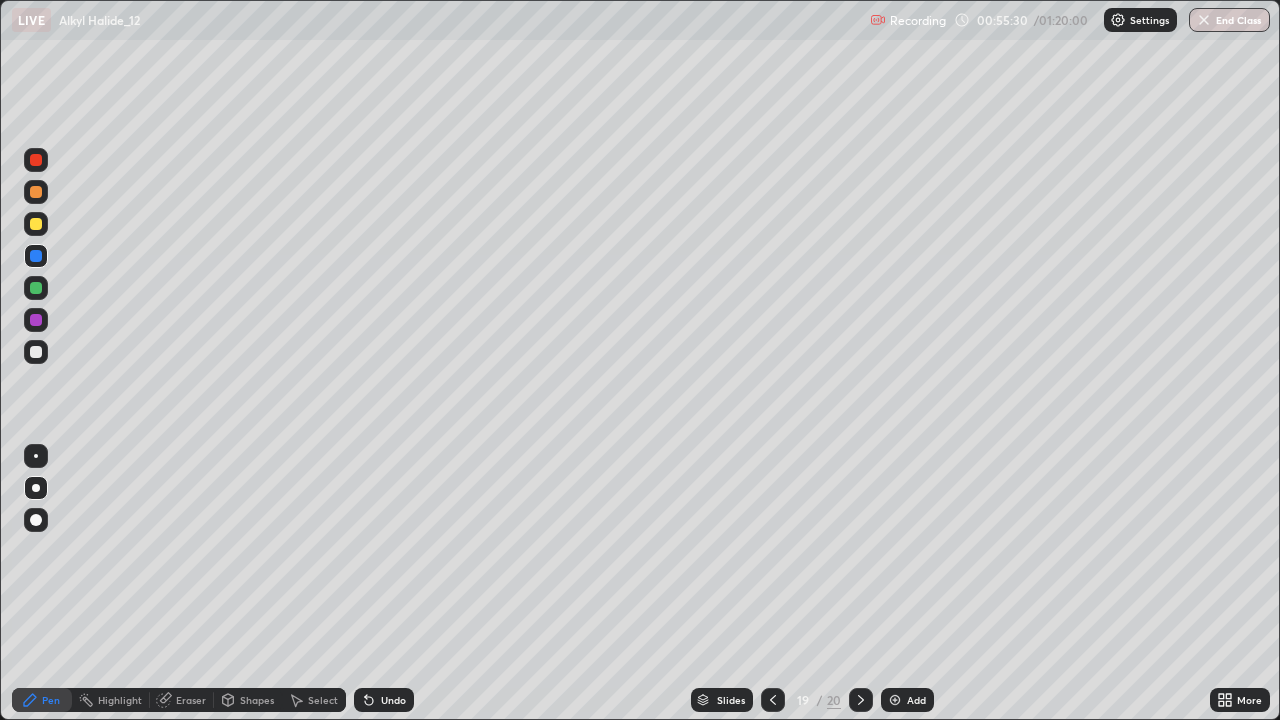 click on "Undo" at bounding box center (393, 700) 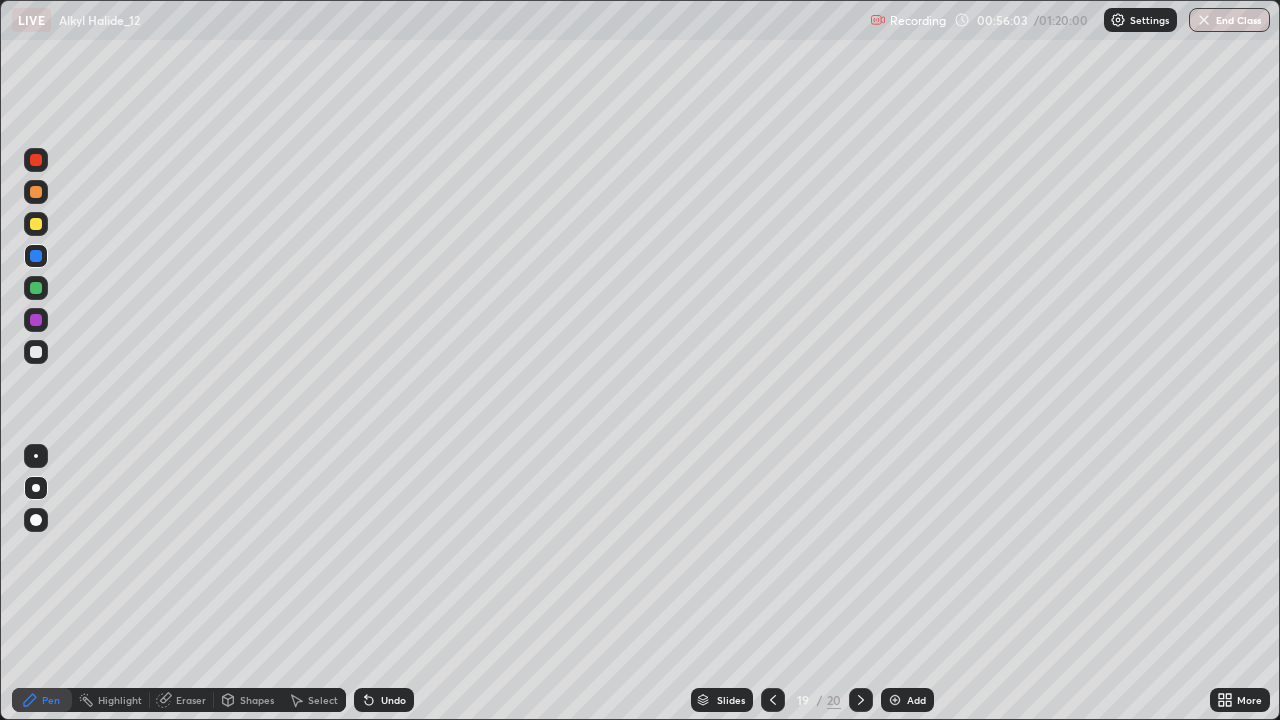 click at bounding box center (36, 352) 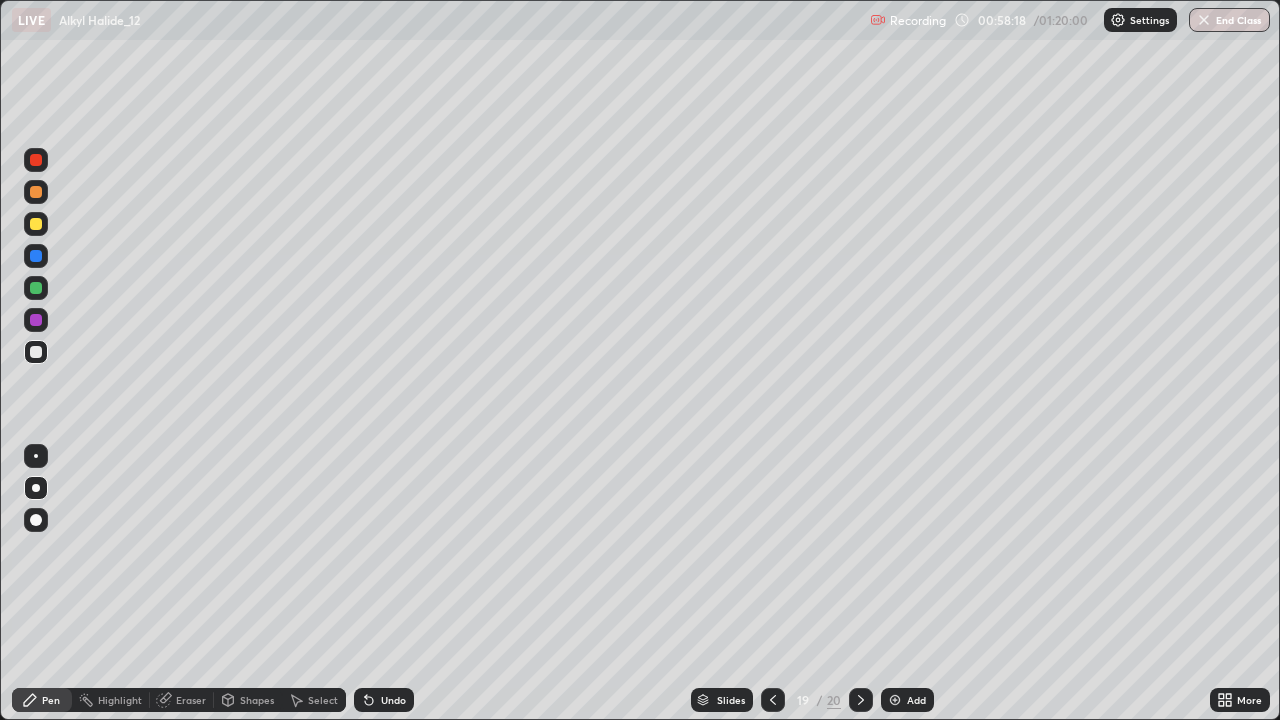 click on "Add" at bounding box center [907, 700] 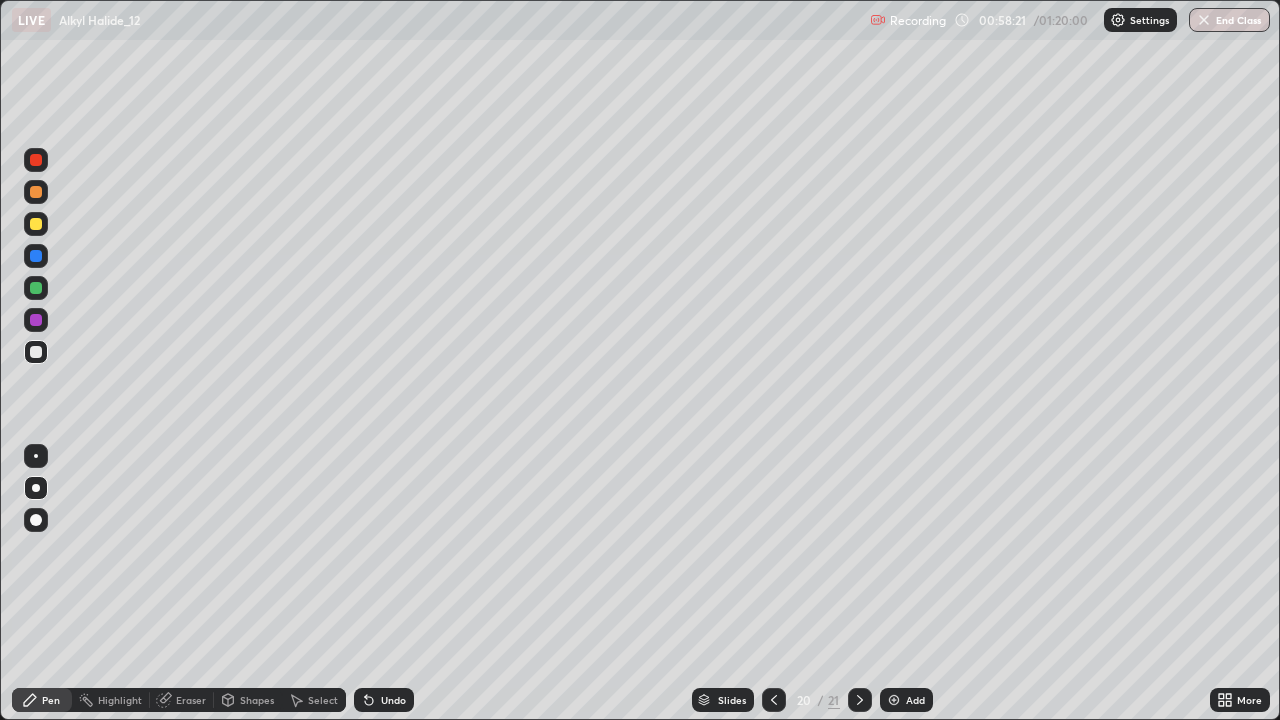 click at bounding box center [36, 192] 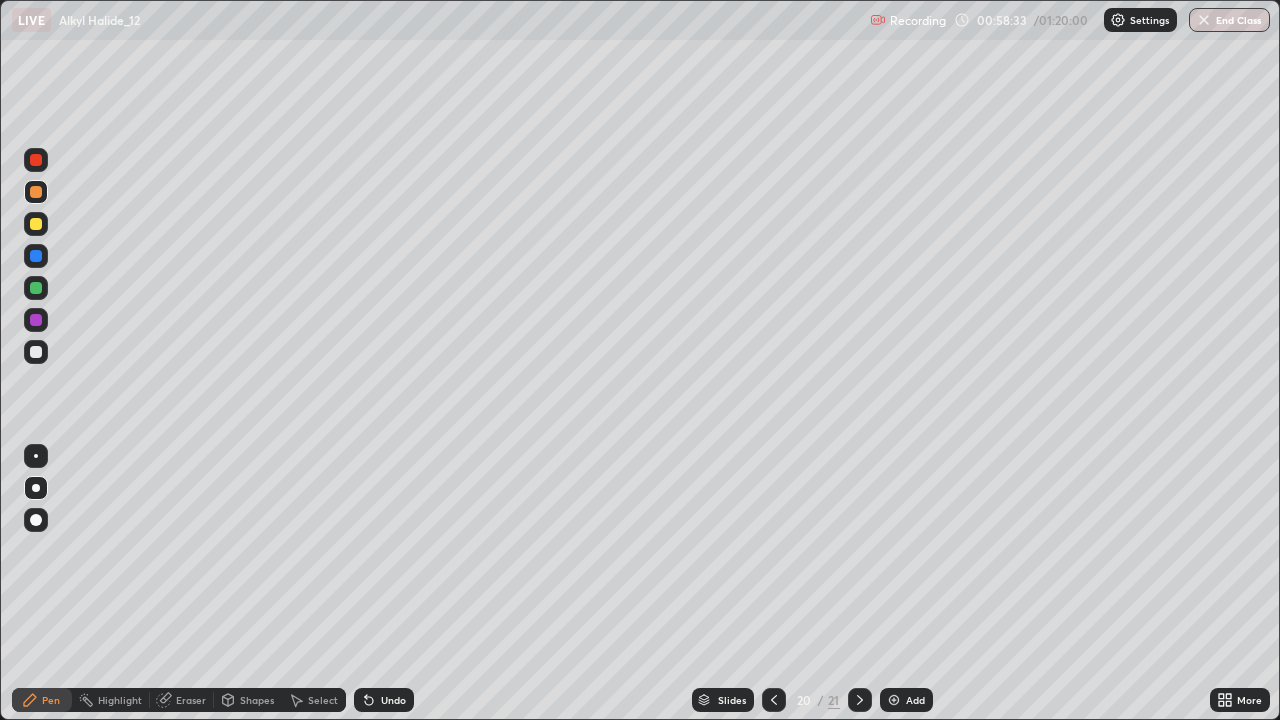 click at bounding box center (36, 352) 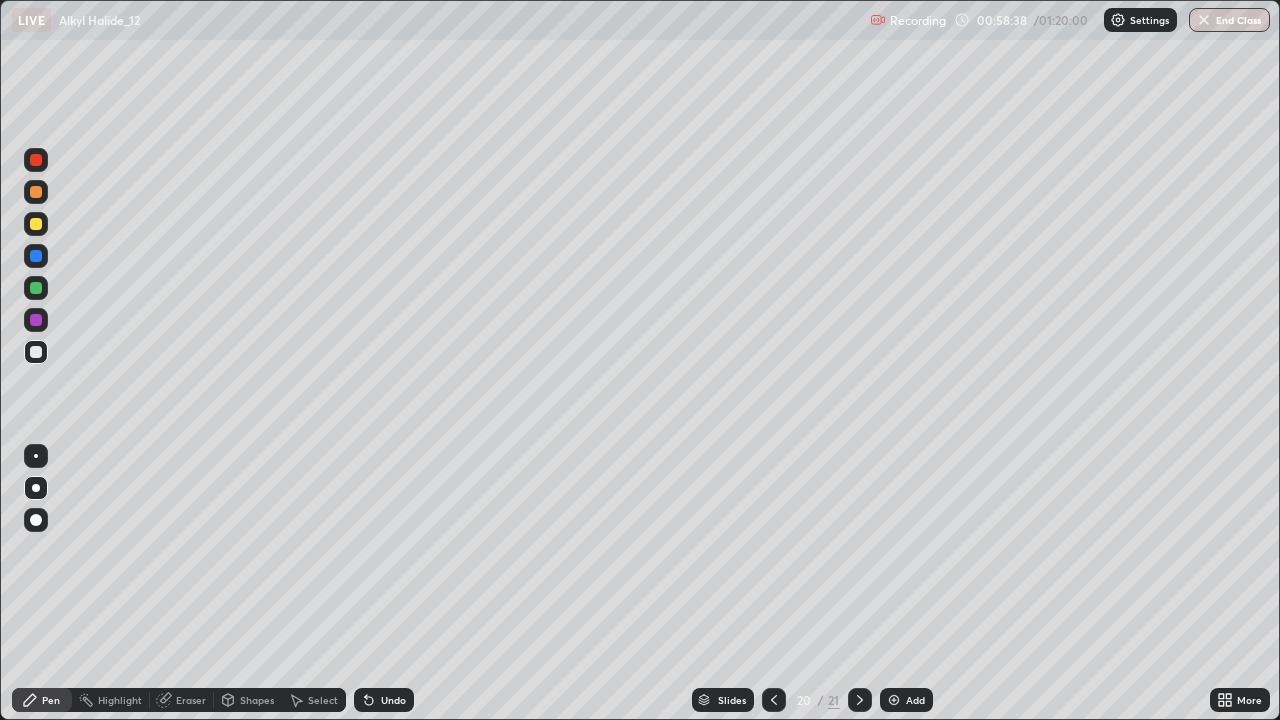click on "Undo" at bounding box center (393, 700) 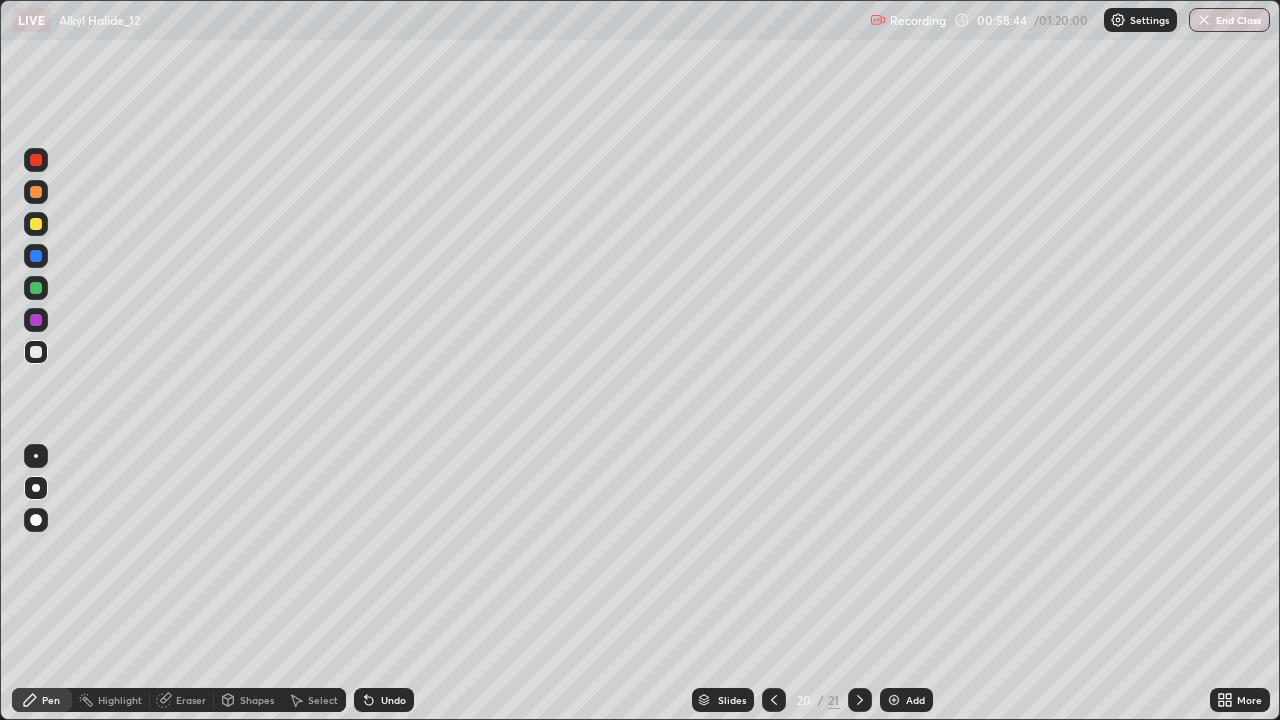click at bounding box center [36, 224] 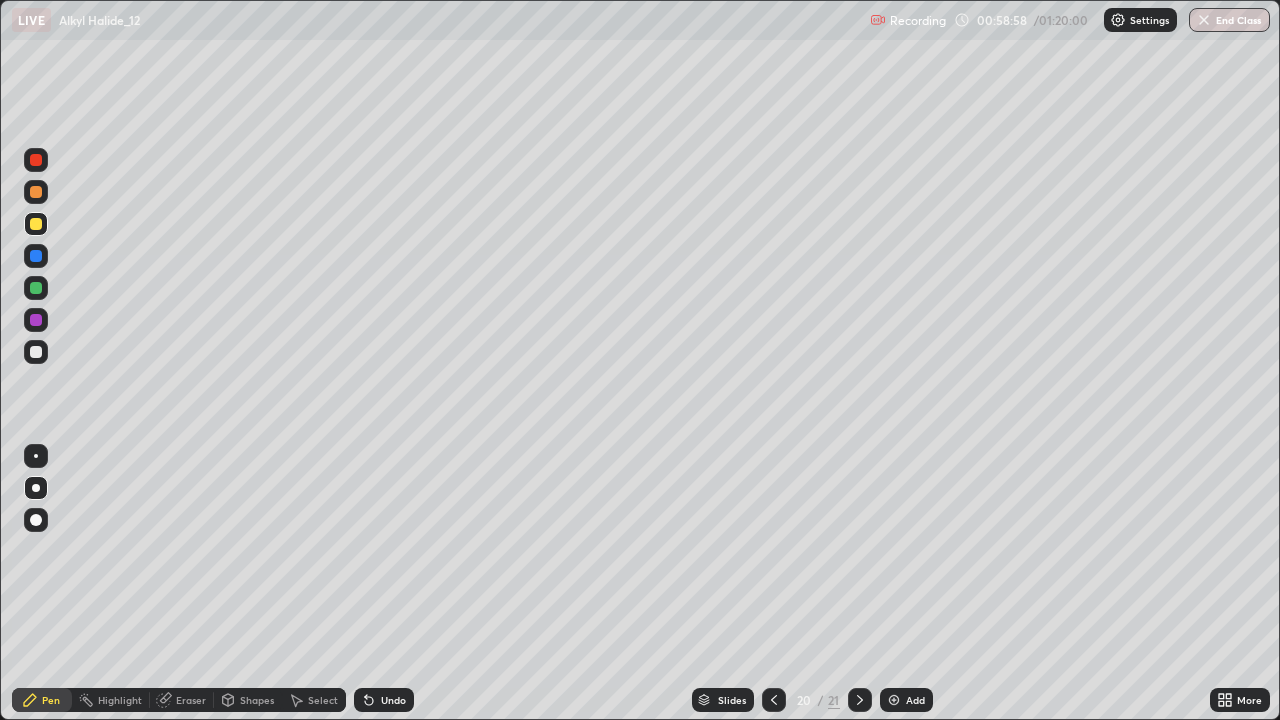 click at bounding box center (36, 256) 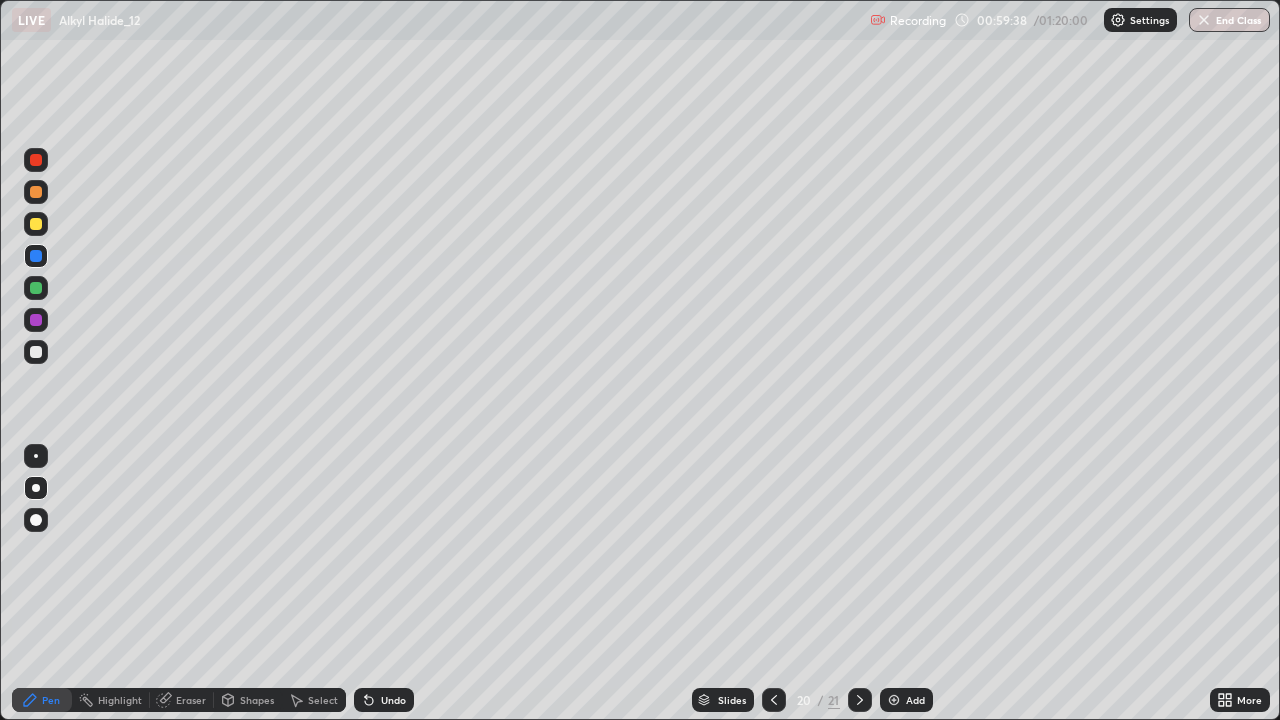 click on "Undo" at bounding box center [393, 700] 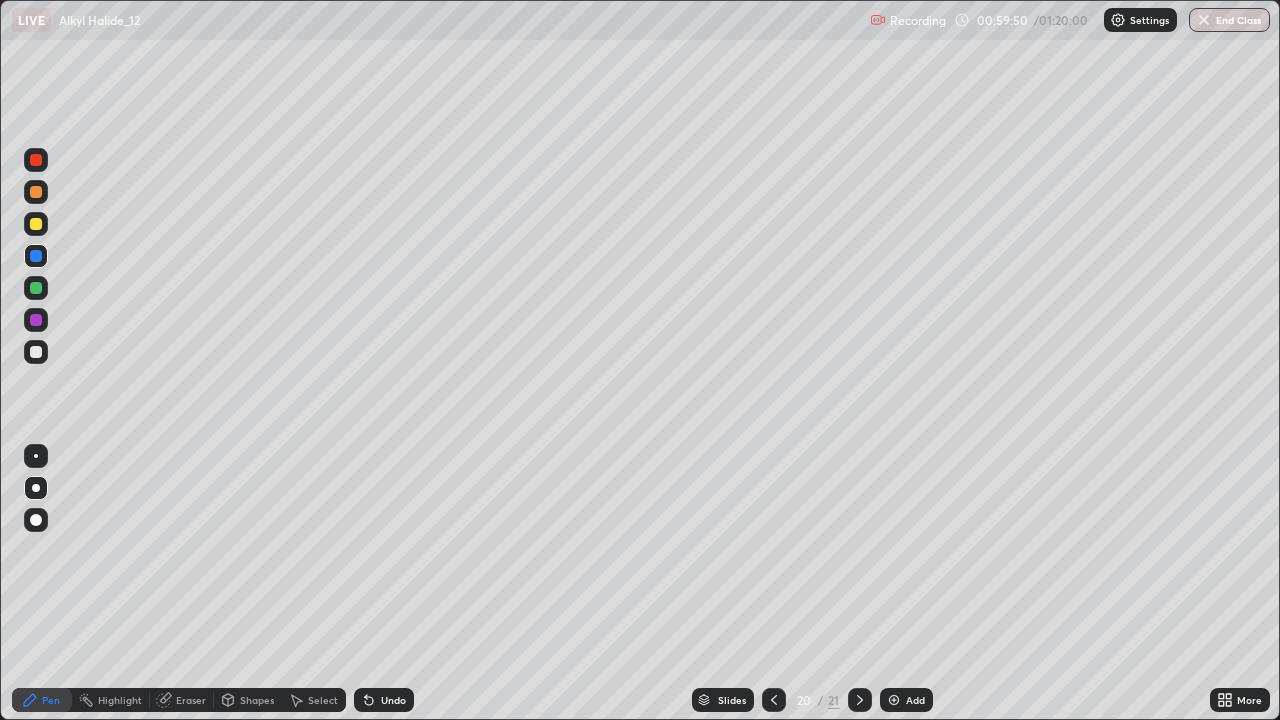 click at bounding box center [36, 256] 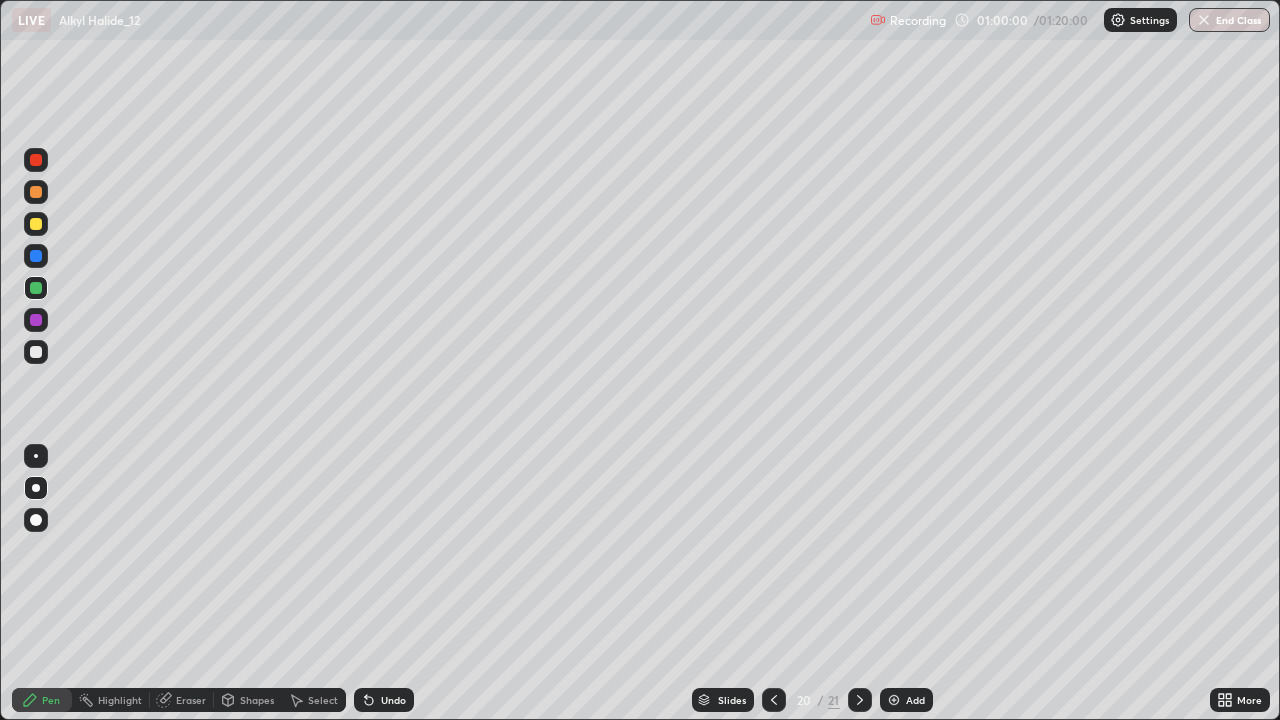 click at bounding box center (36, 352) 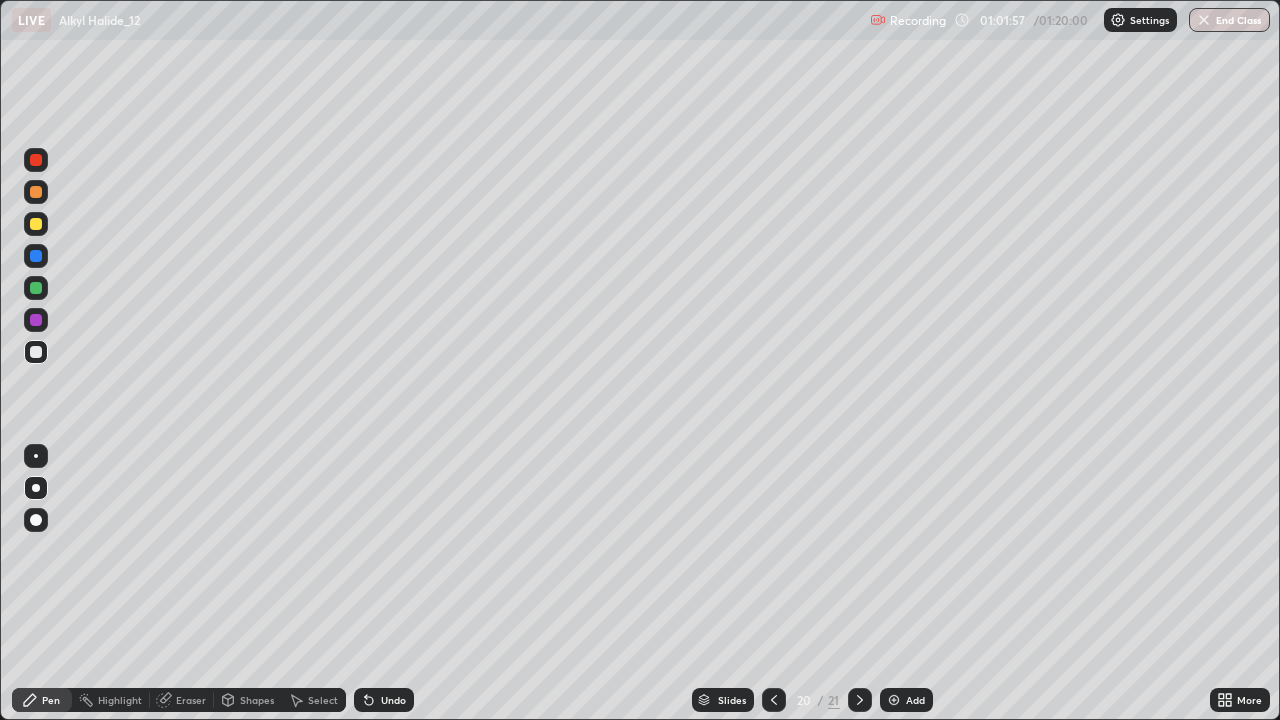 click on "Add" at bounding box center [906, 700] 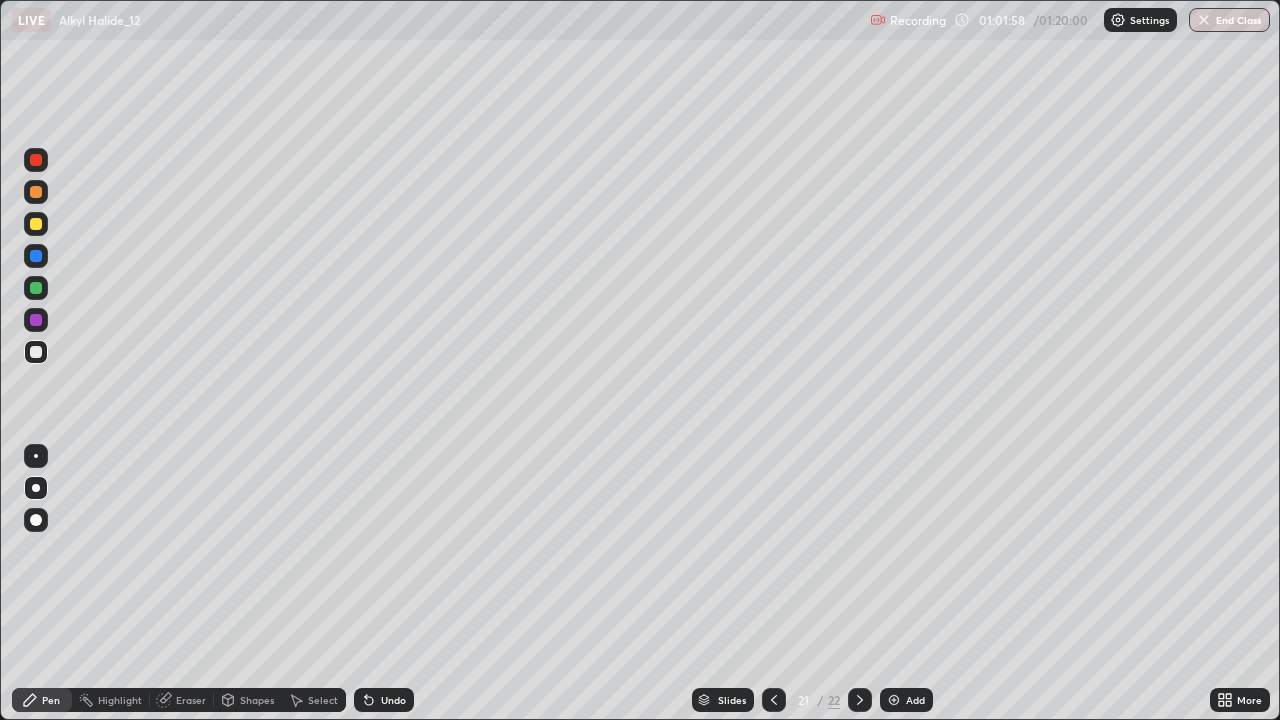 click at bounding box center [36, 224] 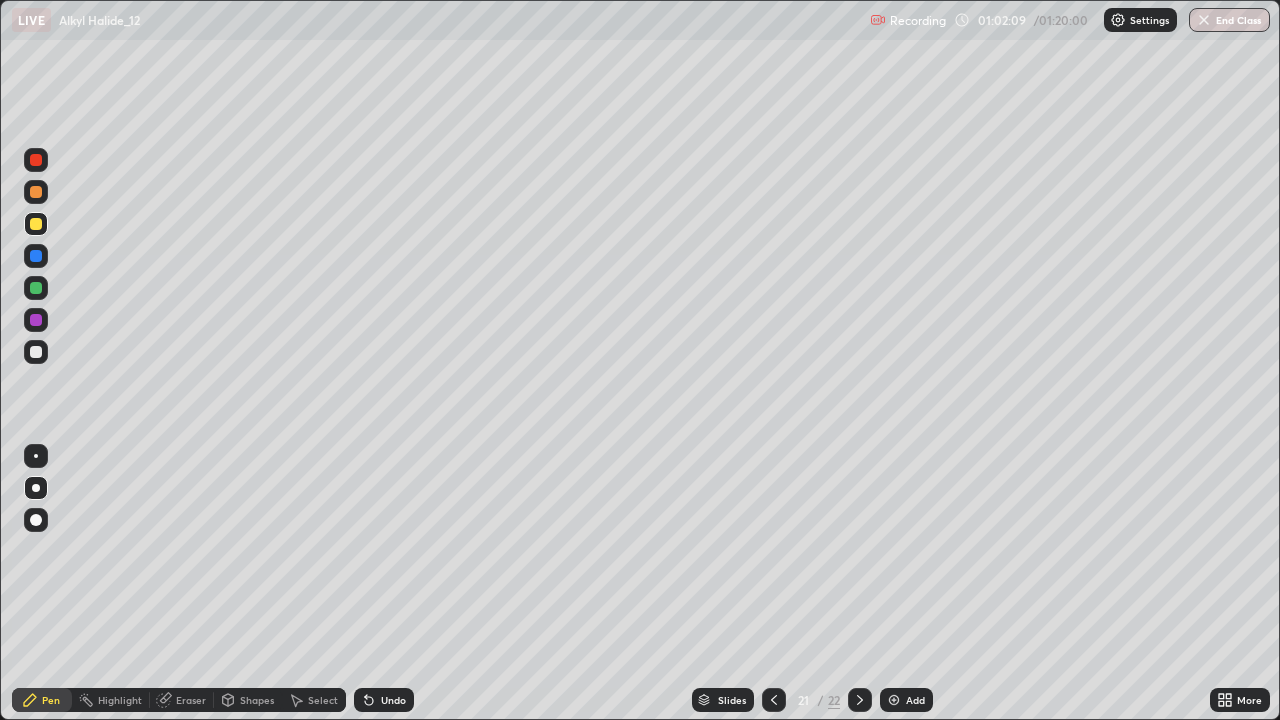 click on "Eraser" at bounding box center (191, 700) 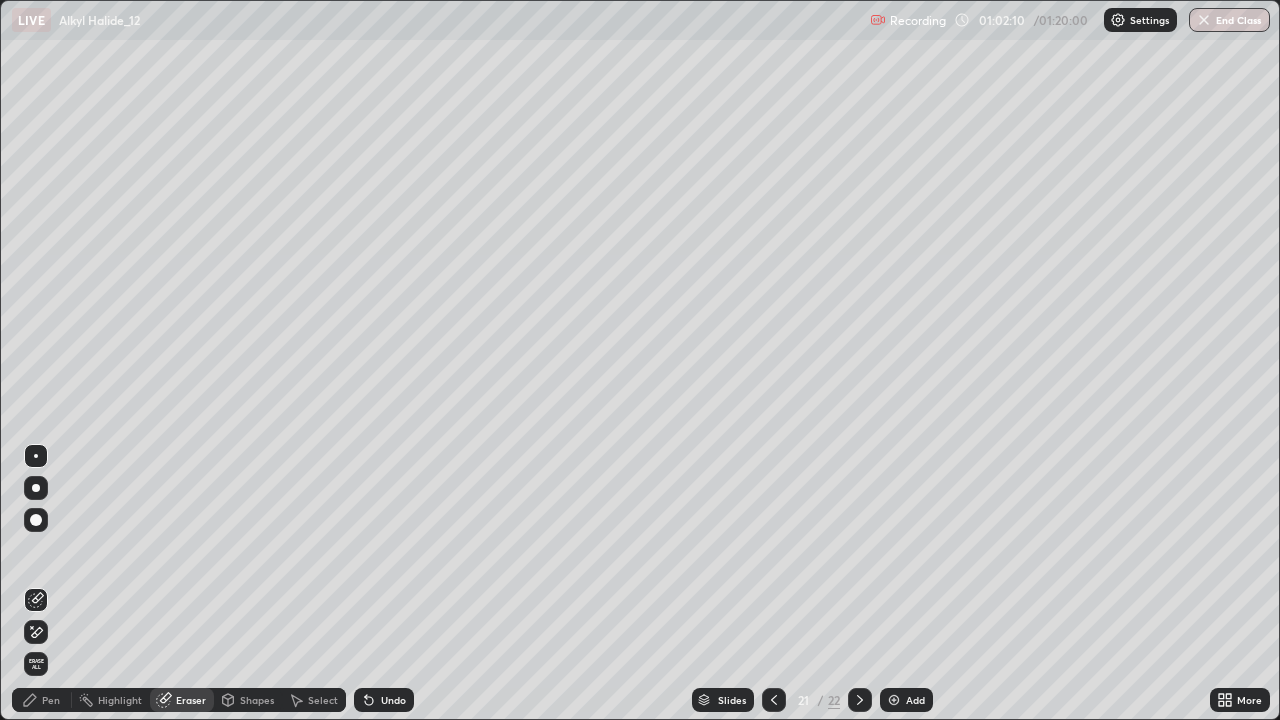 click on "Pen" at bounding box center (51, 700) 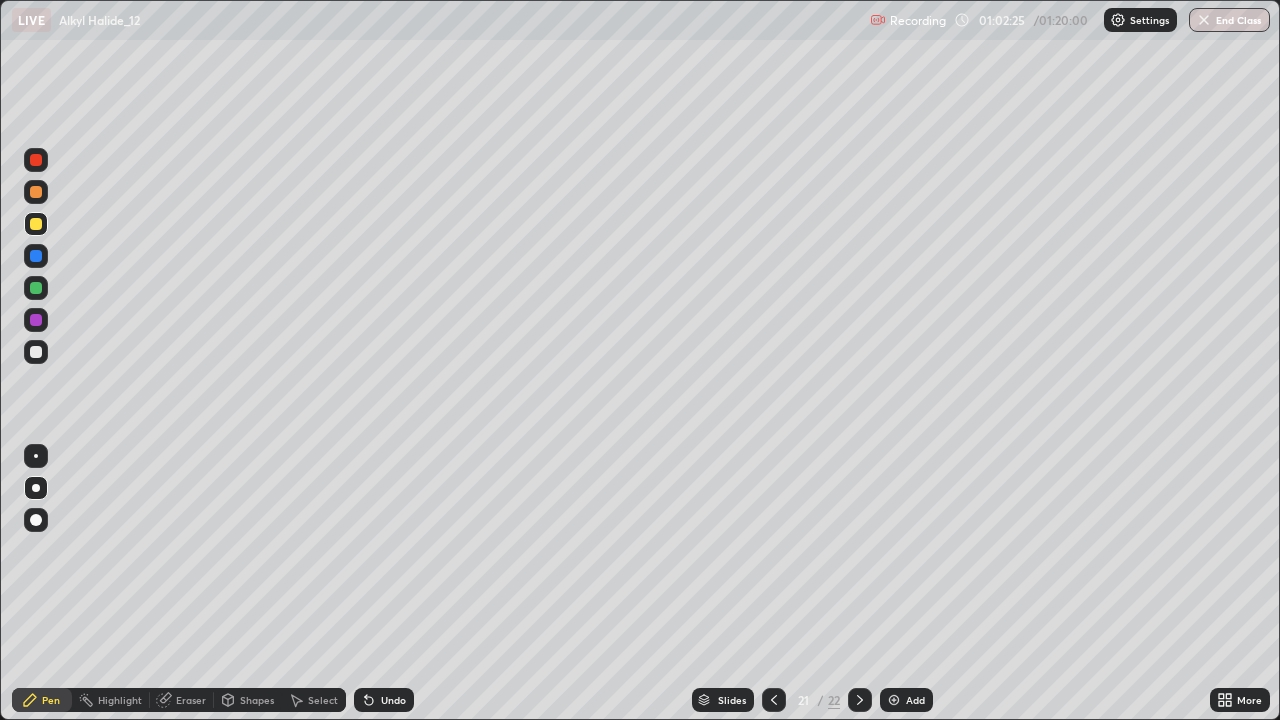click at bounding box center [36, 256] 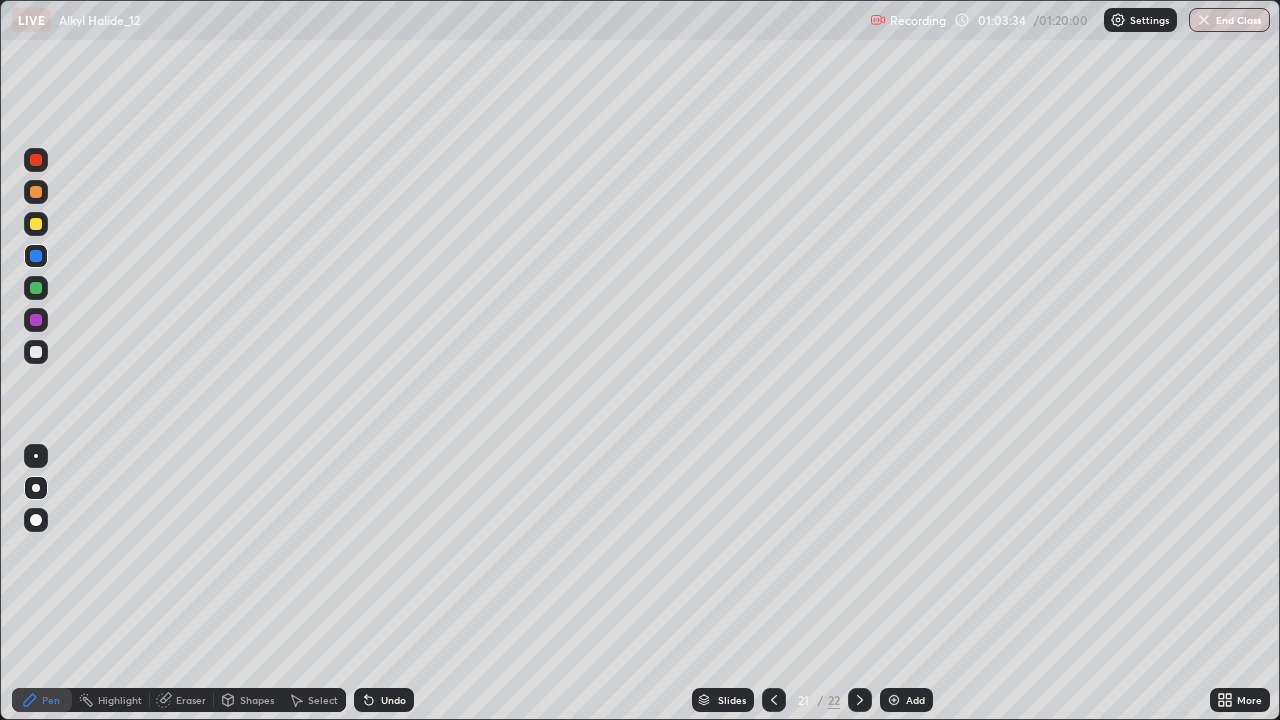 click at bounding box center [36, 224] 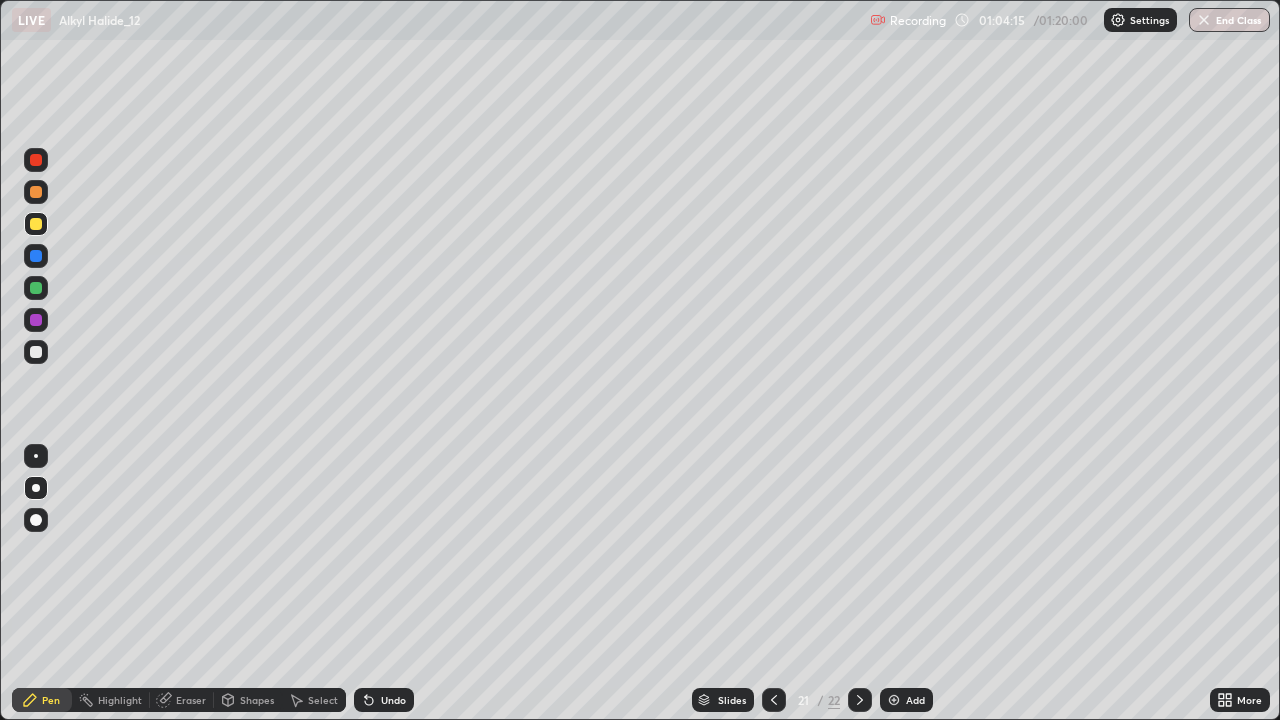 click at bounding box center (36, 320) 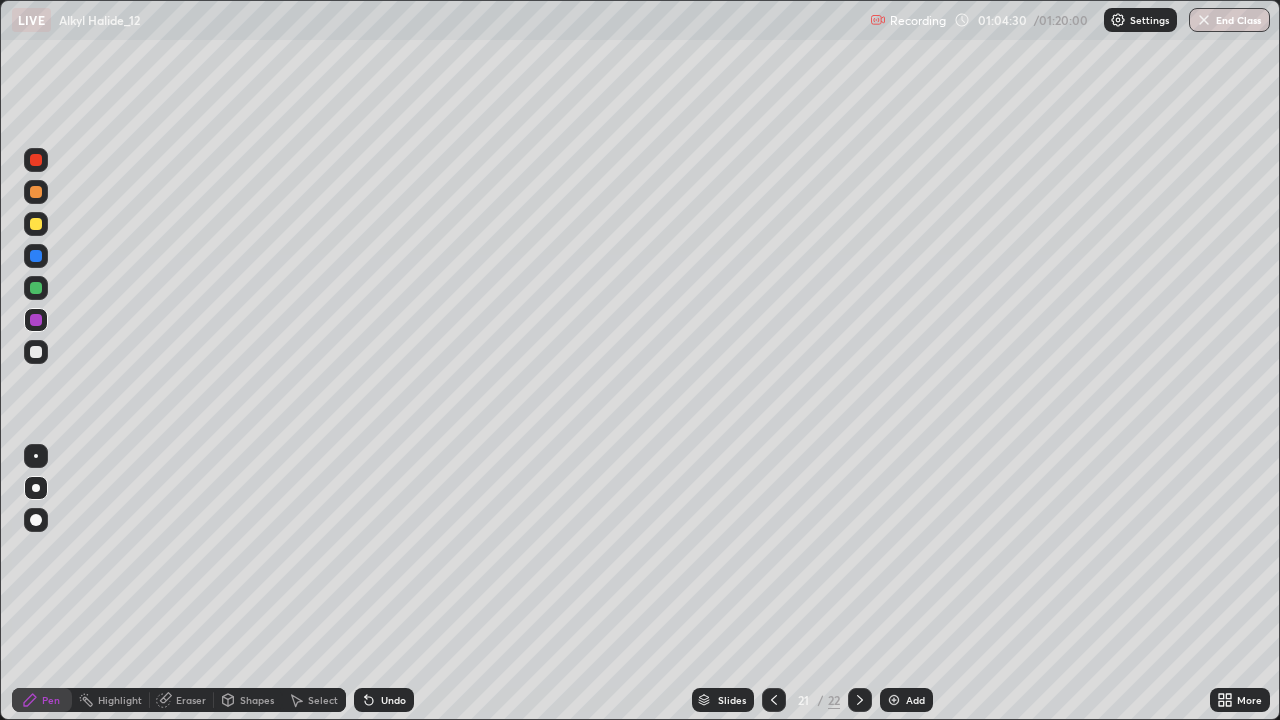 click at bounding box center (36, 352) 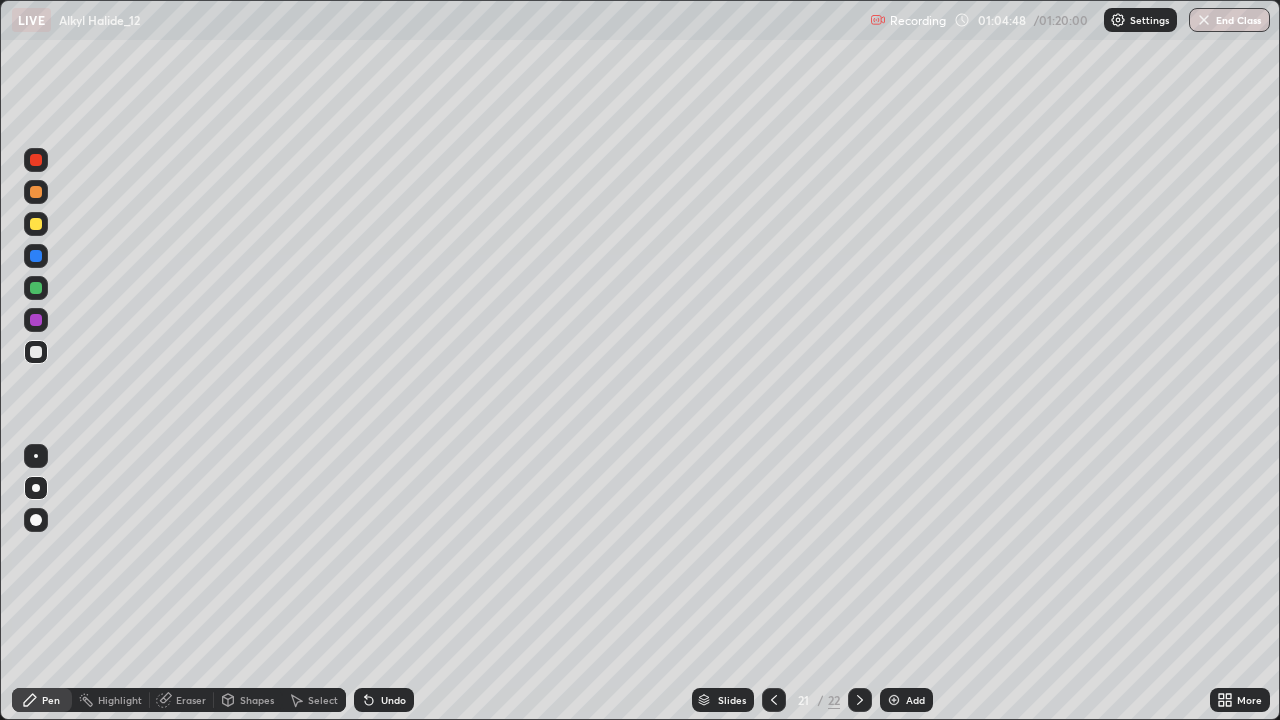 click on "Undo" at bounding box center (384, 700) 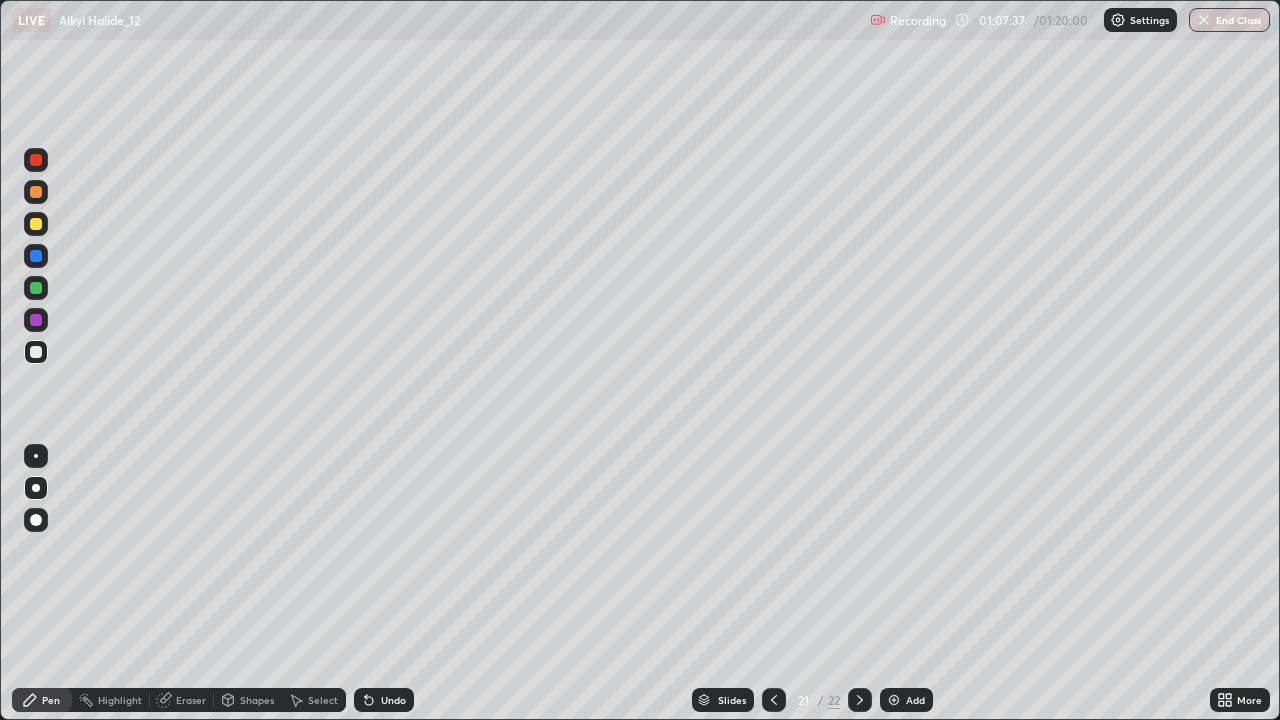 click on "Add" at bounding box center [915, 700] 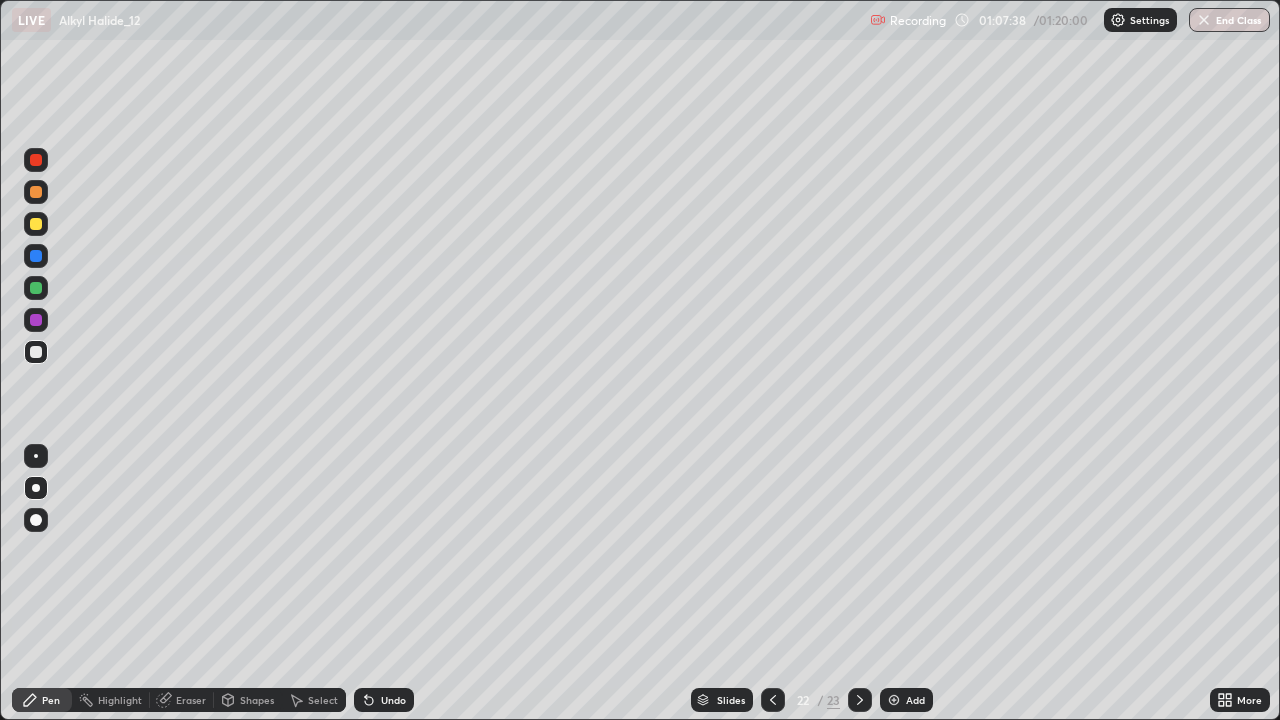 click at bounding box center (36, 224) 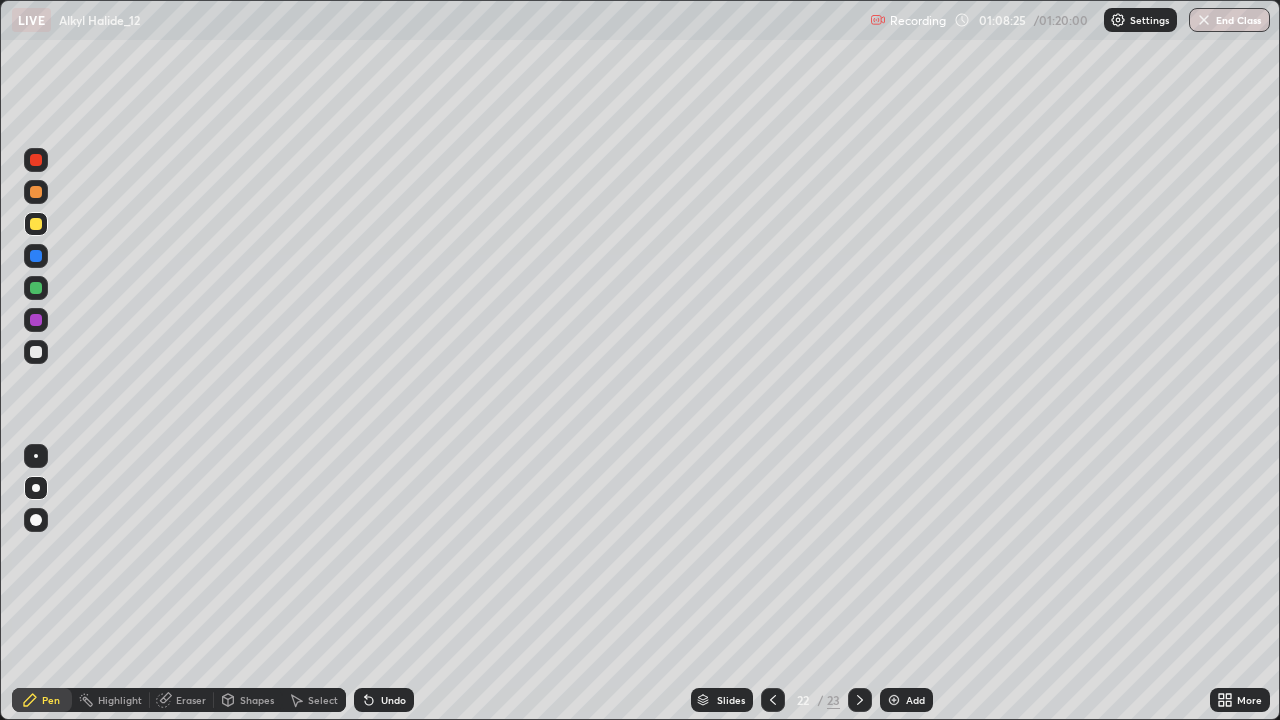 click at bounding box center (36, 256) 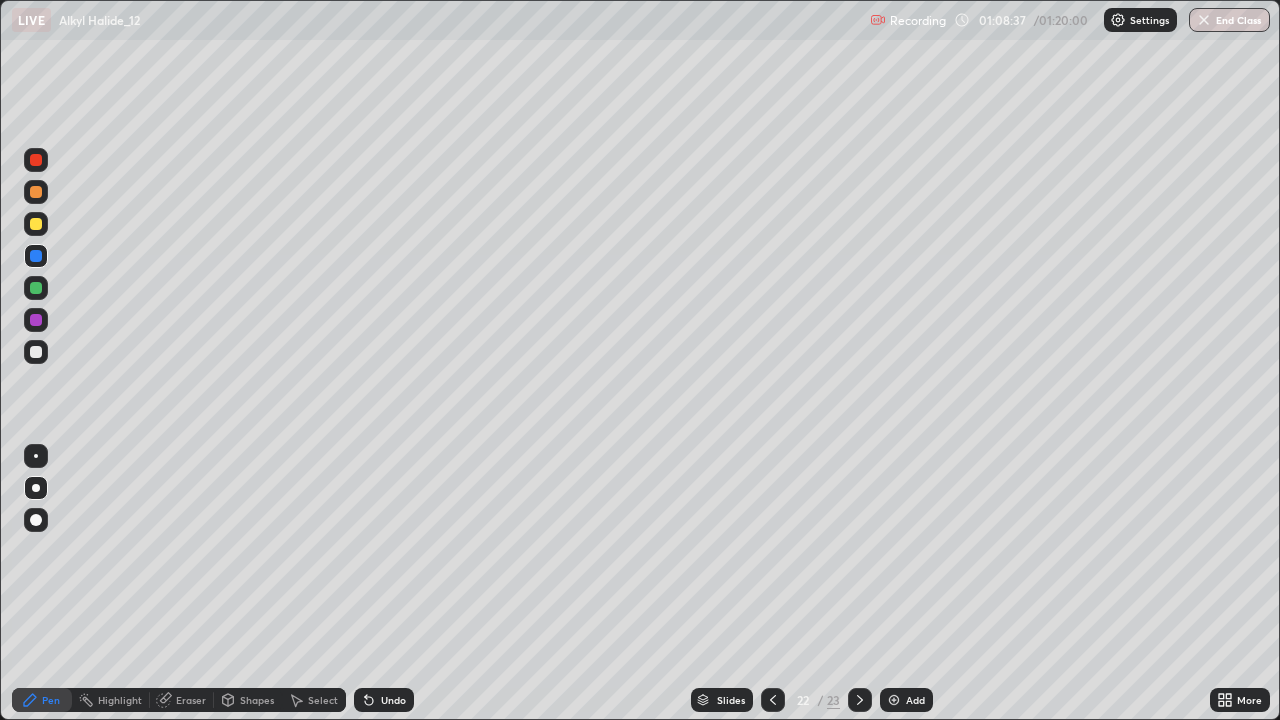 click at bounding box center [36, 320] 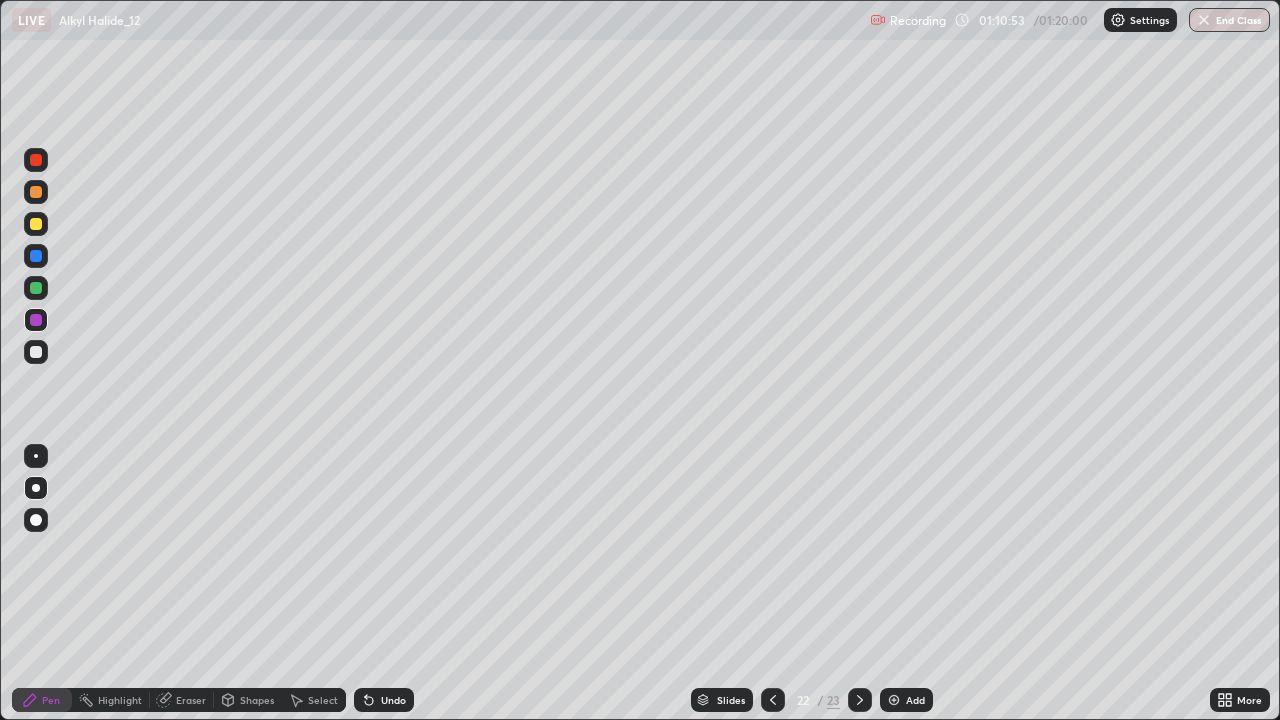 click at bounding box center [36, 352] 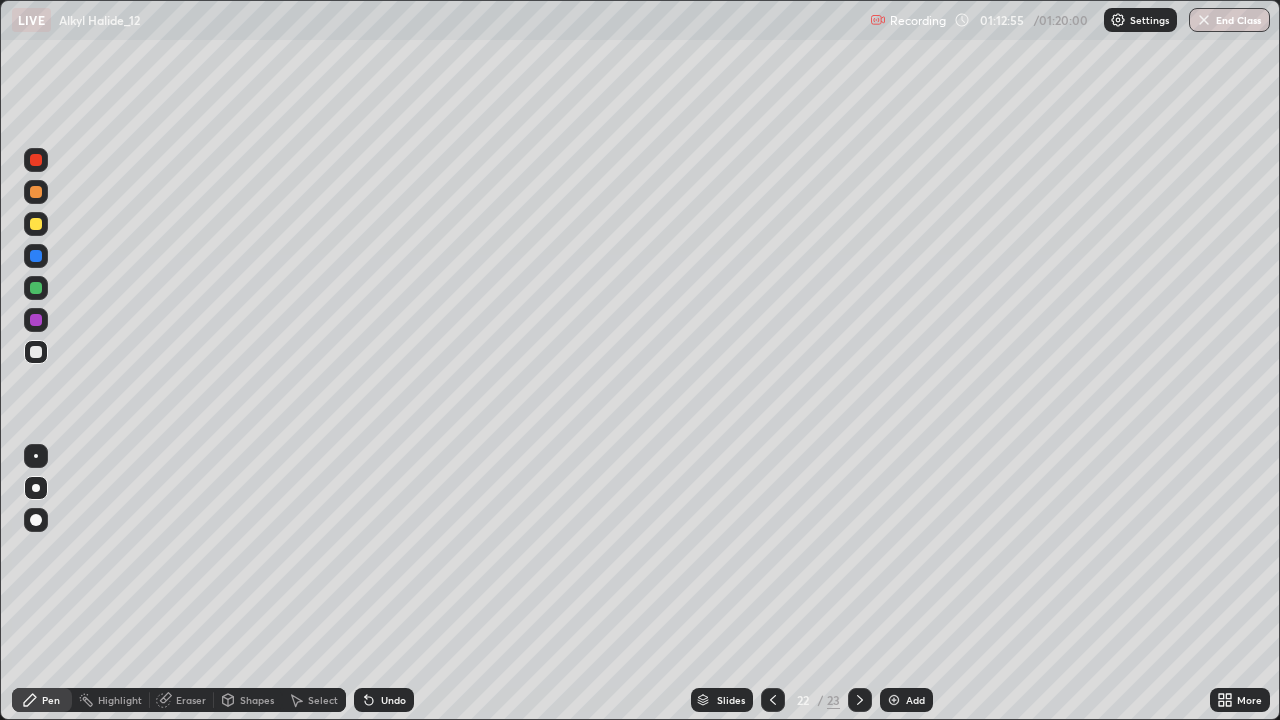 click on "End Class" at bounding box center [1229, 20] 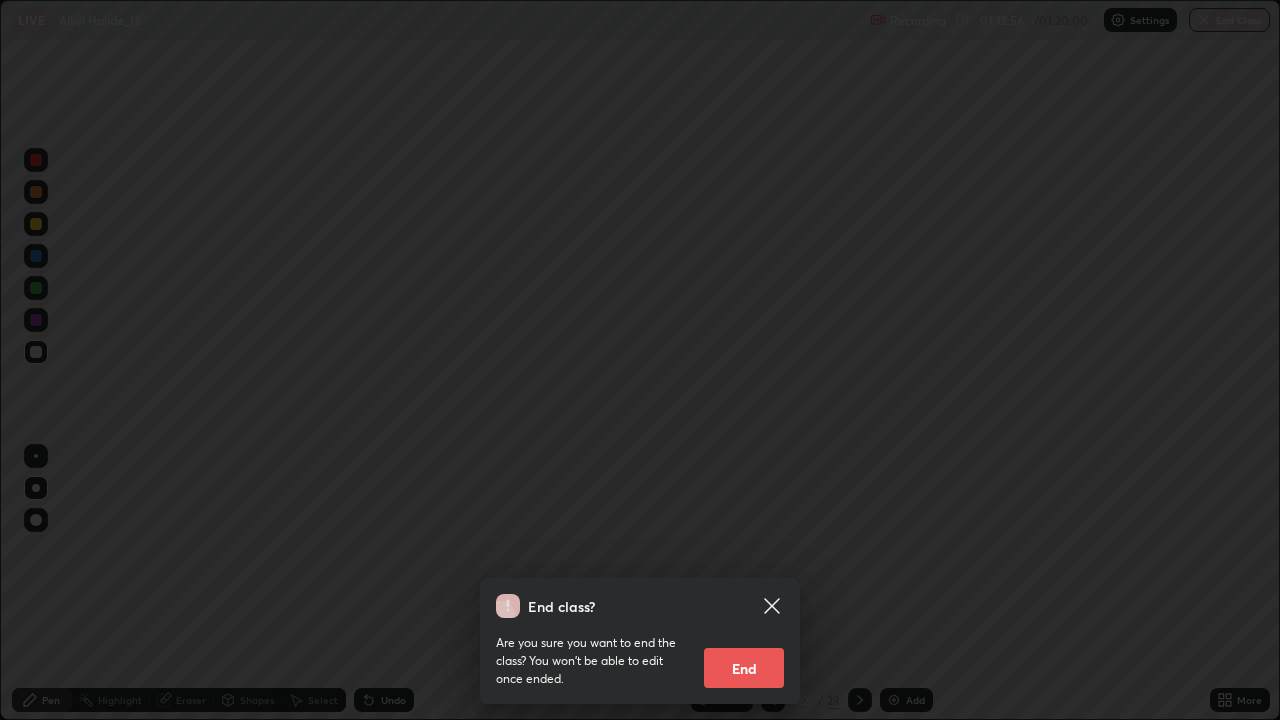 click on "End" at bounding box center [744, 668] 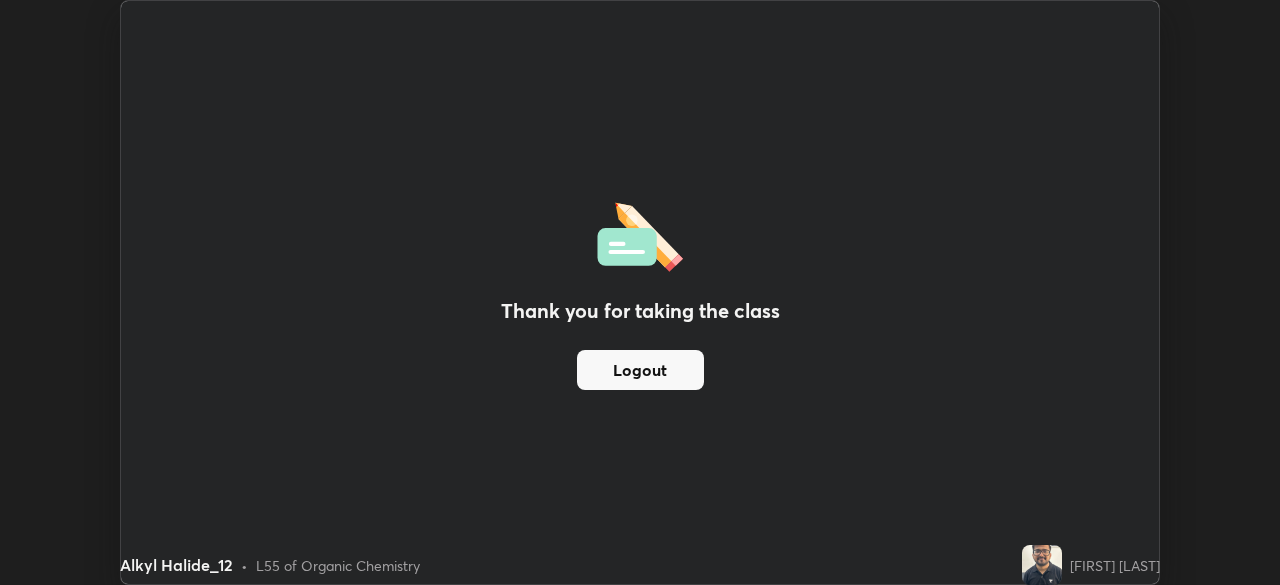 scroll, scrollTop: 585, scrollLeft: 1280, axis: both 